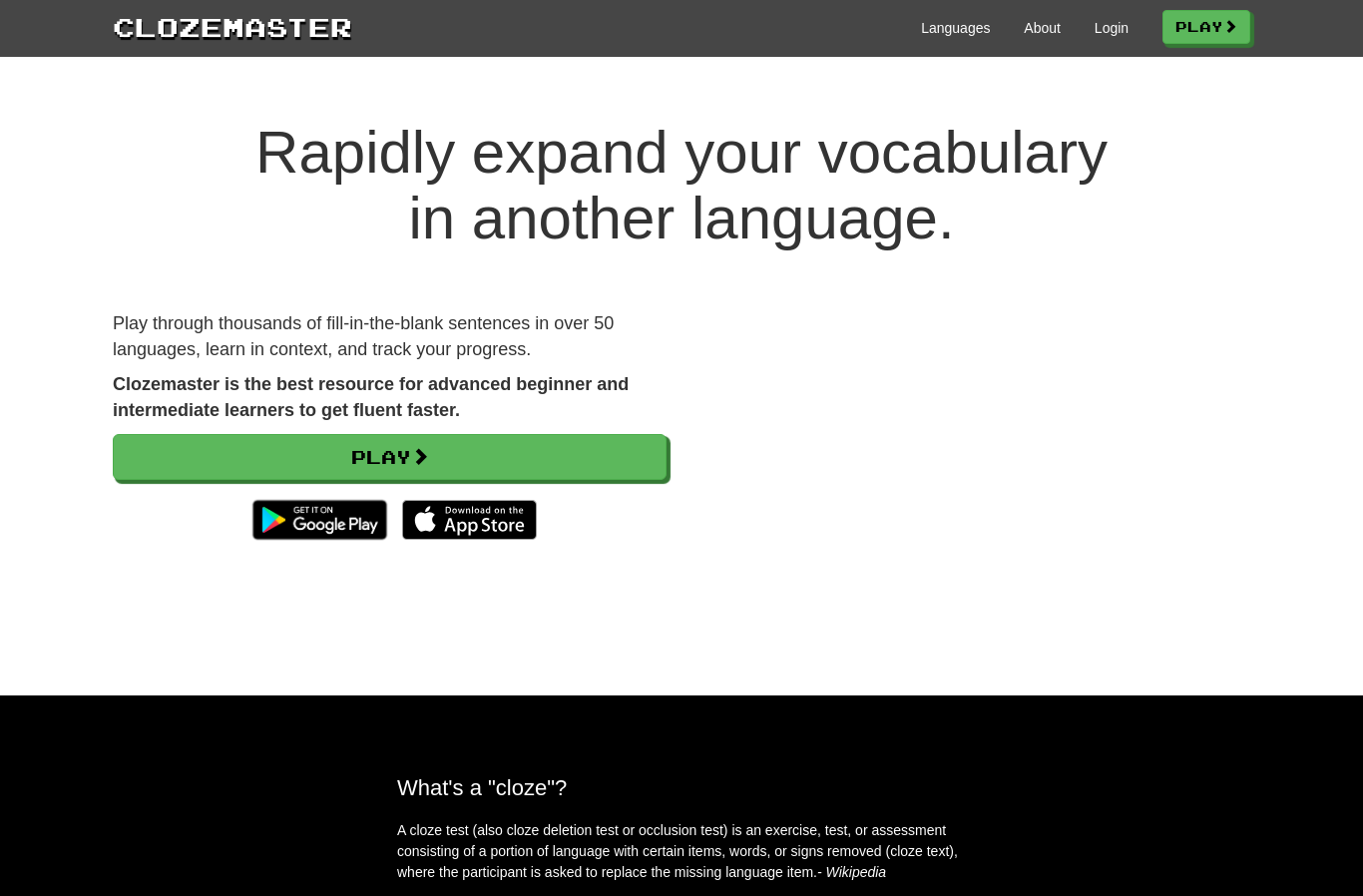 scroll, scrollTop: 0, scrollLeft: 0, axis: both 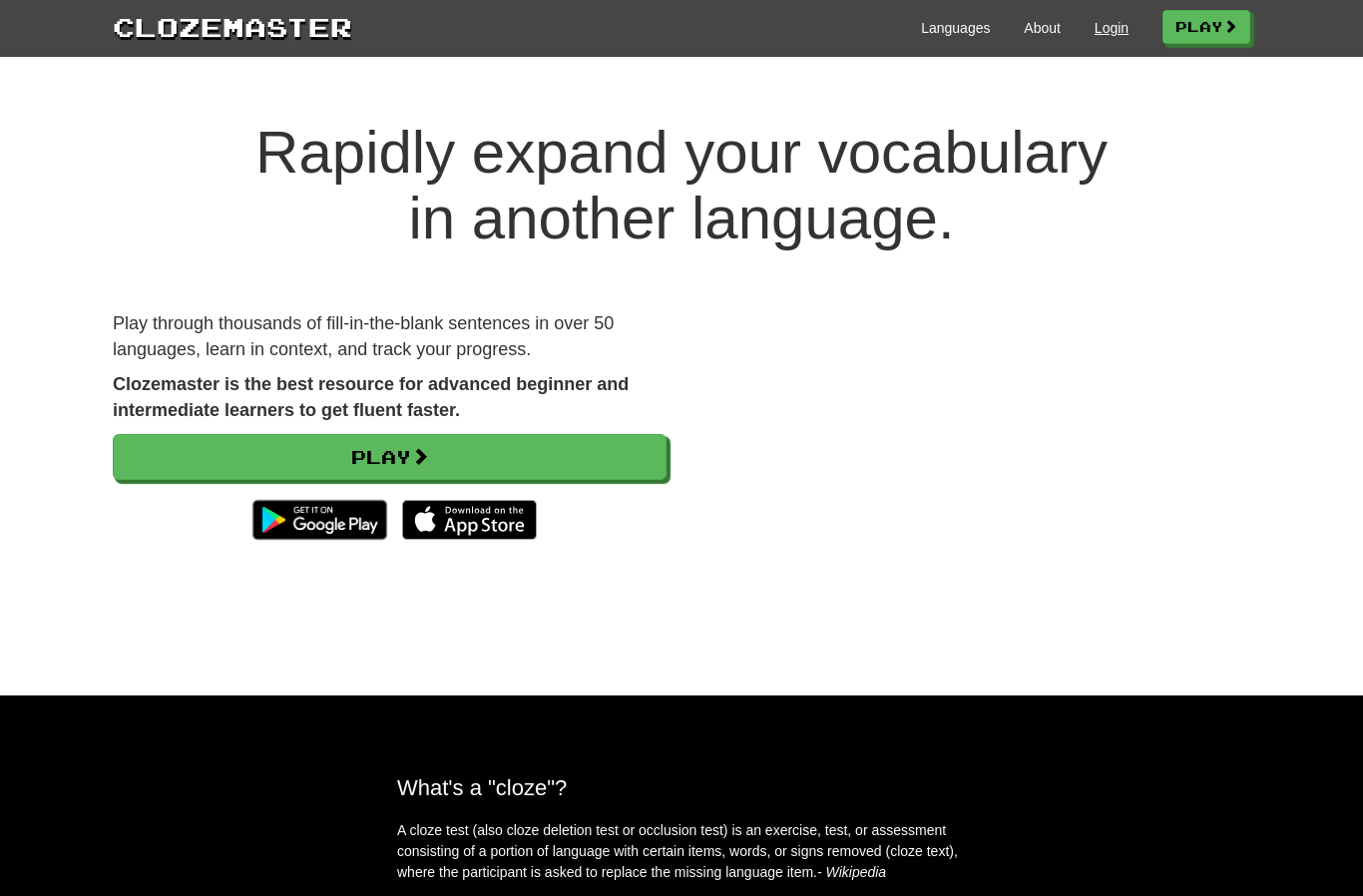 click on "Login" at bounding box center [1112, 28] 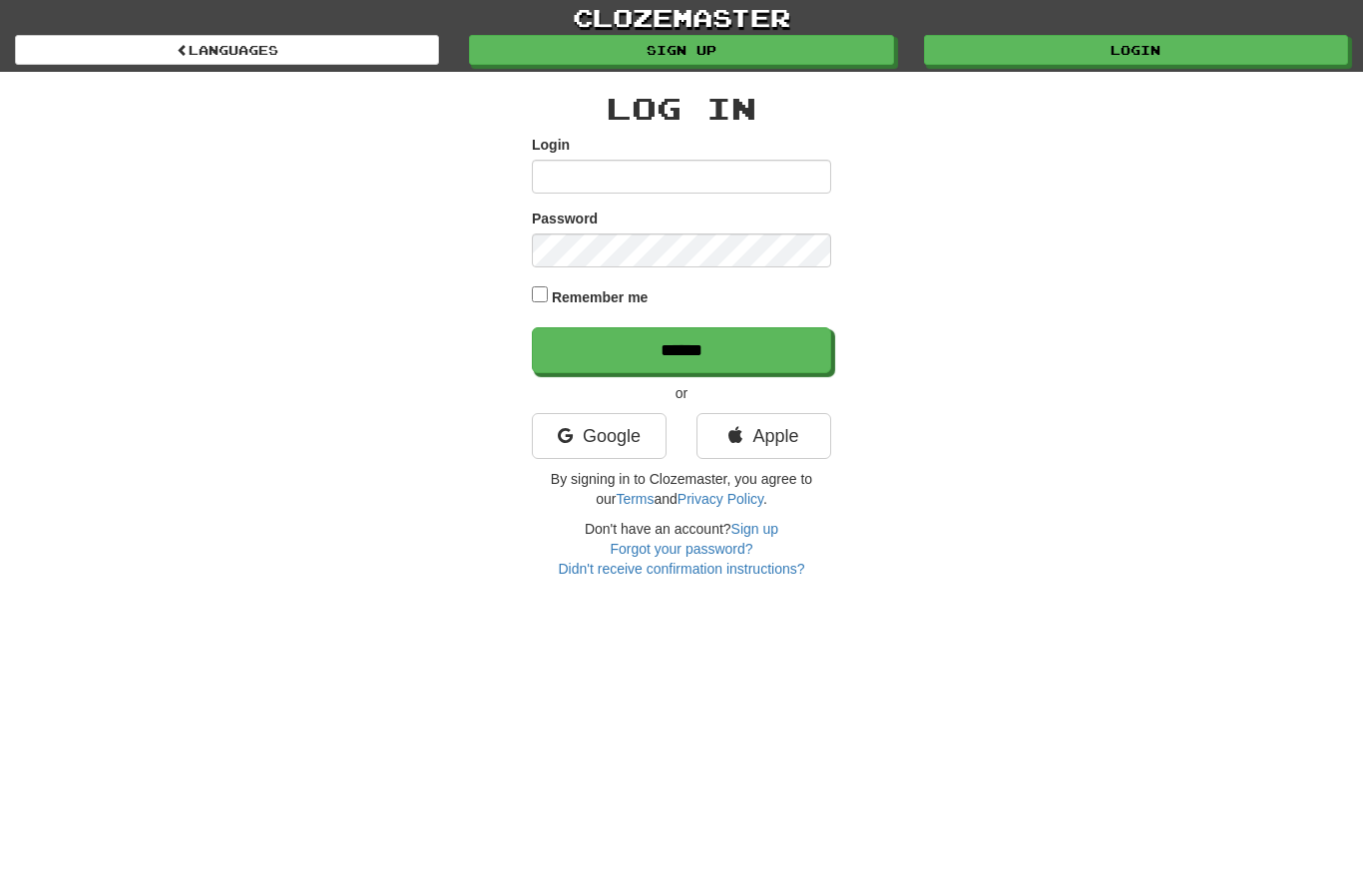 scroll, scrollTop: 0, scrollLeft: 0, axis: both 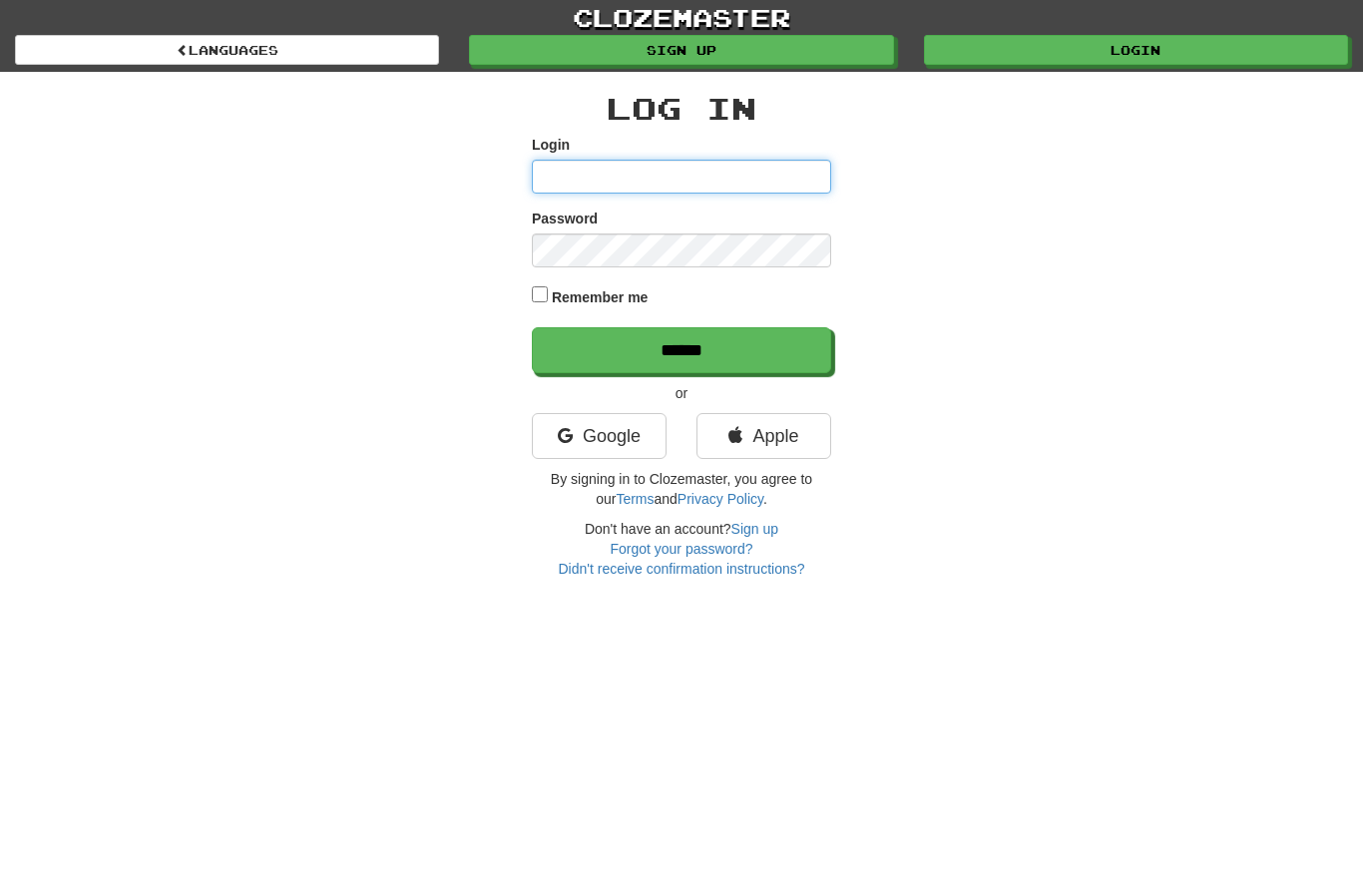 type on "**********" 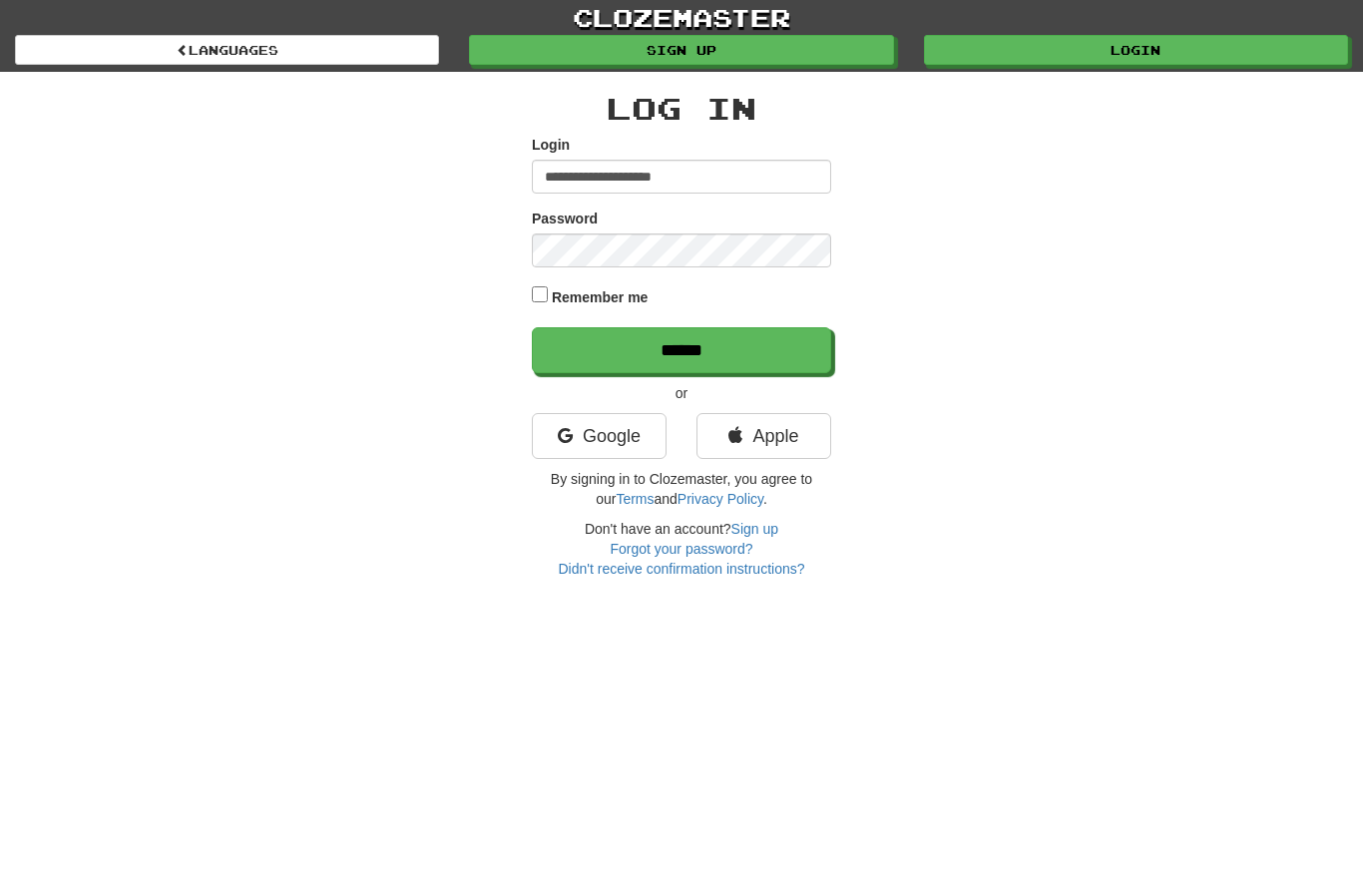click on "******" at bounding box center [682, 350] 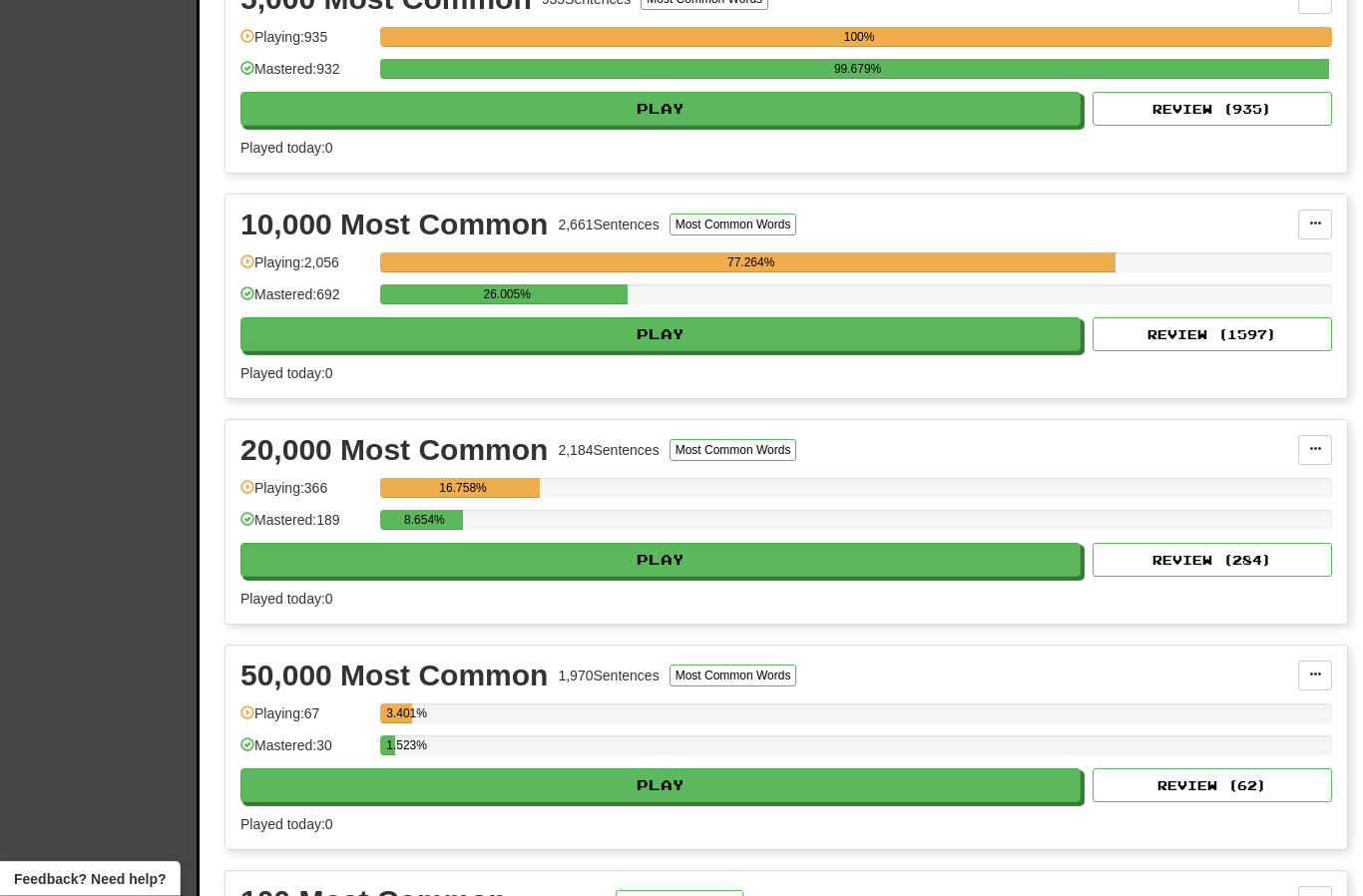 scroll, scrollTop: 1421, scrollLeft: 0, axis: vertical 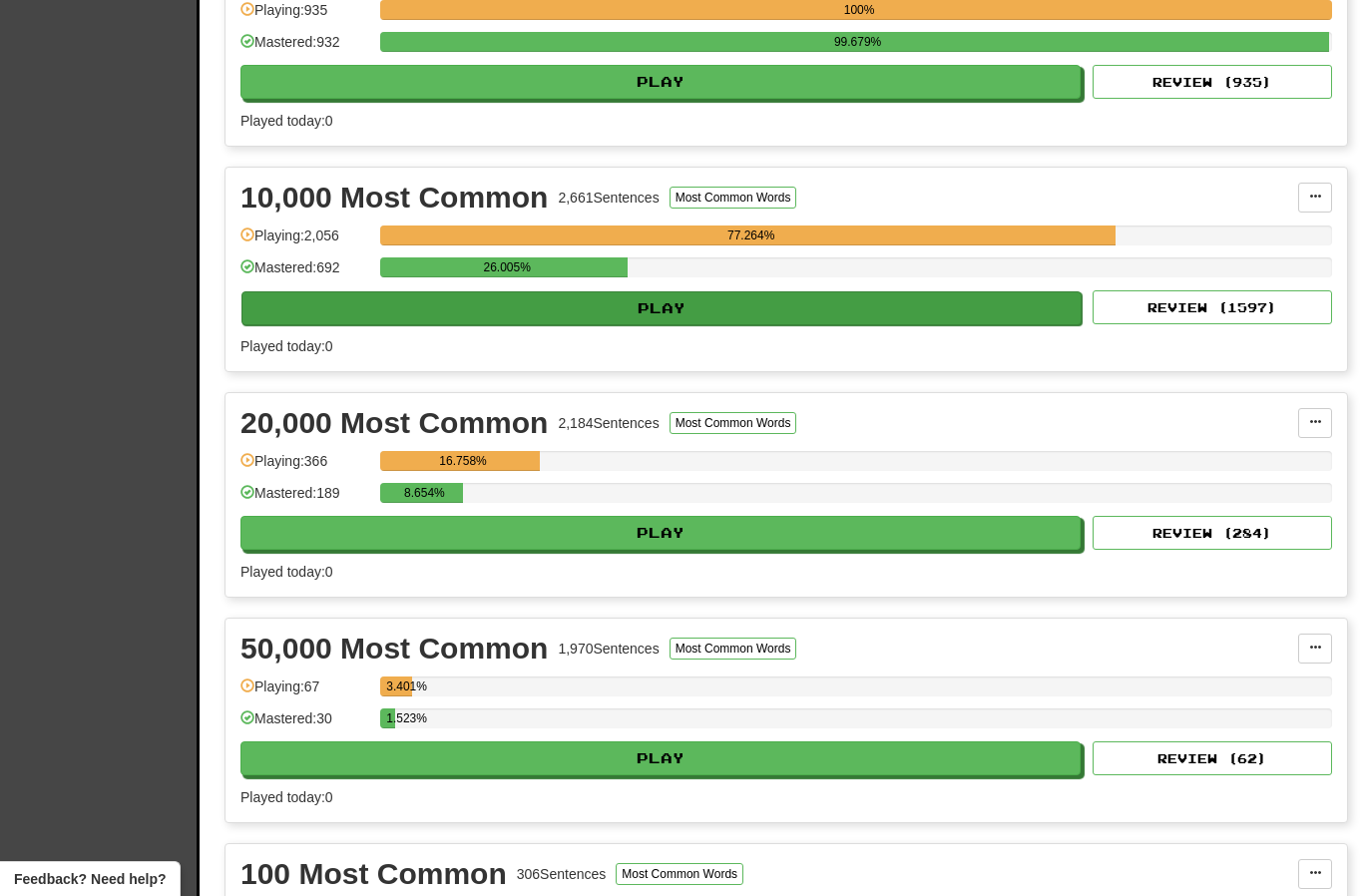 click on "Play" at bounding box center (662, 308) 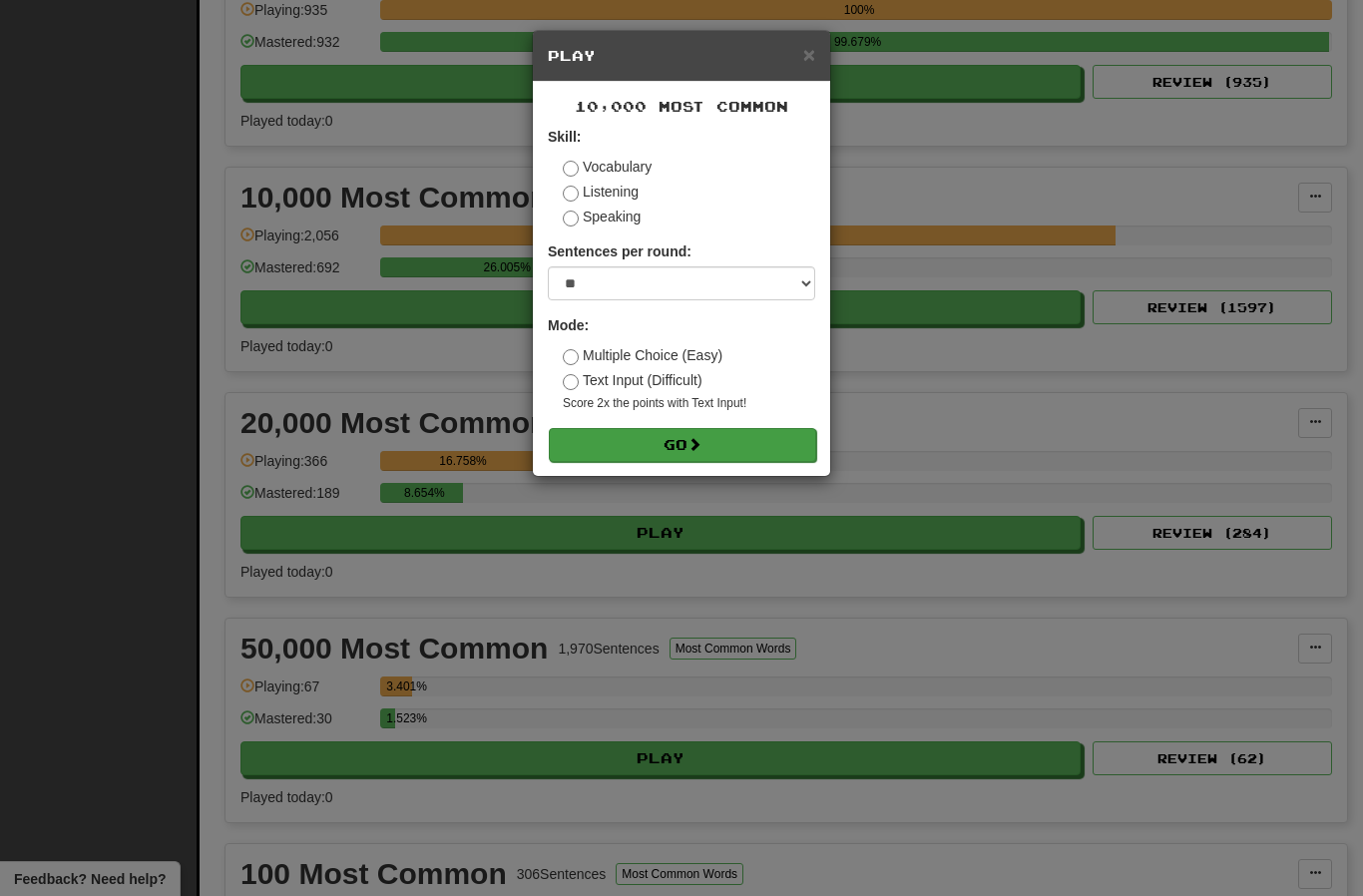 click on "Go" at bounding box center (682, 445) 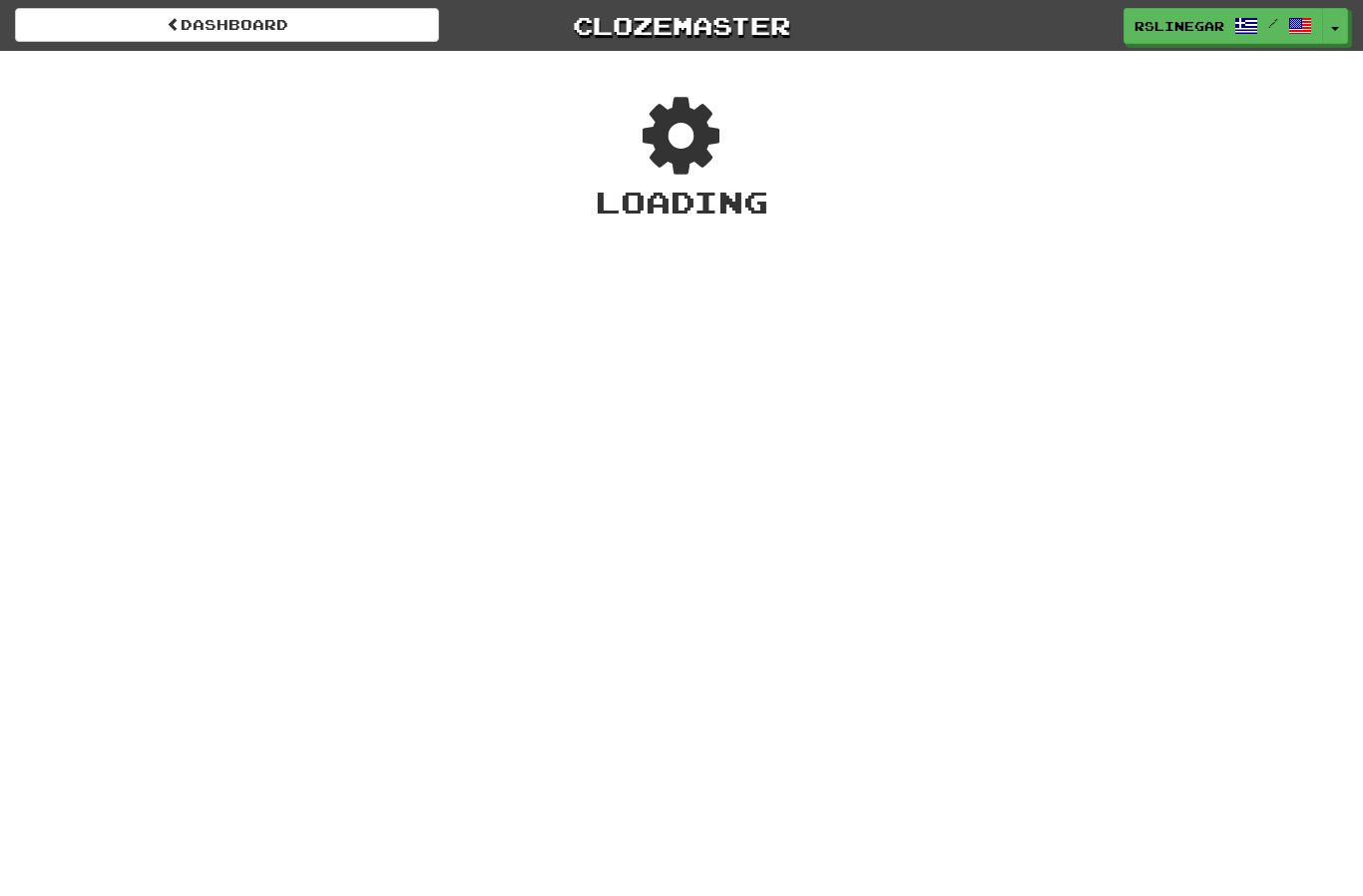 scroll, scrollTop: 0, scrollLeft: 0, axis: both 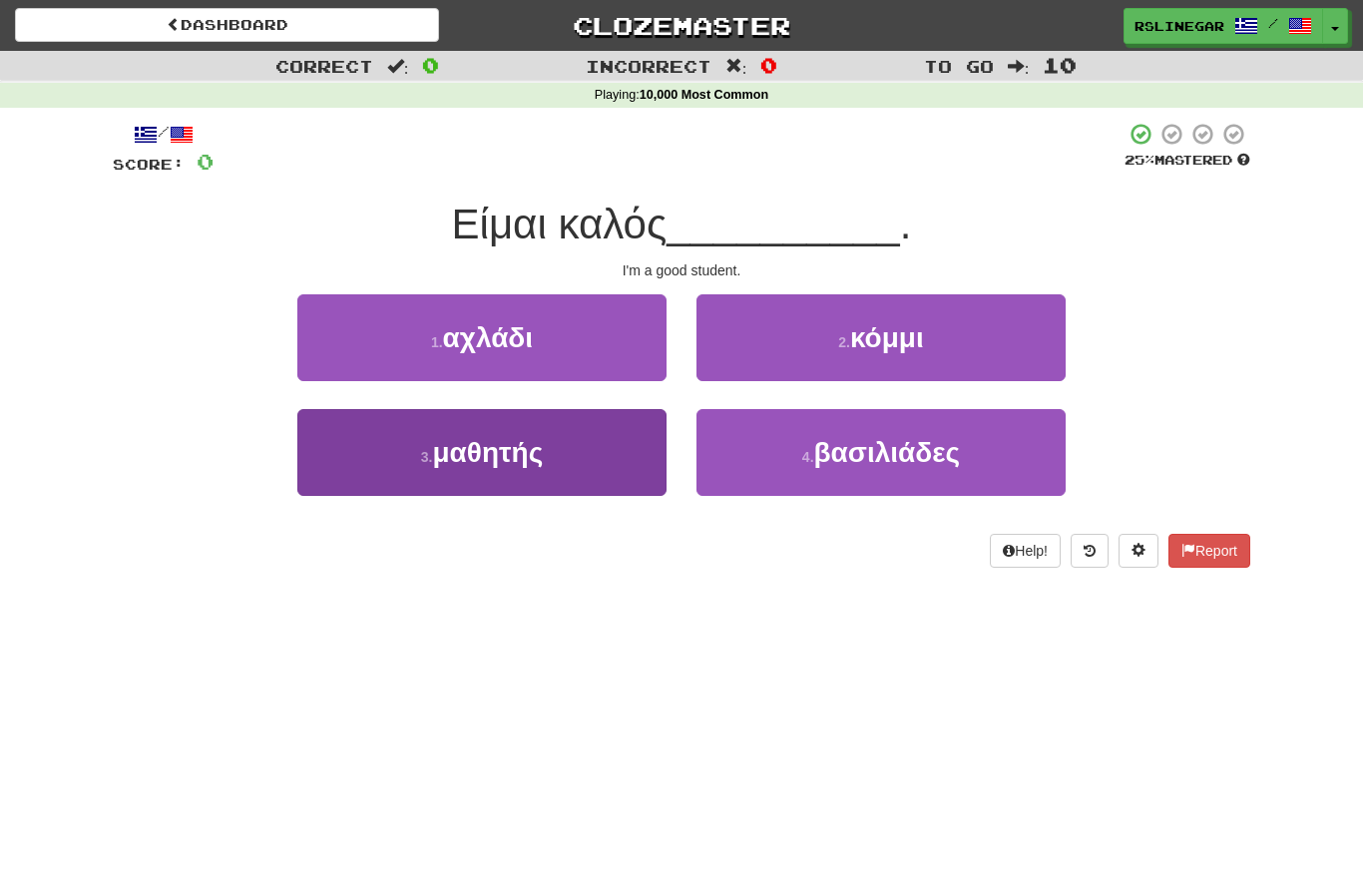 click on "μαθητής" at bounding box center [487, 452] 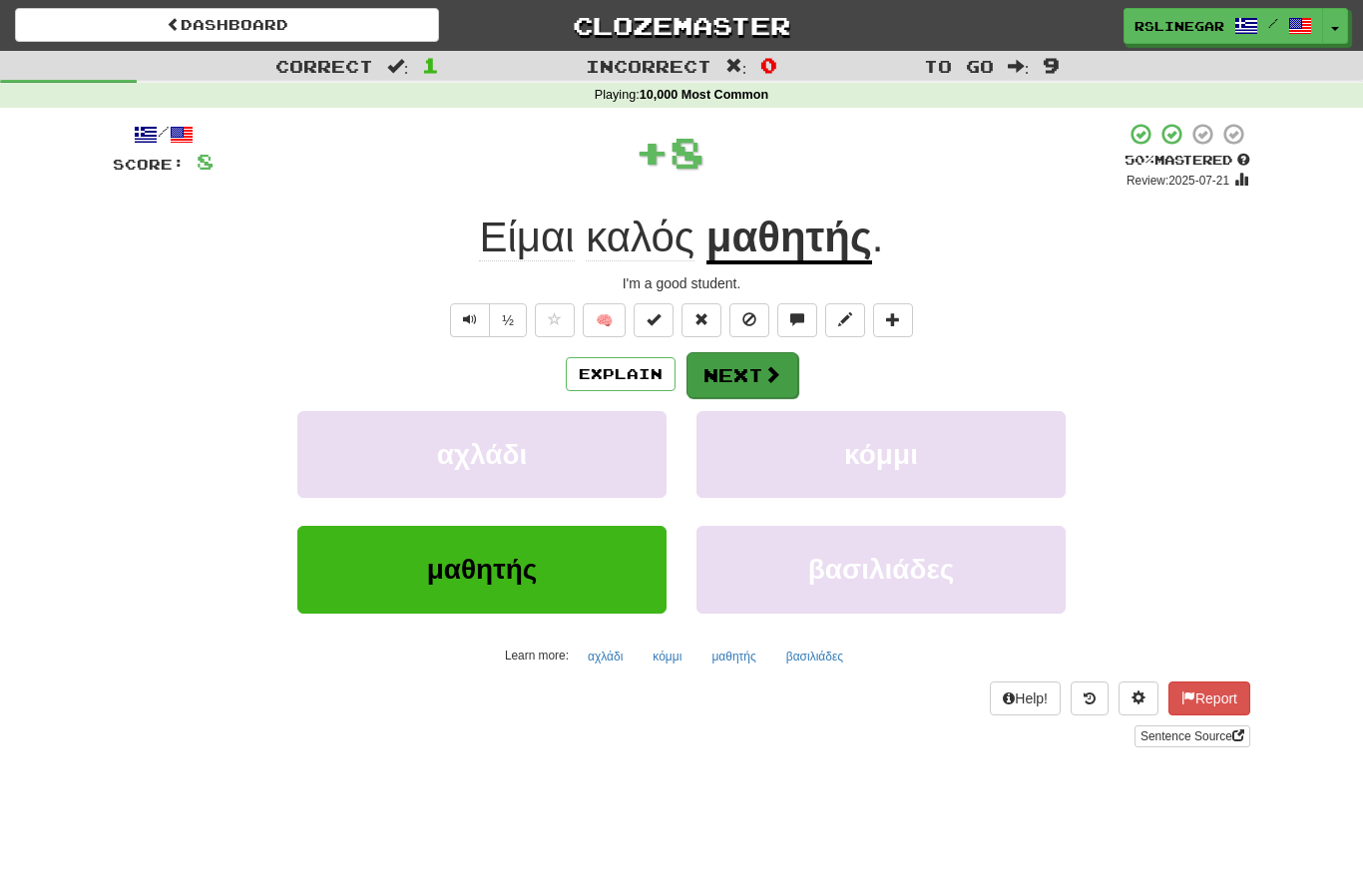 click at bounding box center [772, 374] 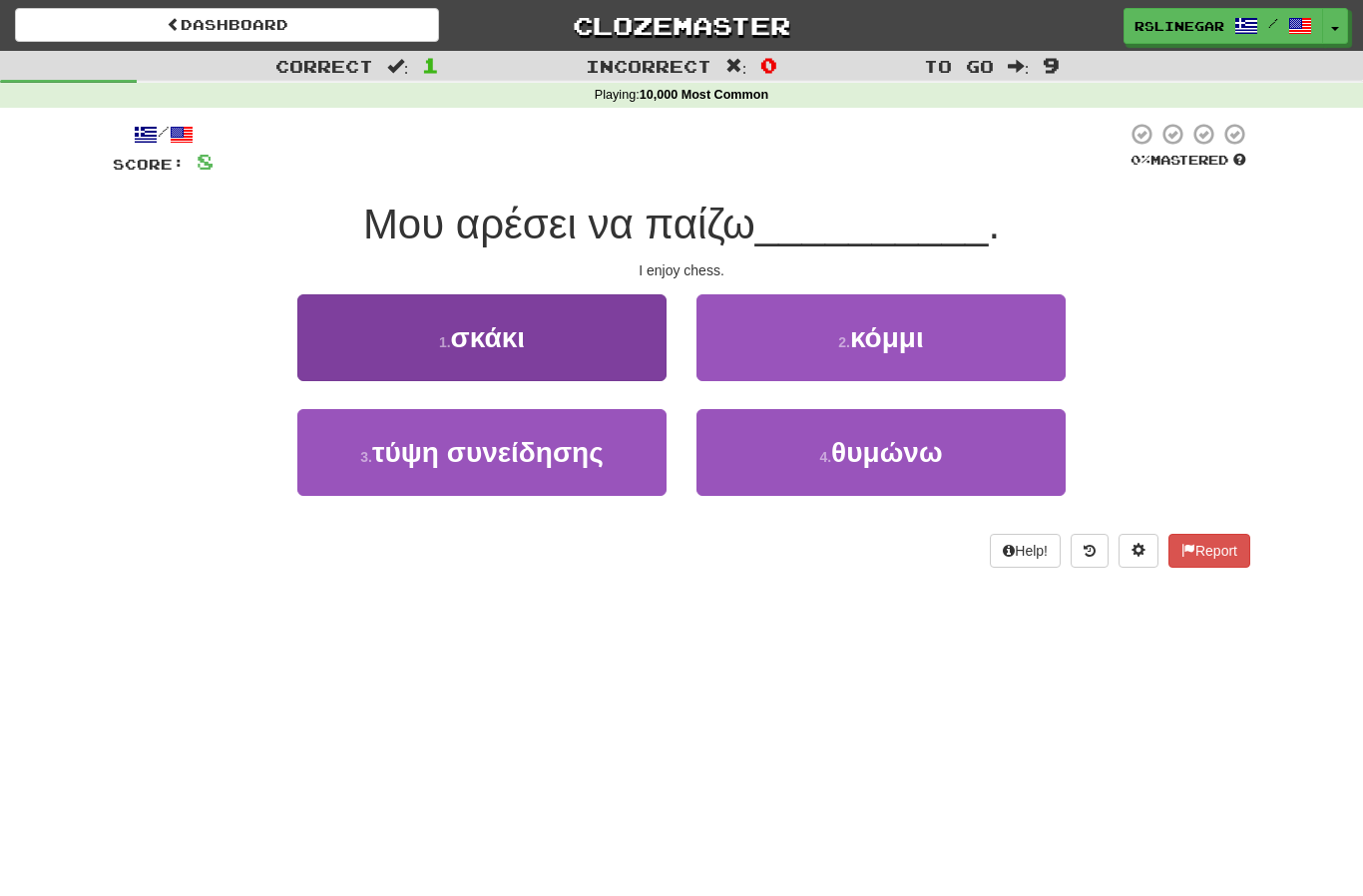 click on "1 . σκάκι" at bounding box center [482, 337] 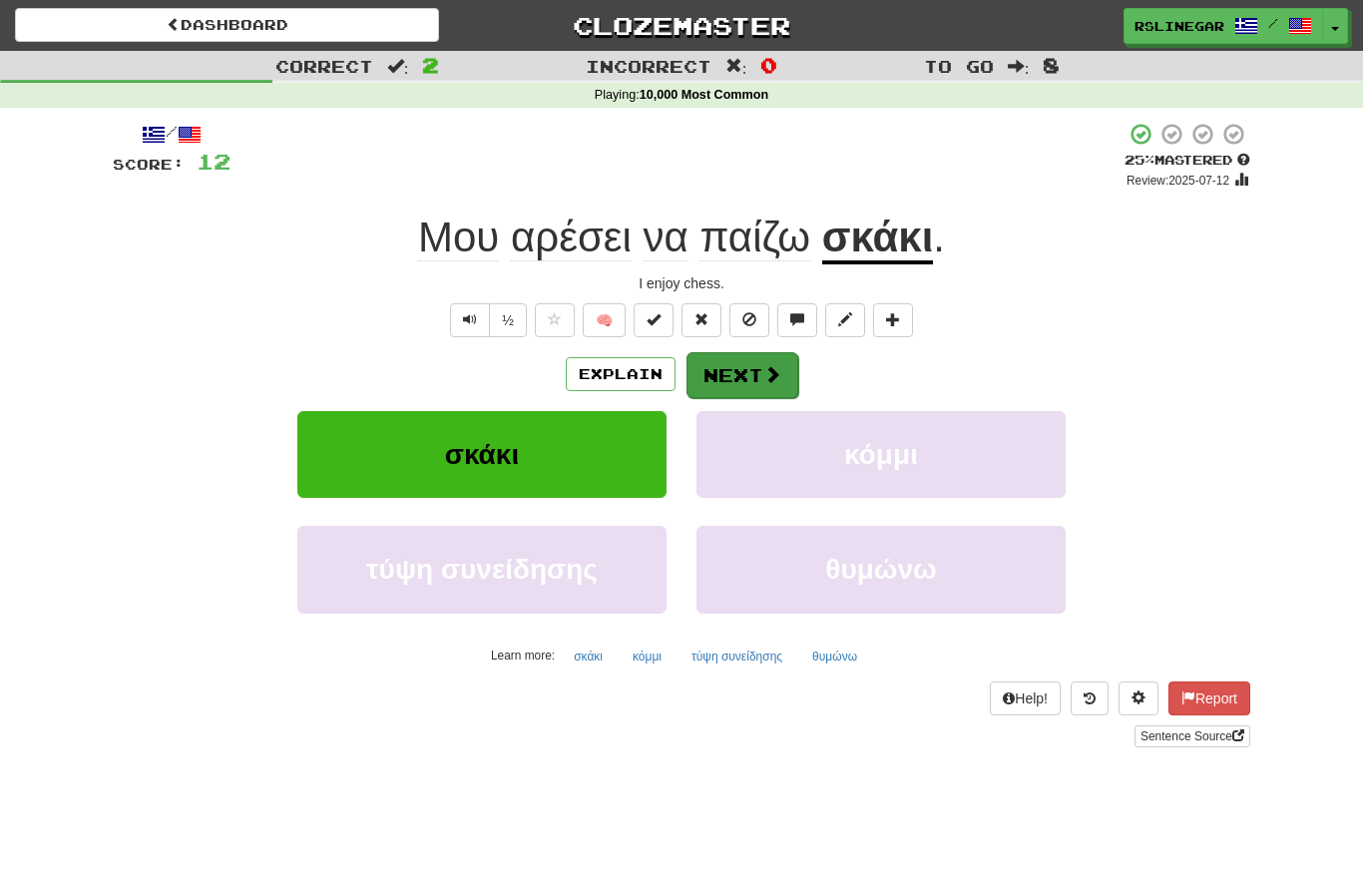 click at bounding box center (772, 374) 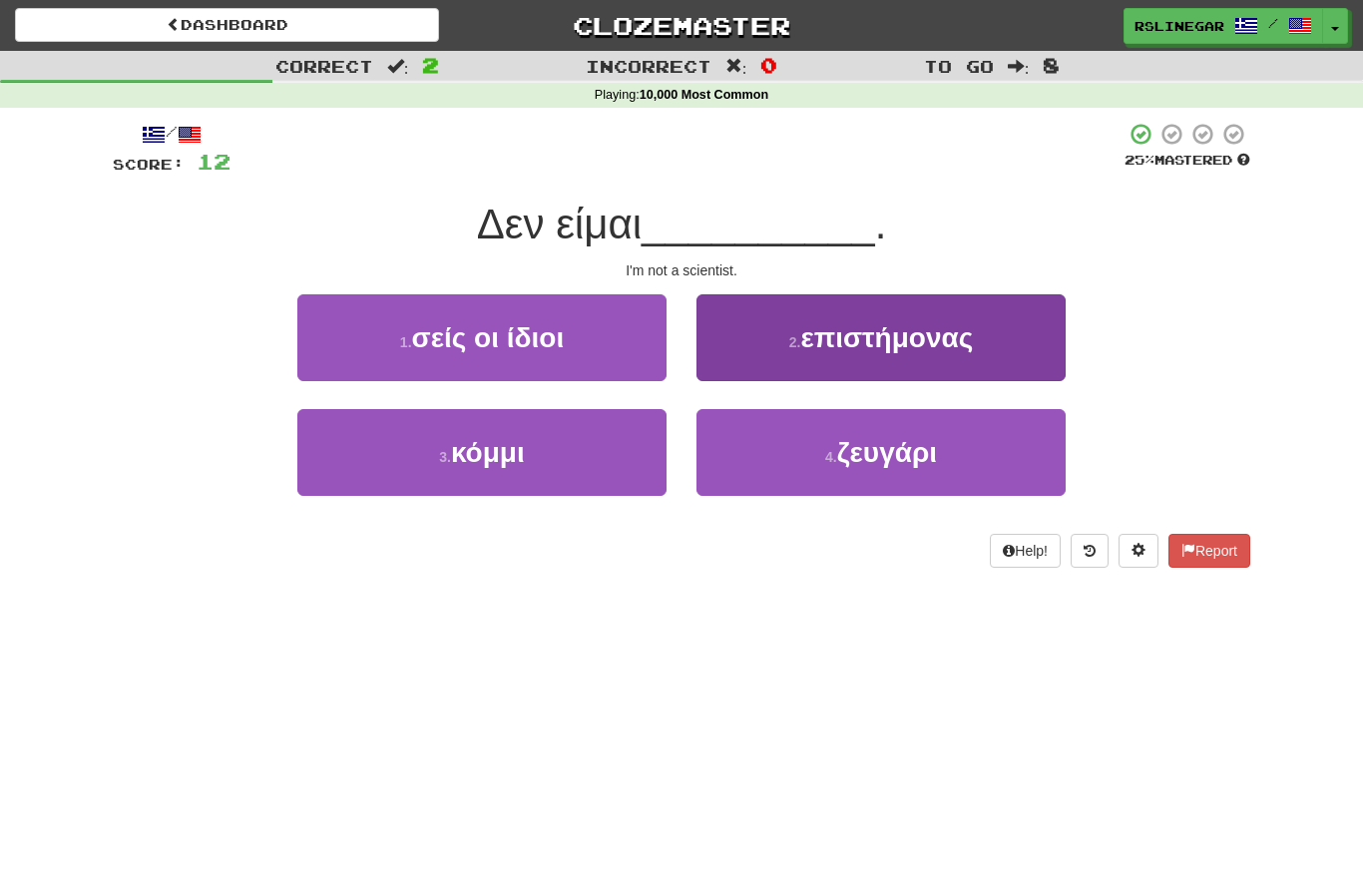 click on "2 . επιστήμονας" at bounding box center [881, 337] 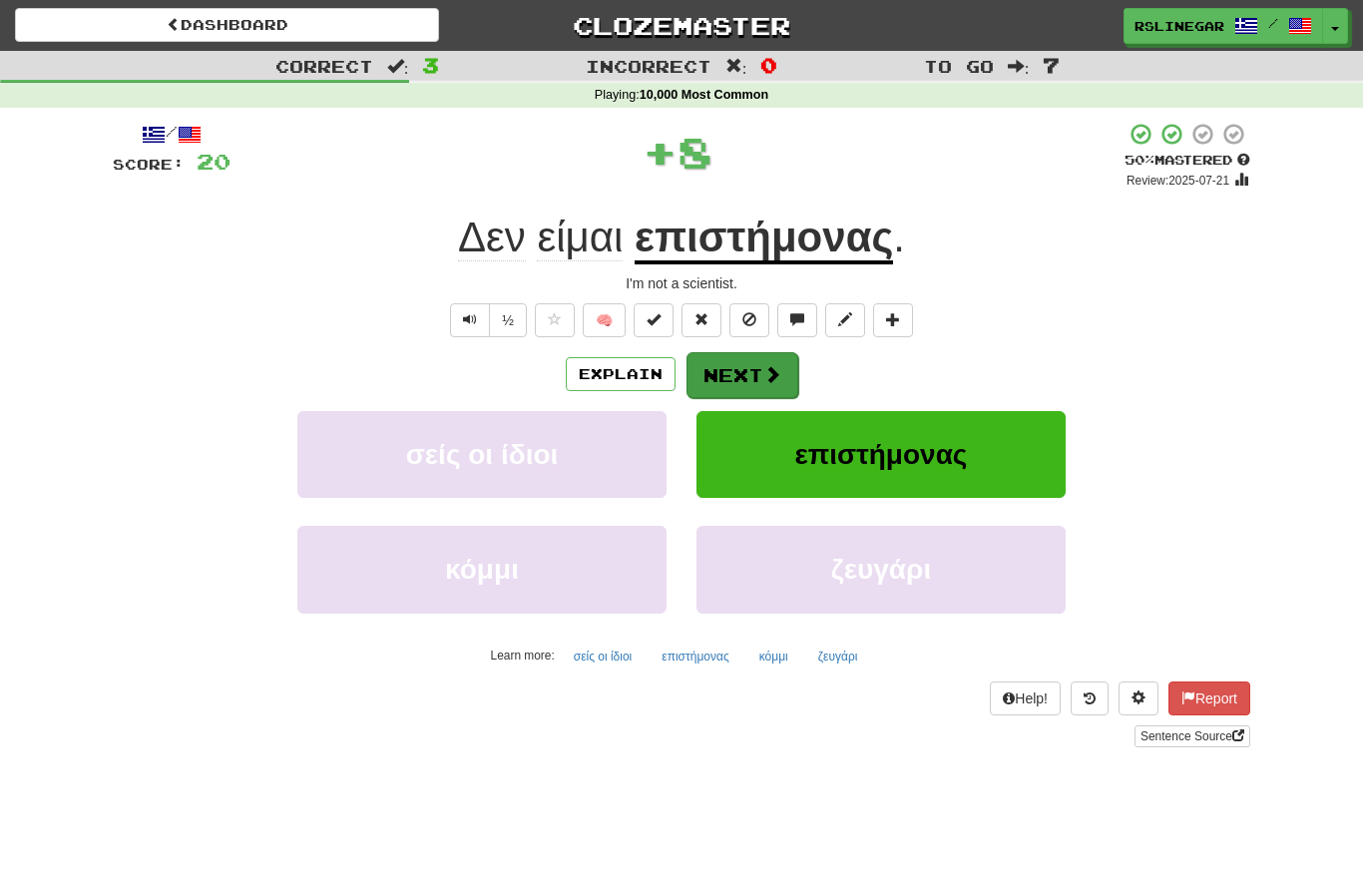 click on "Next" at bounding box center (742, 375) 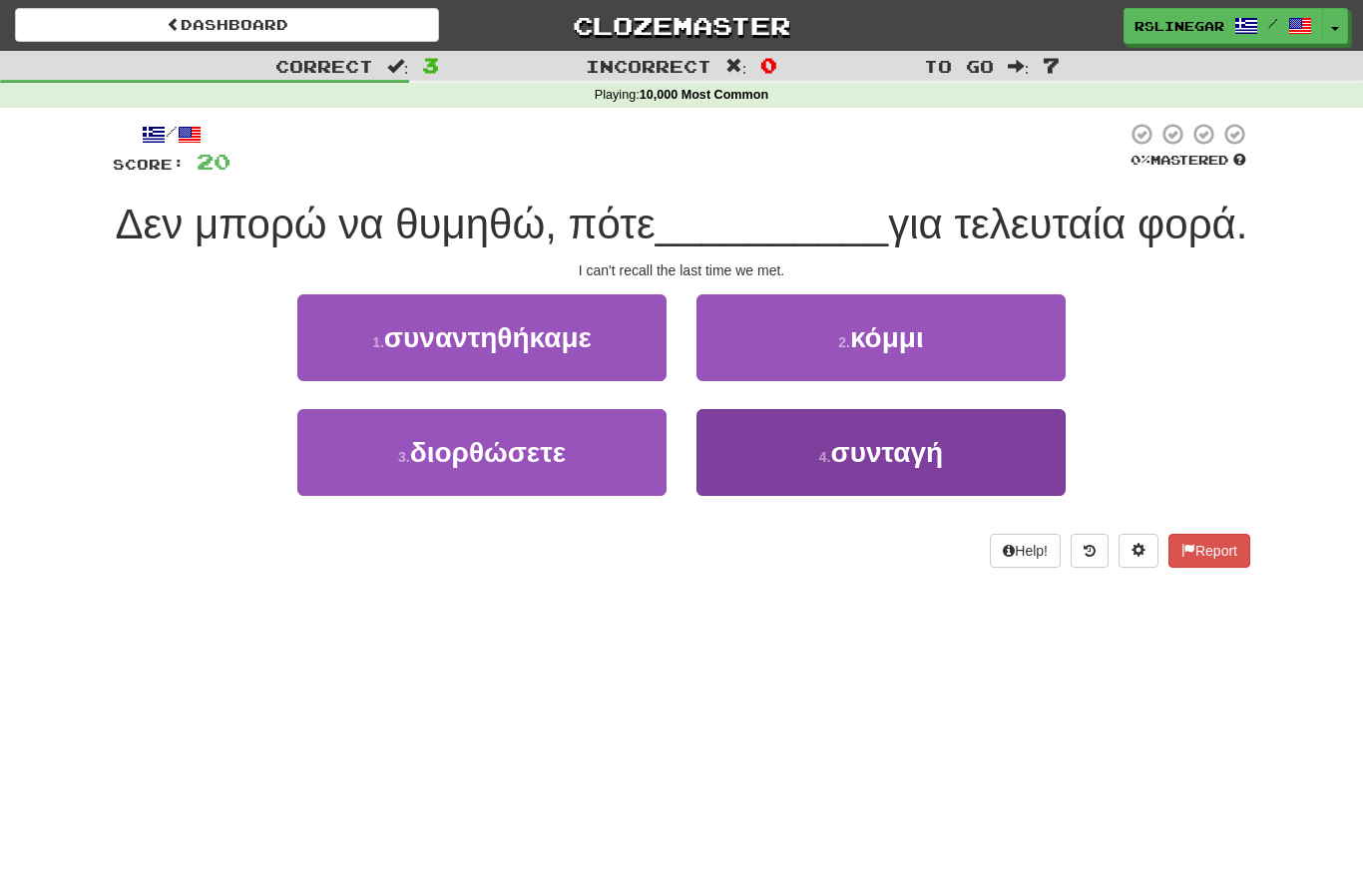click on "συνταγή" at bounding box center (887, 452) 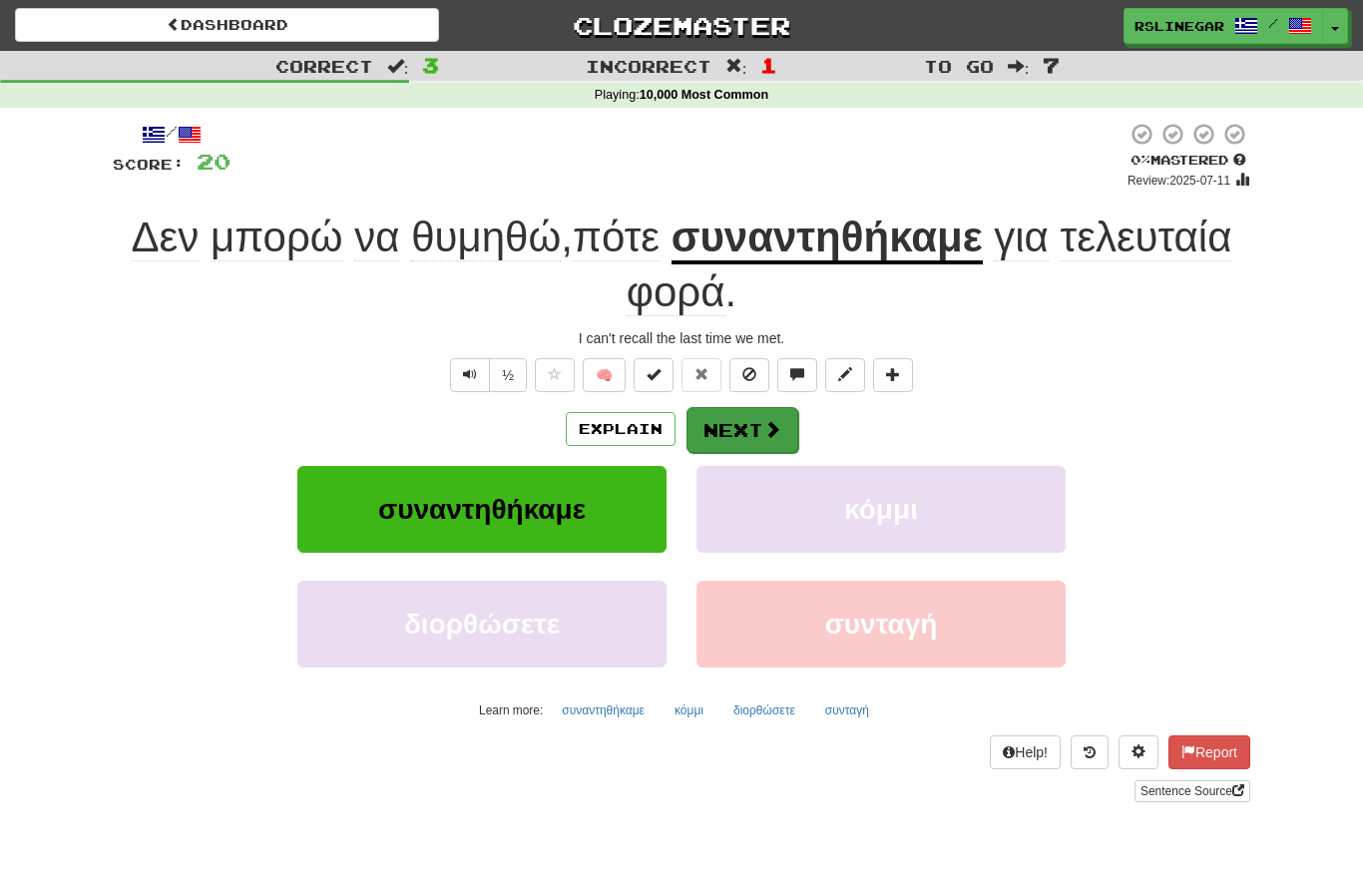 click on "Next" at bounding box center (742, 430) 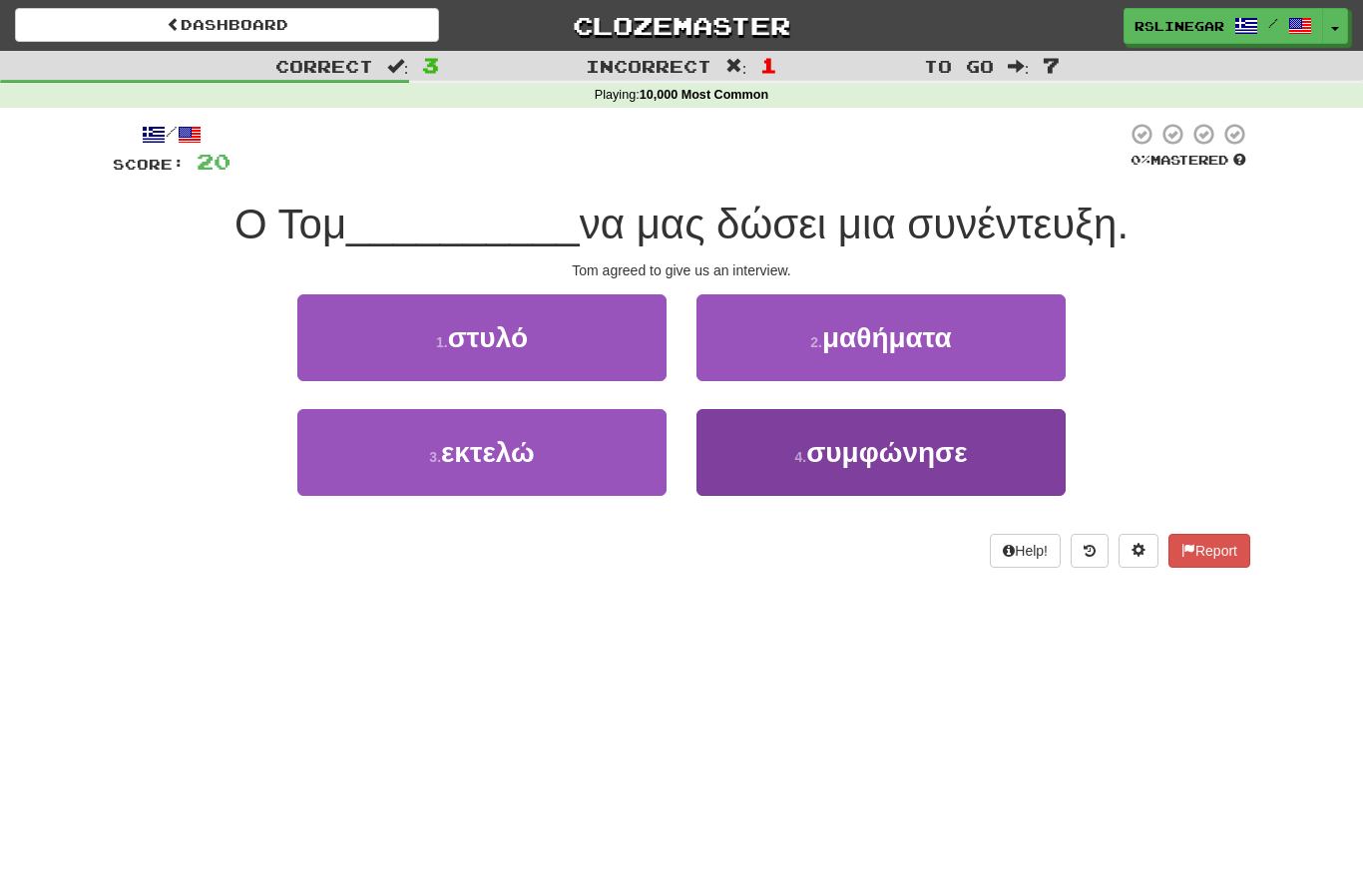 click on "συμφώνησε" at bounding box center (886, 452) 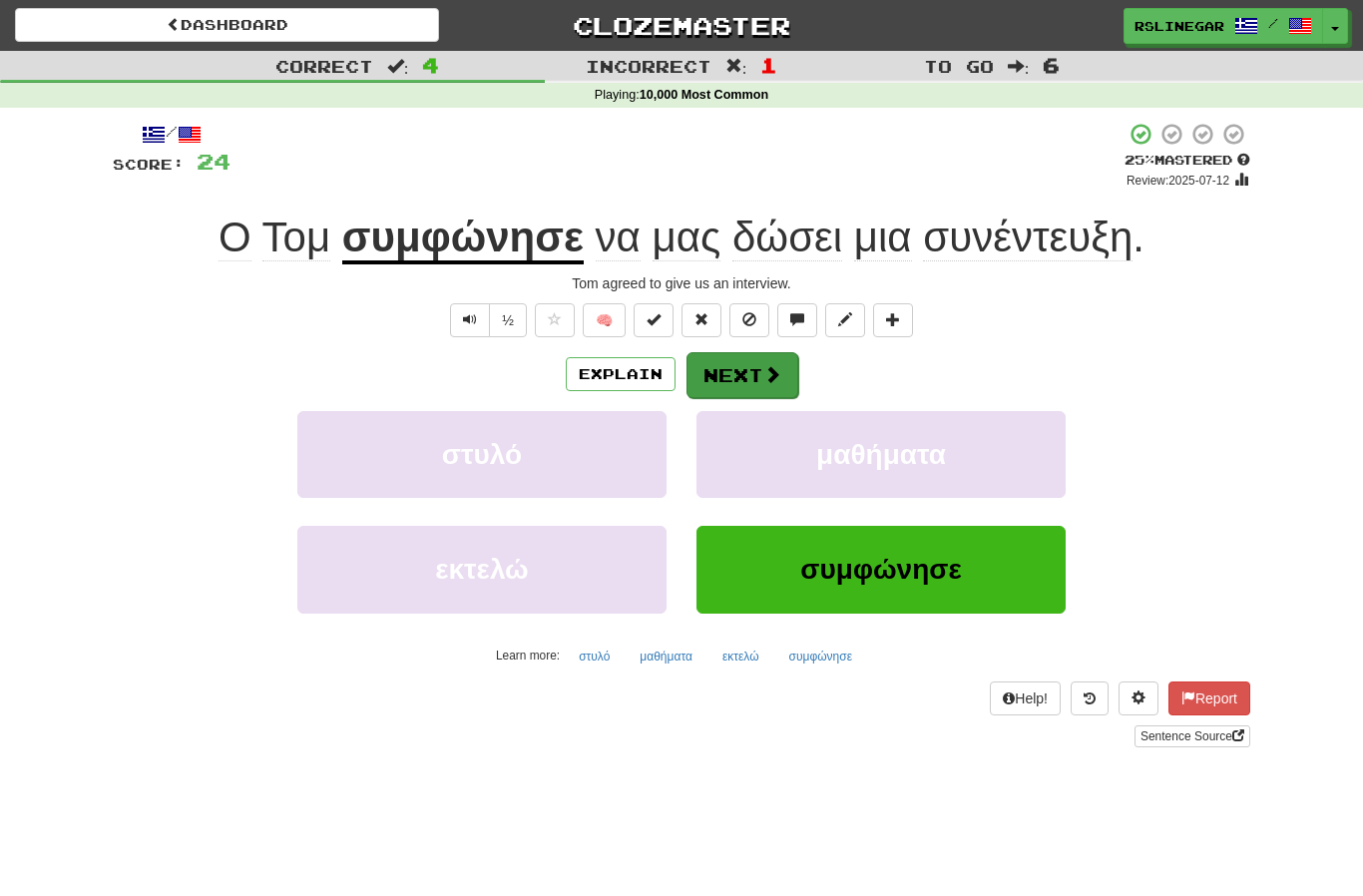 click on "Next" at bounding box center [742, 375] 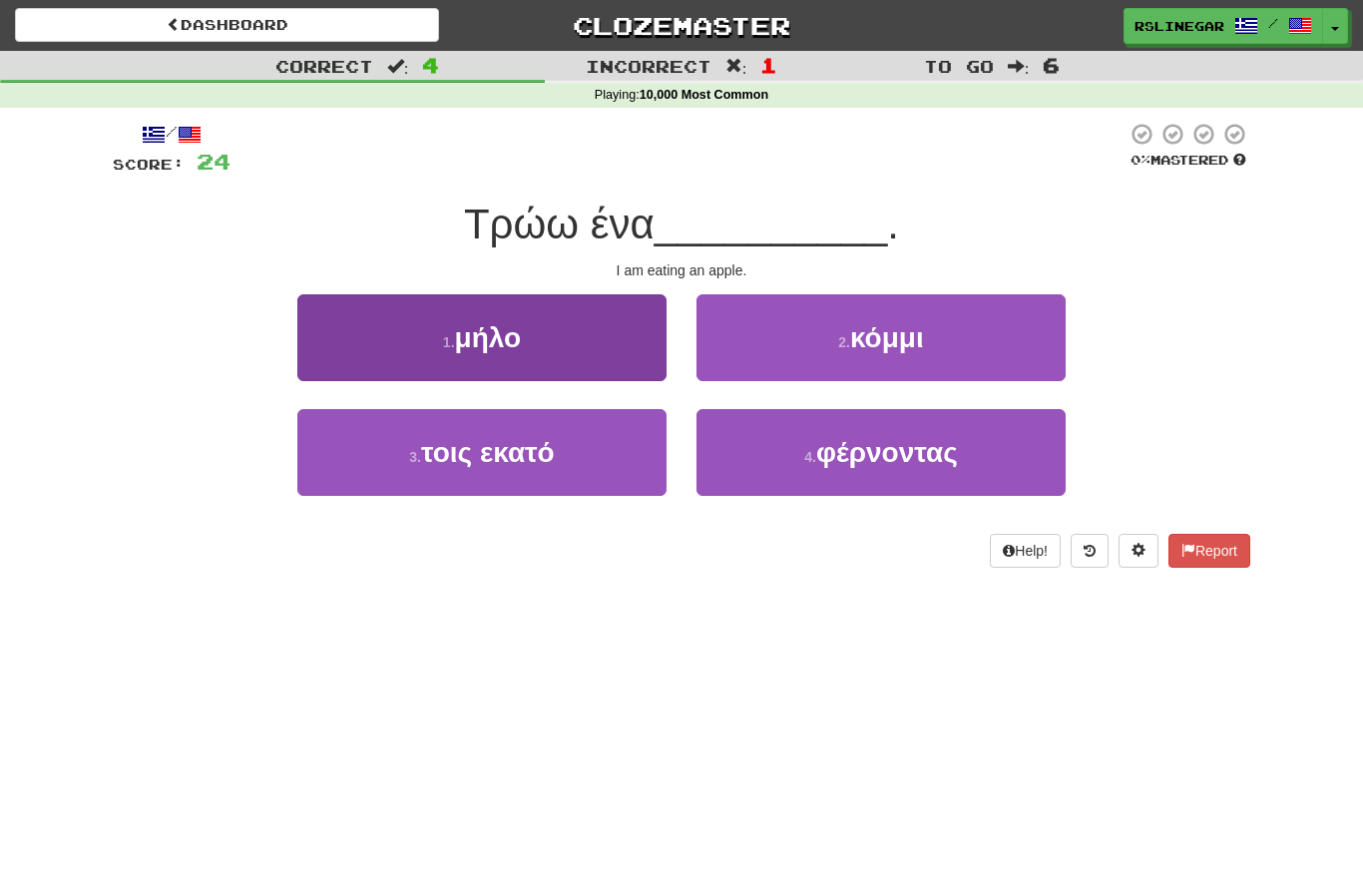 click on "1 . μήλο" at bounding box center (482, 337) 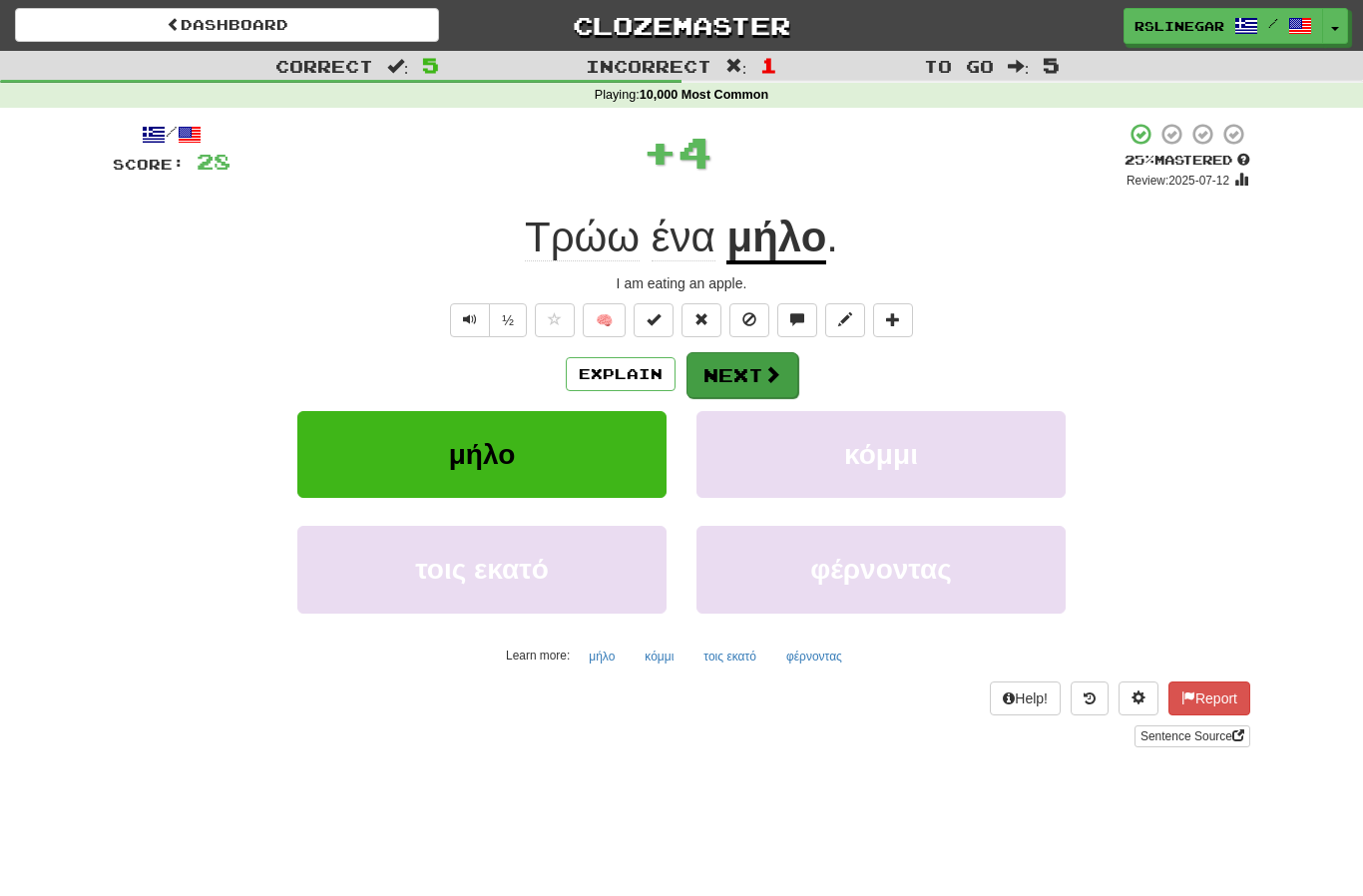 click on "Next" at bounding box center (742, 375) 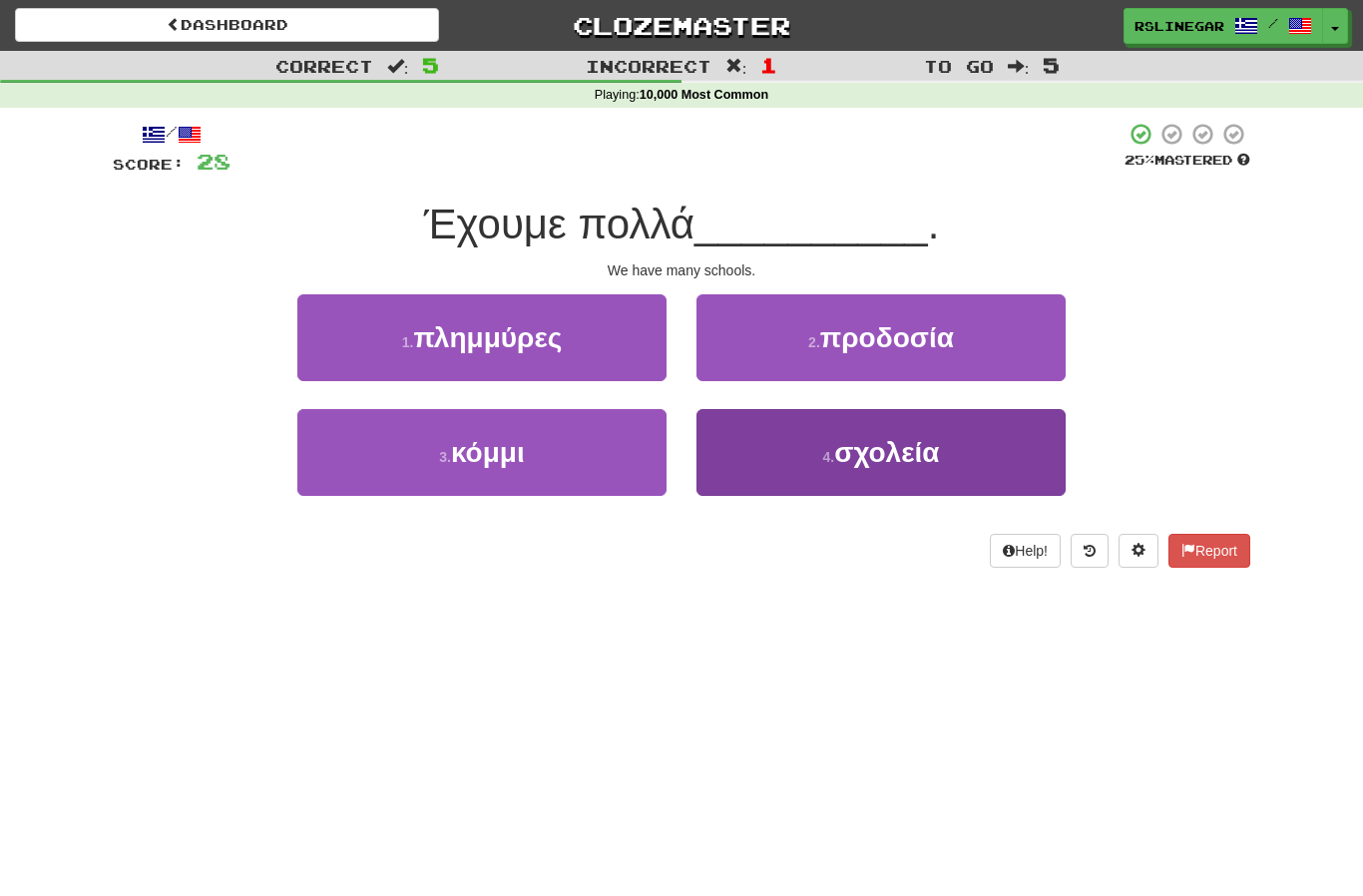 click on "σχολεία" at bounding box center [886, 452] 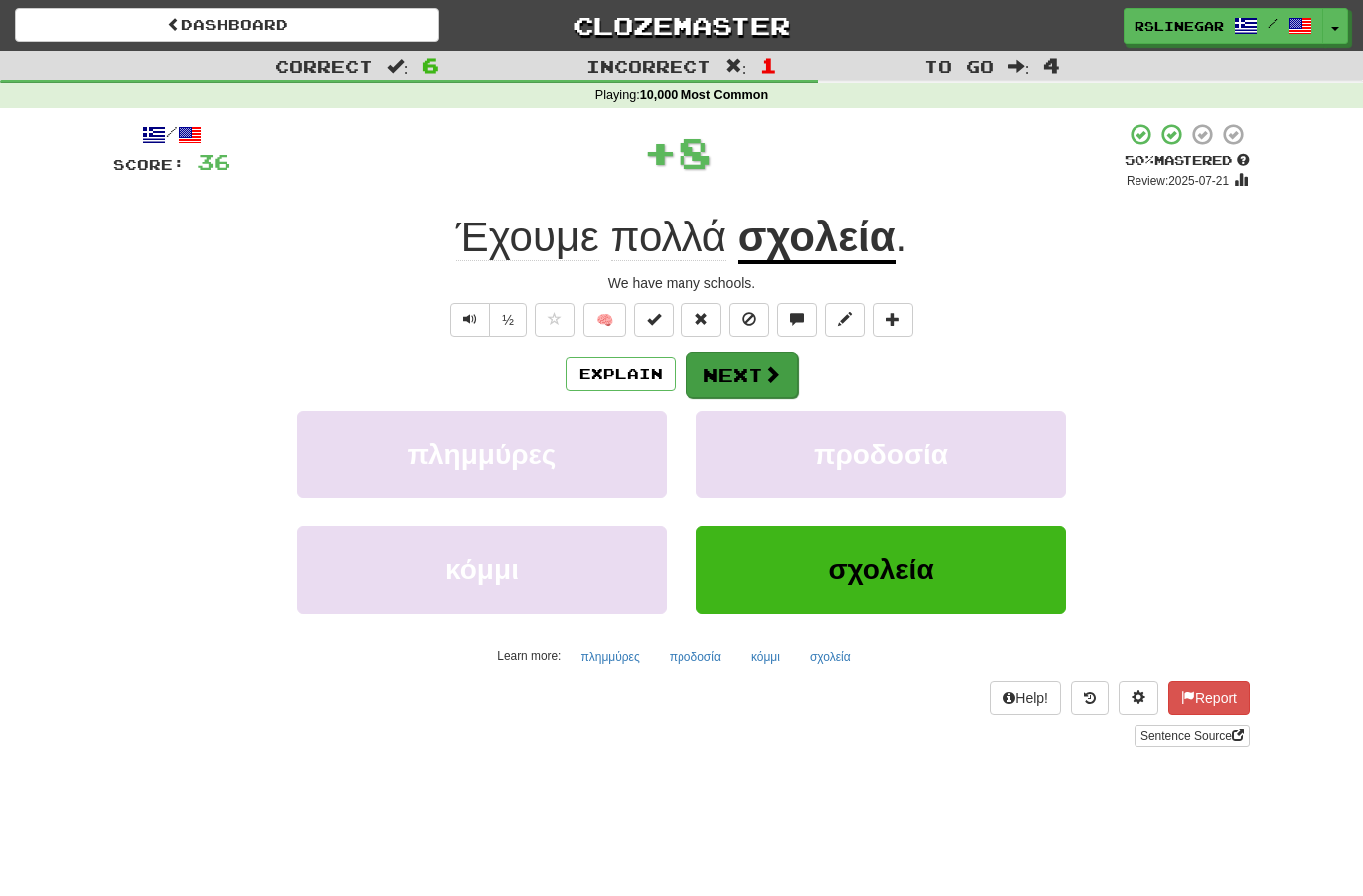 click on "Next" at bounding box center (742, 375) 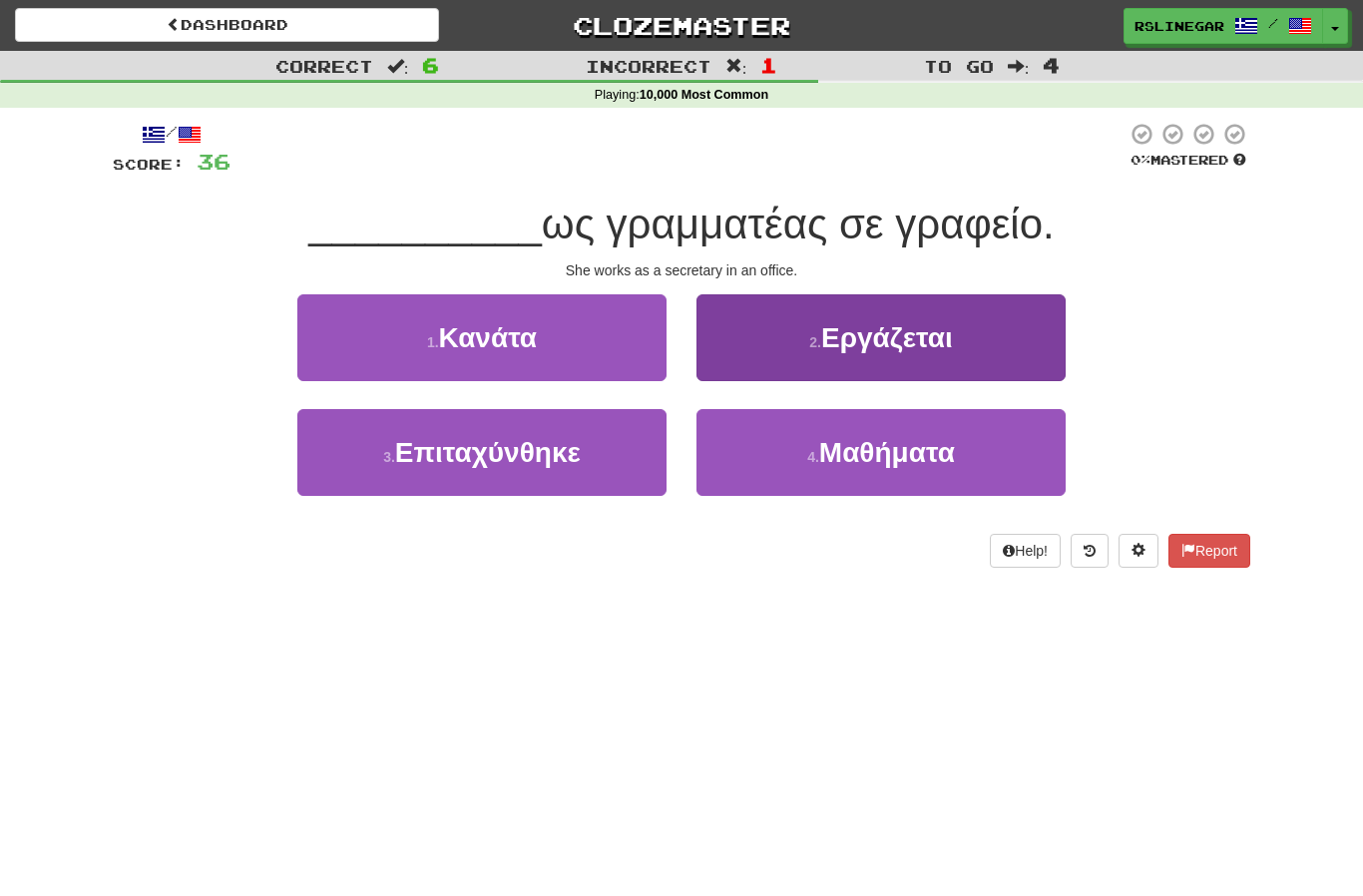 click on "Εργάζεται" at bounding box center [887, 337] 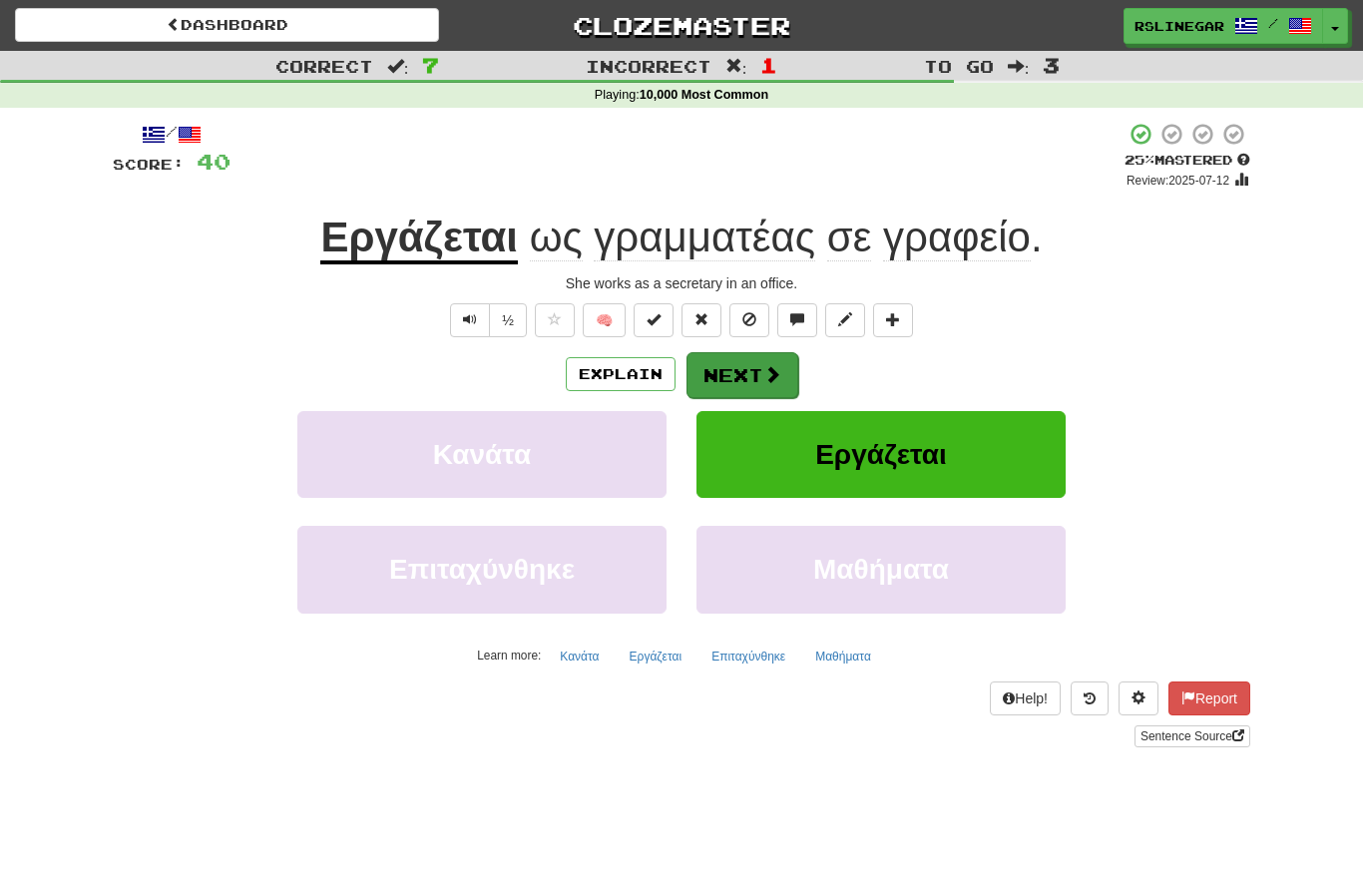 click on "Next" at bounding box center (742, 375) 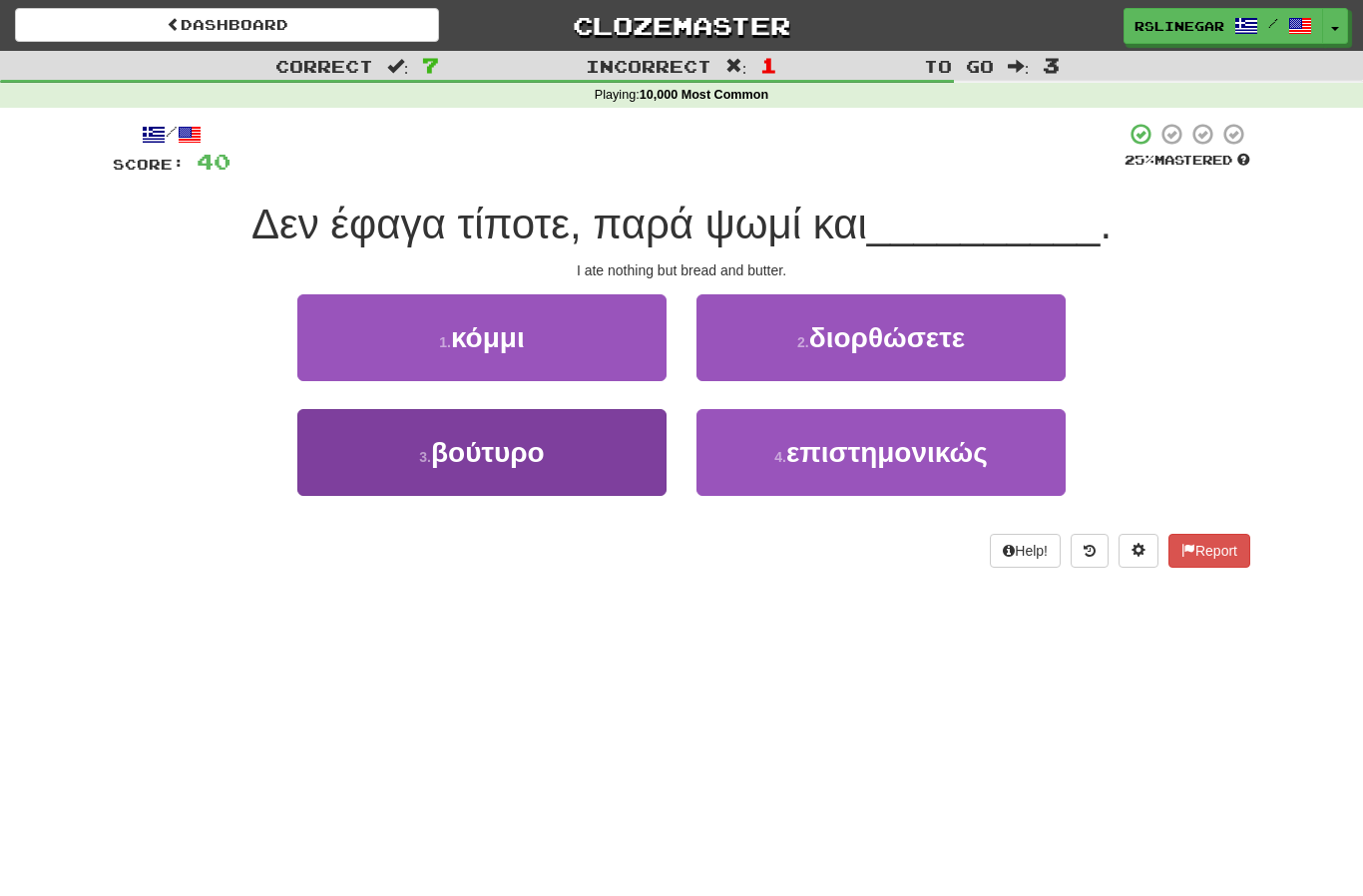 click on "3 . βούτυρο" at bounding box center [482, 452] 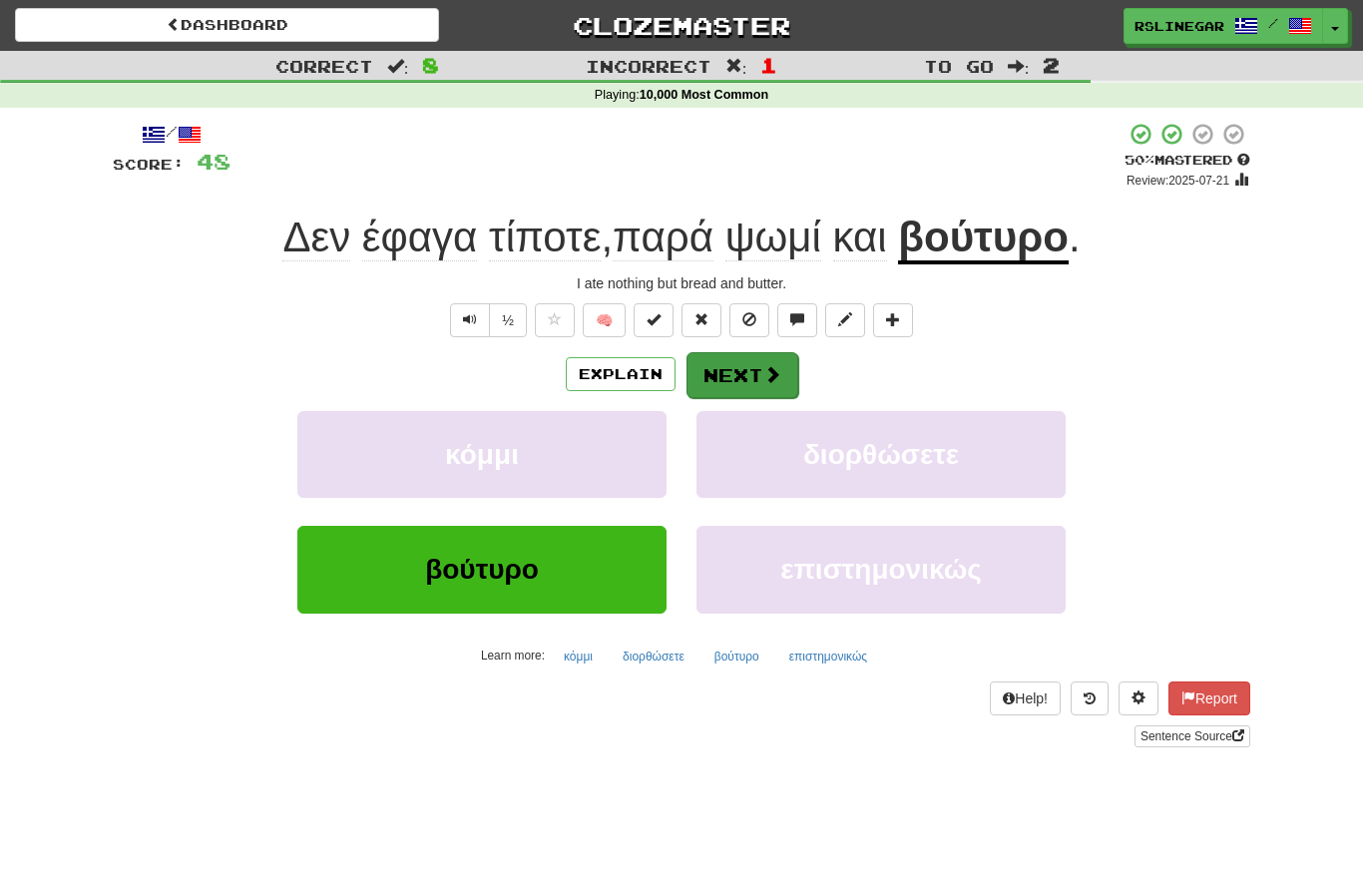 click on "Next" at bounding box center [742, 375] 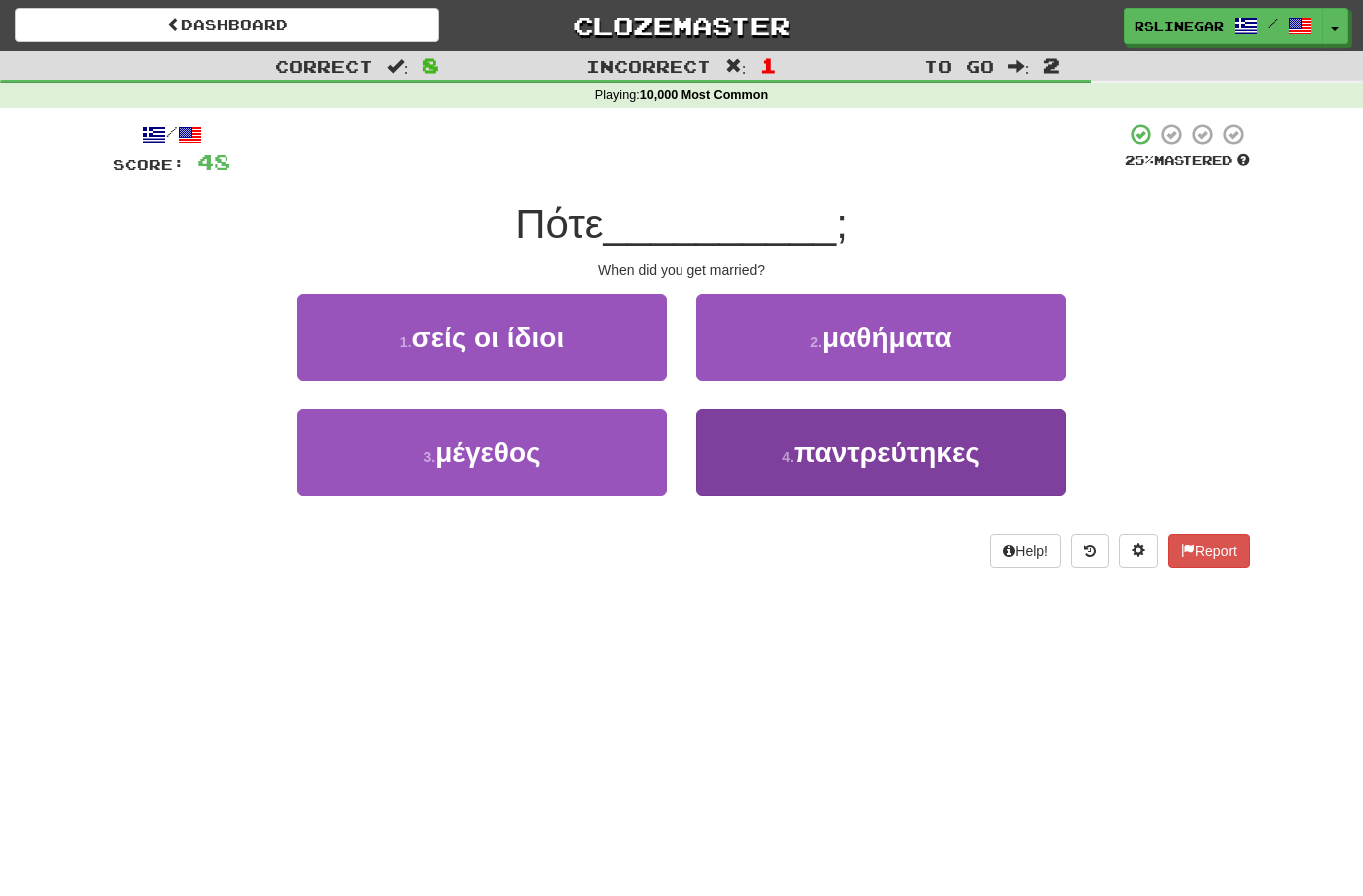 click on "παντρεύτηκες" at bounding box center [887, 452] 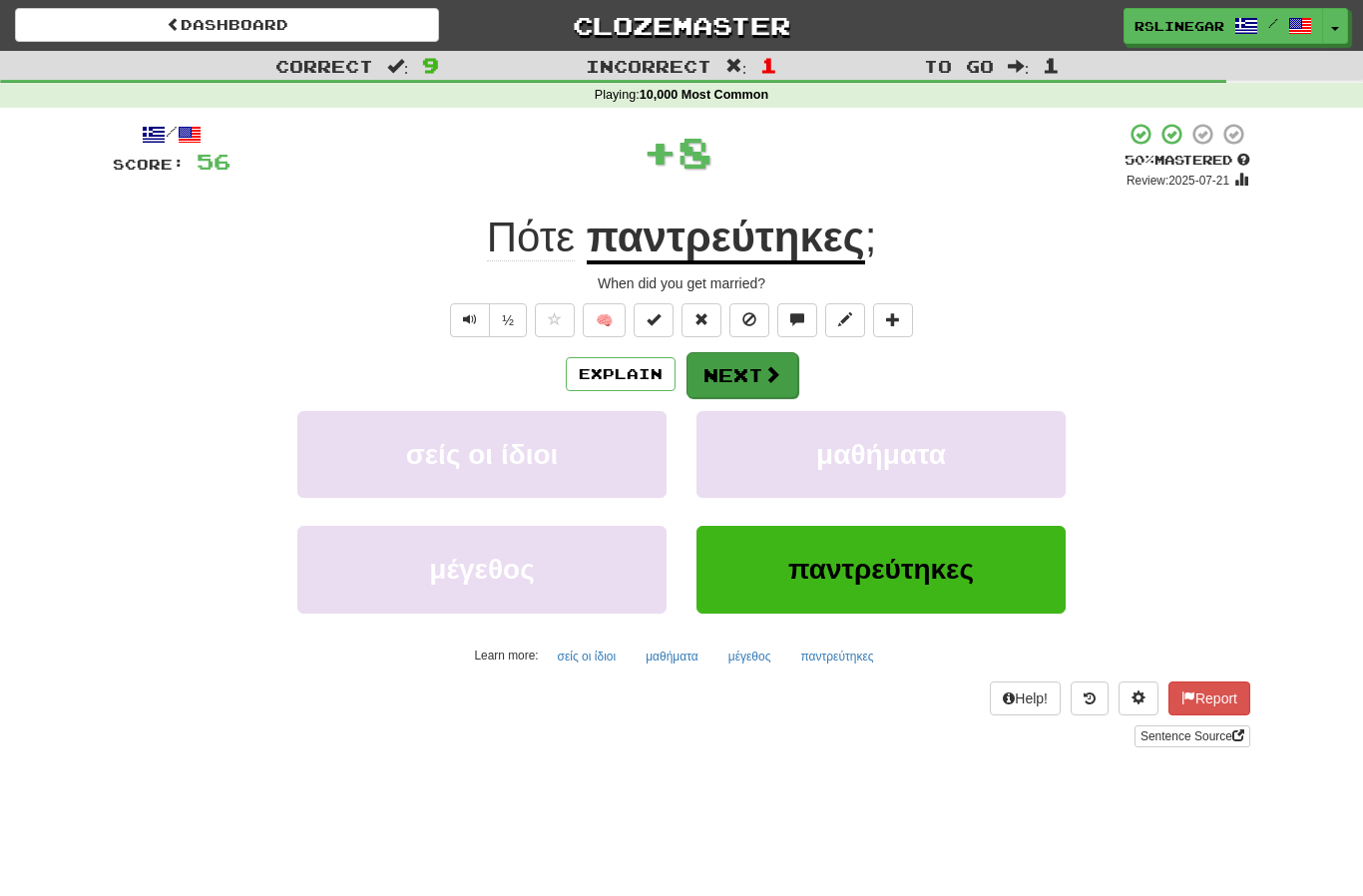 click at bounding box center [772, 374] 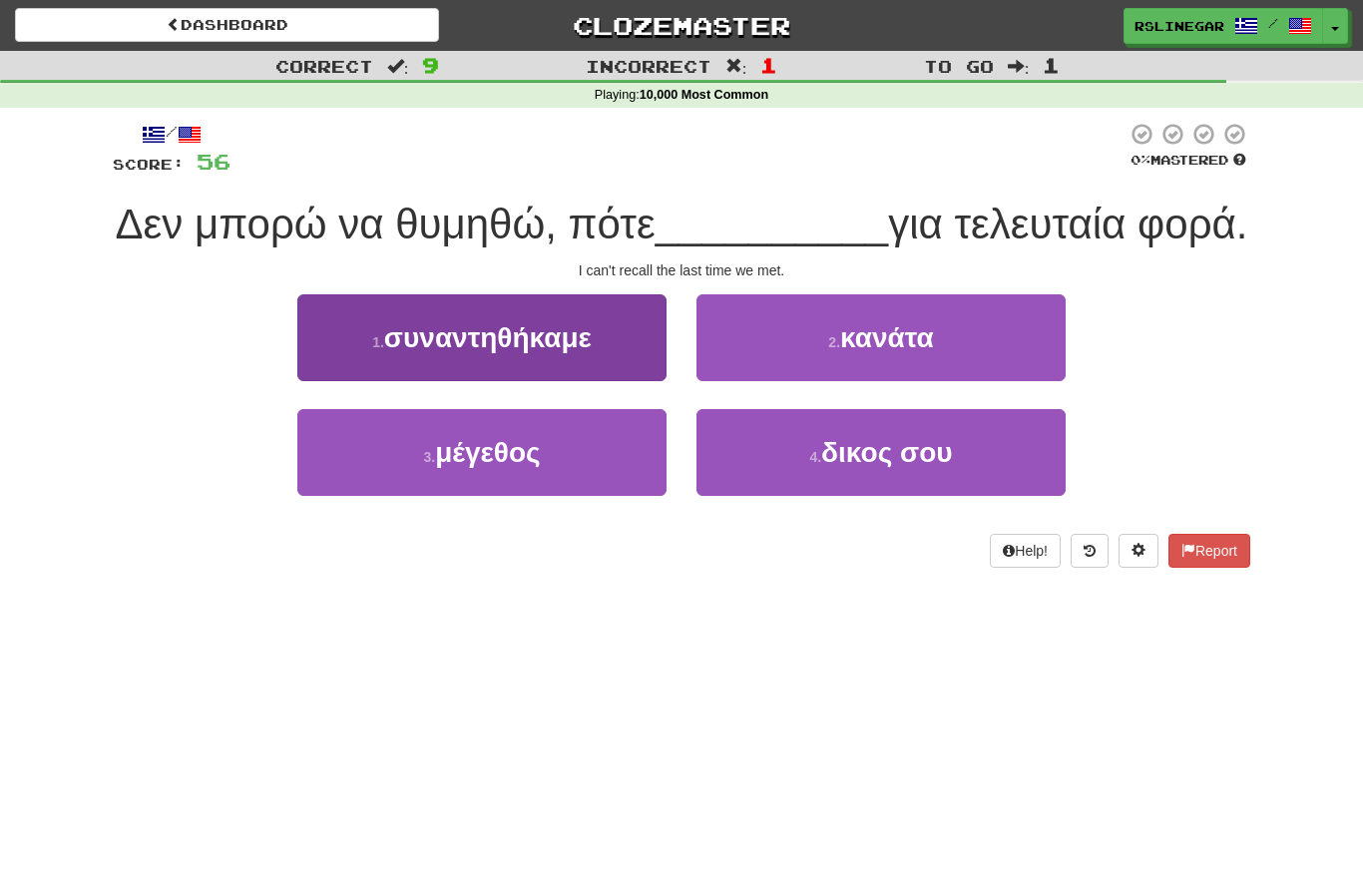 click on "συναντηθήκαμε" at bounding box center (488, 337) 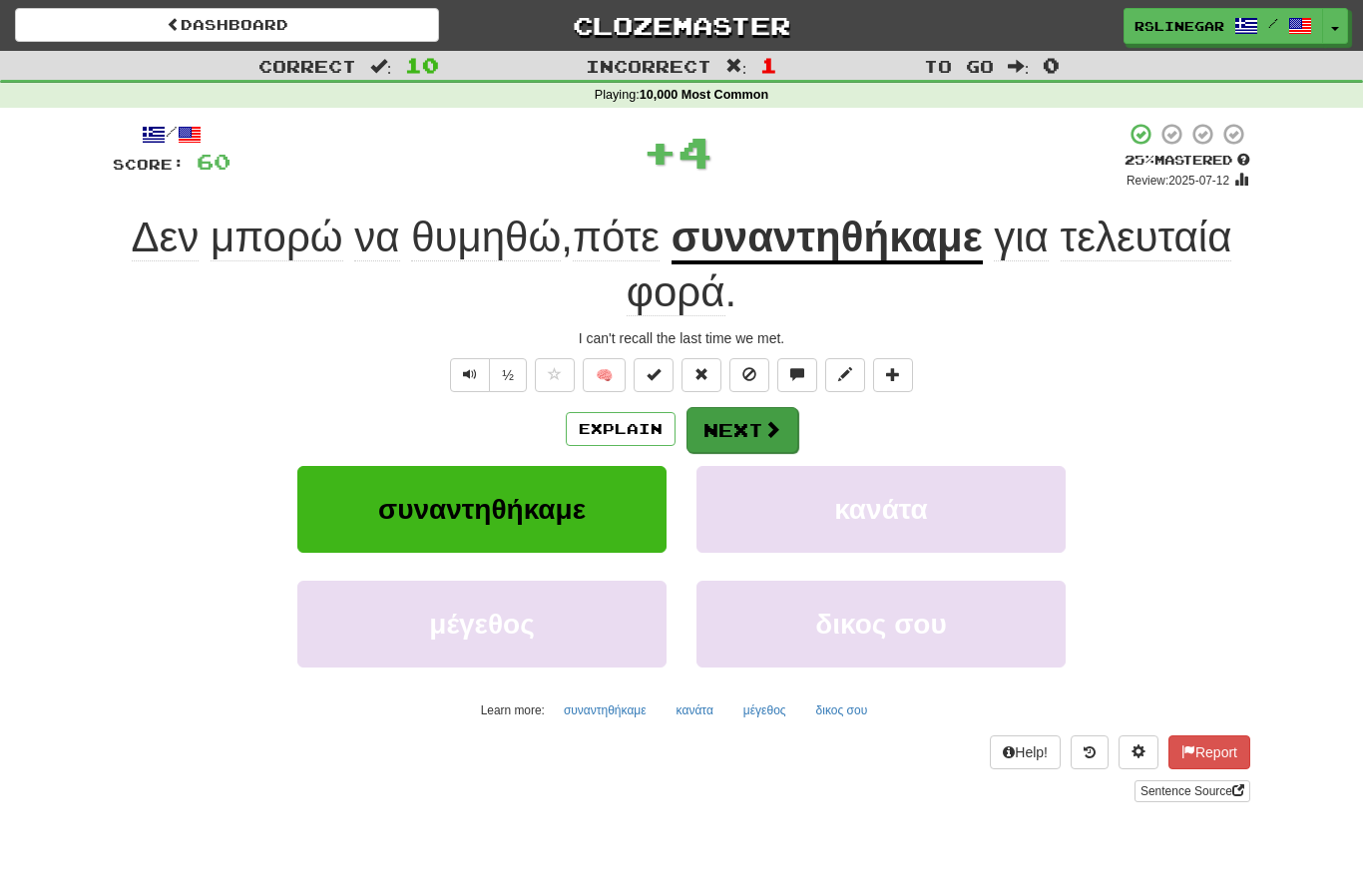 click on "Next" at bounding box center (742, 430) 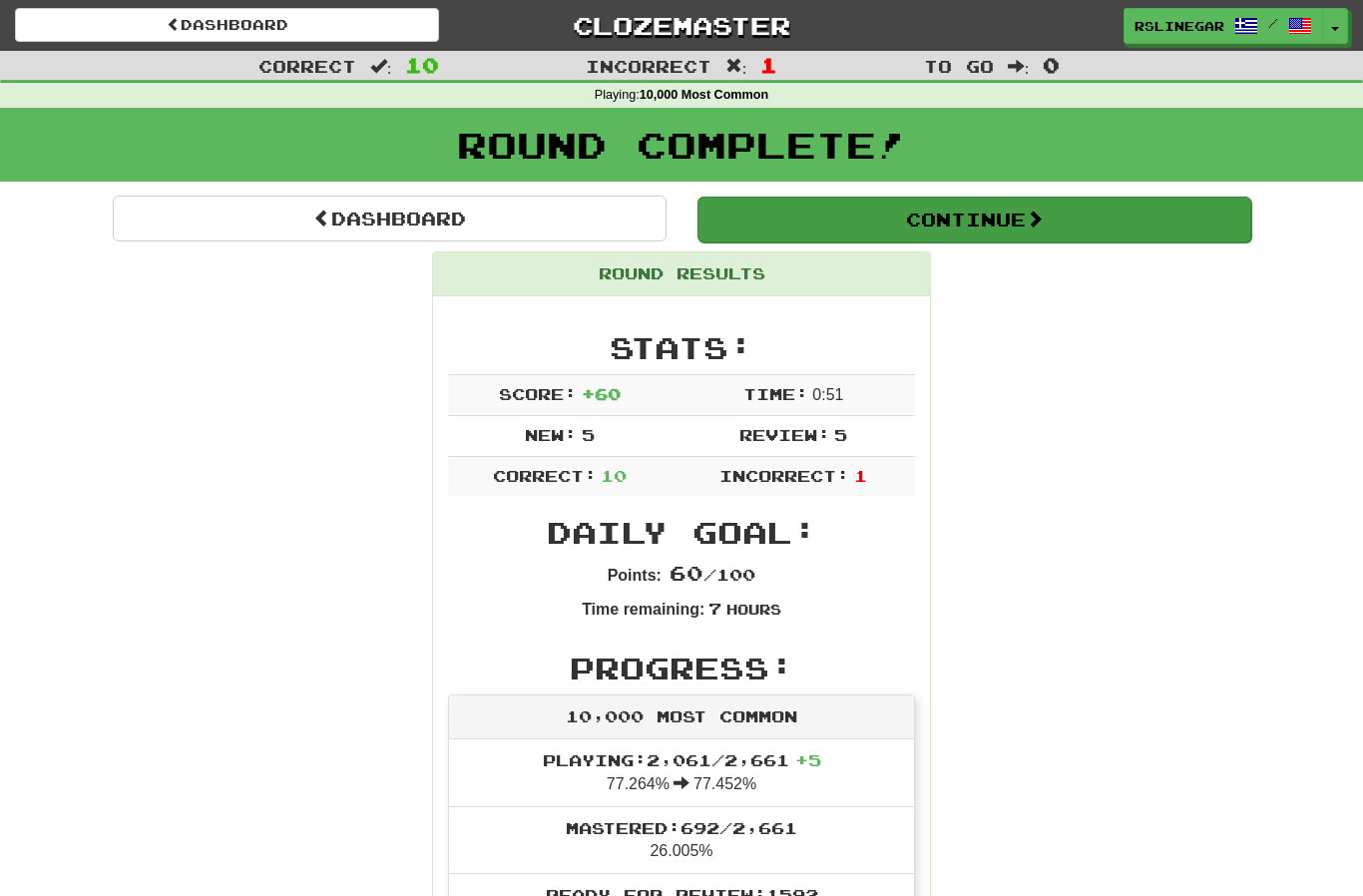 click on "Continue" at bounding box center [974, 220] 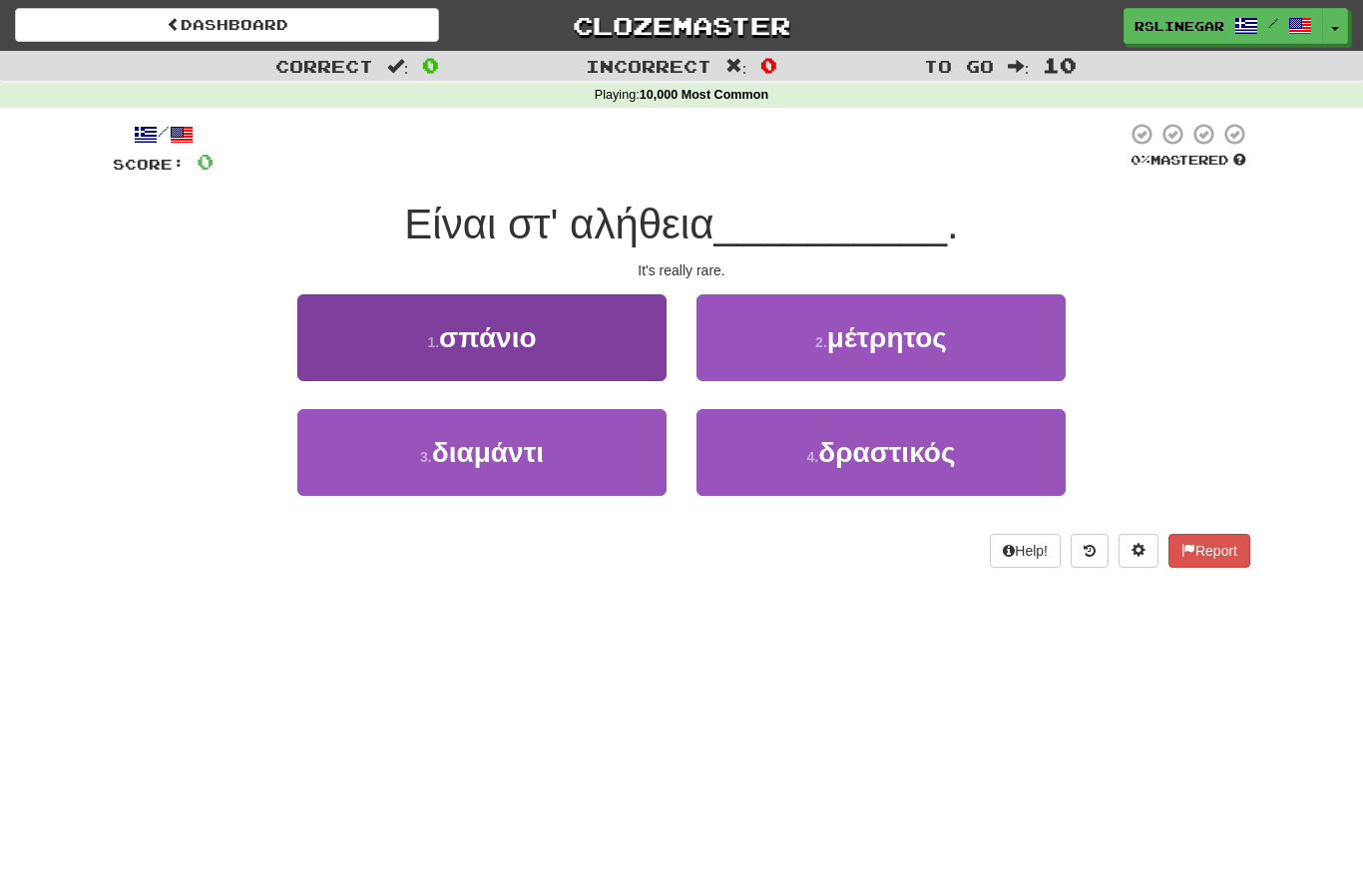 click on "1 . σπάνιο" at bounding box center (482, 337) 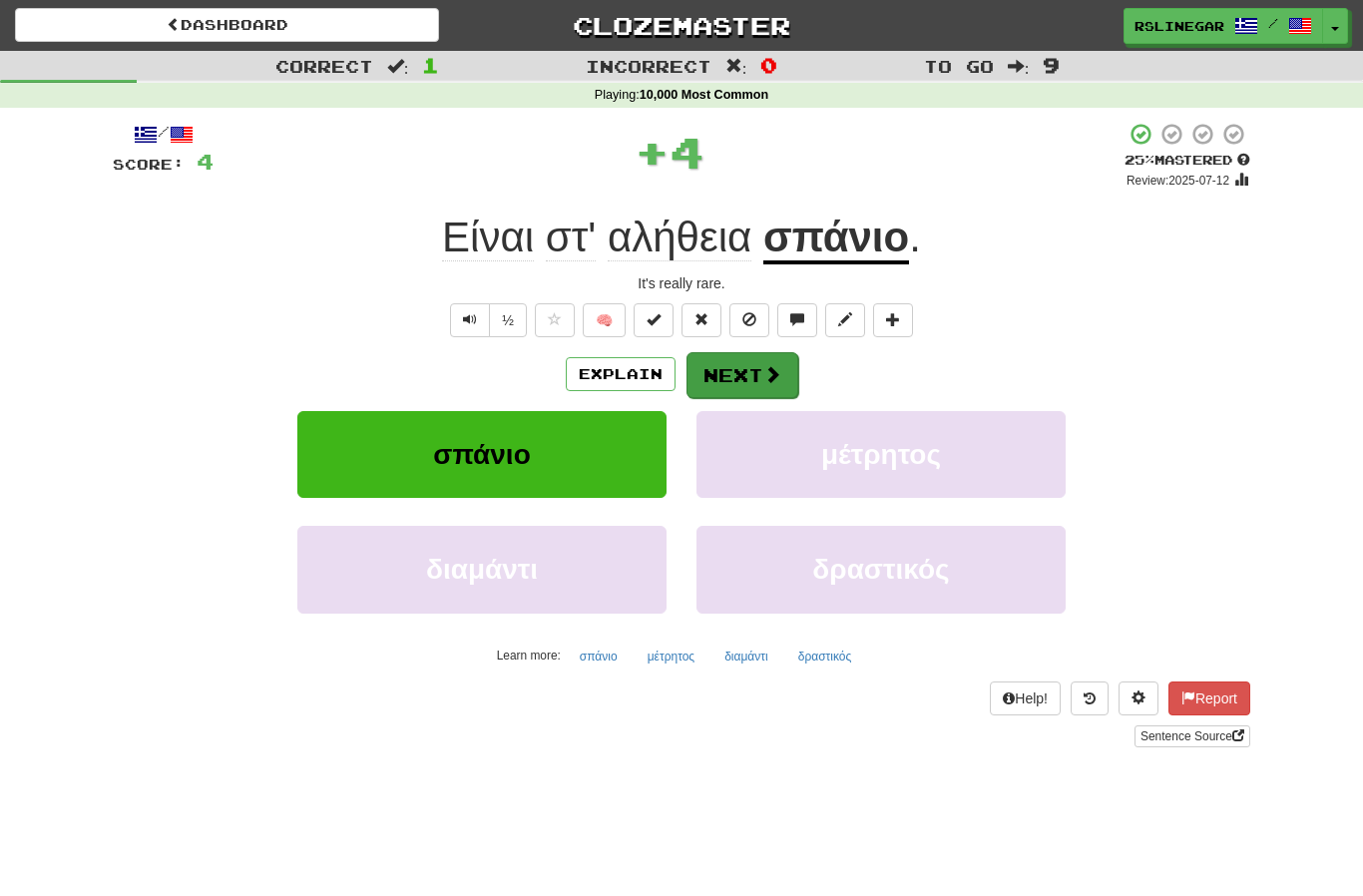 click on "Next" at bounding box center [742, 375] 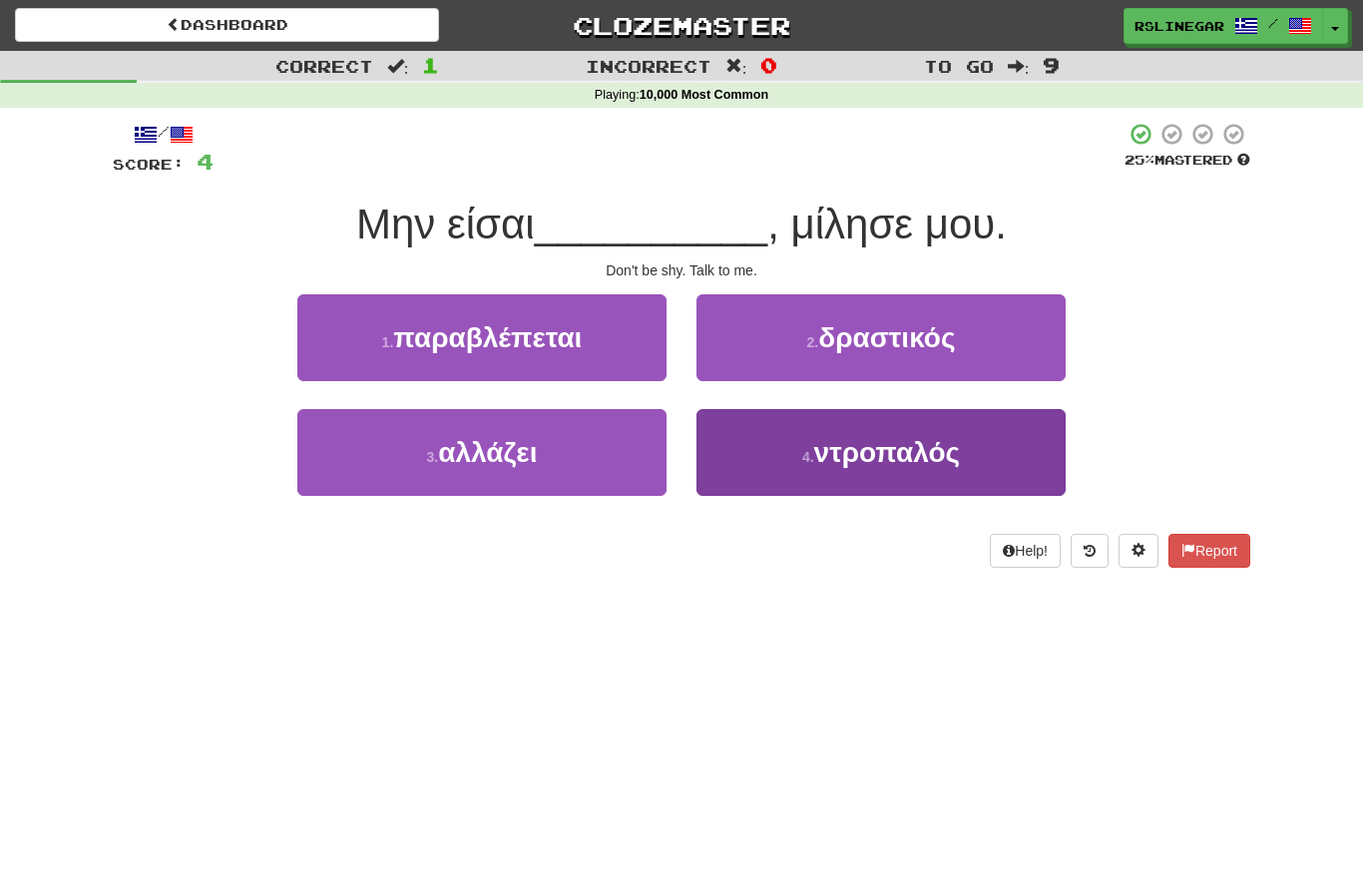 click on "ντροπαλός" at bounding box center (887, 452) 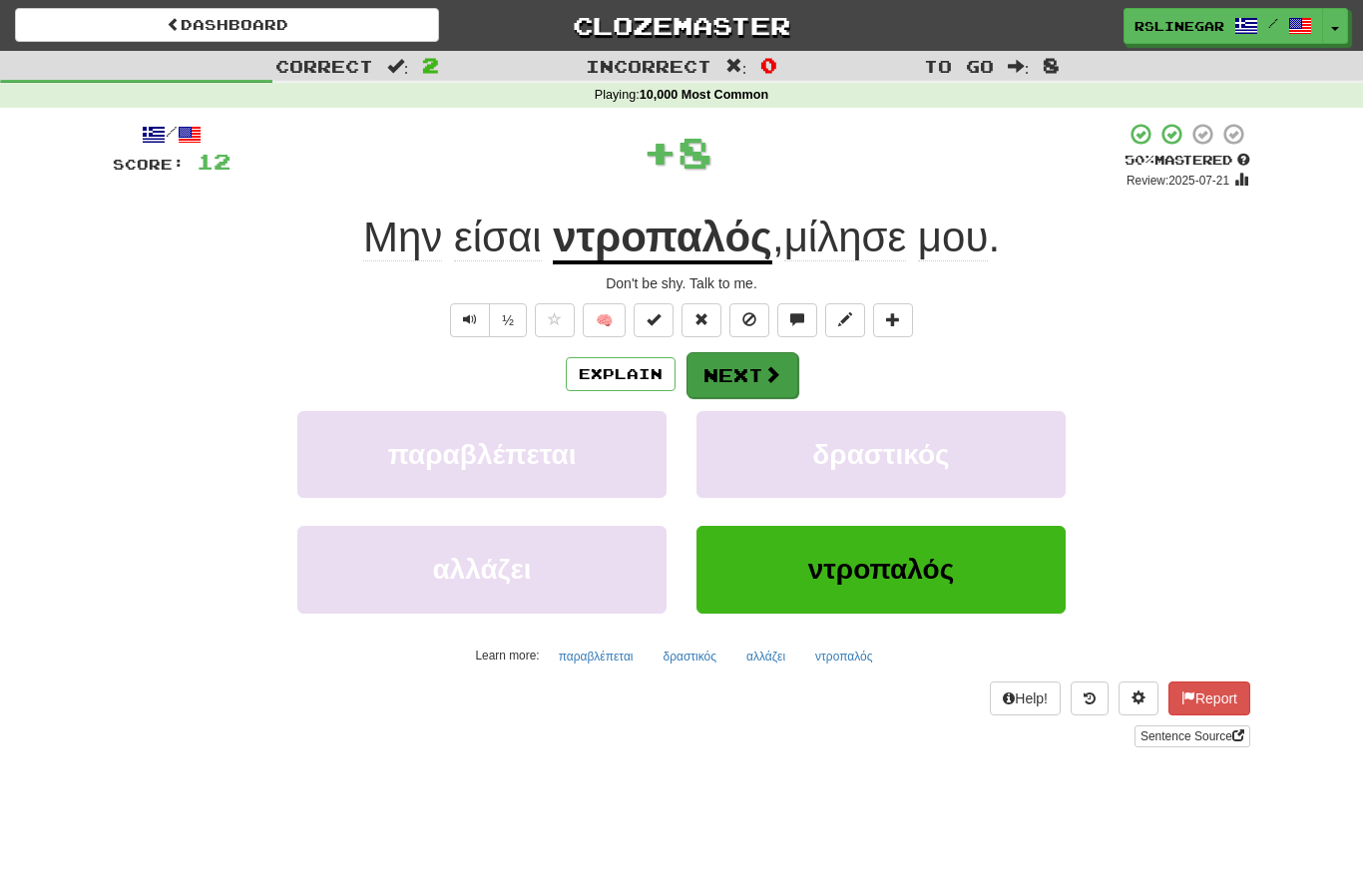 click at bounding box center (772, 374) 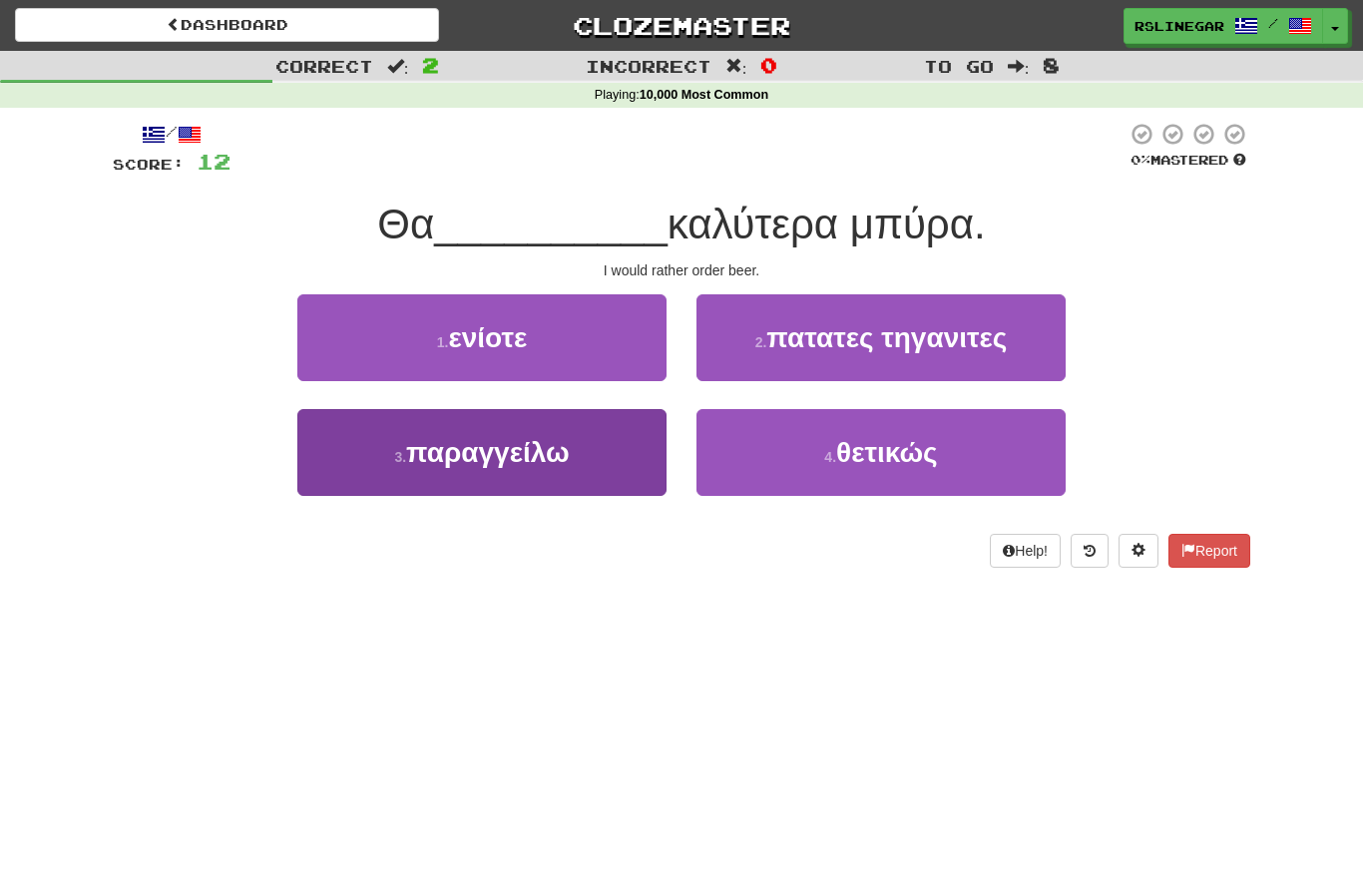click on "παραγγείλω" at bounding box center [488, 452] 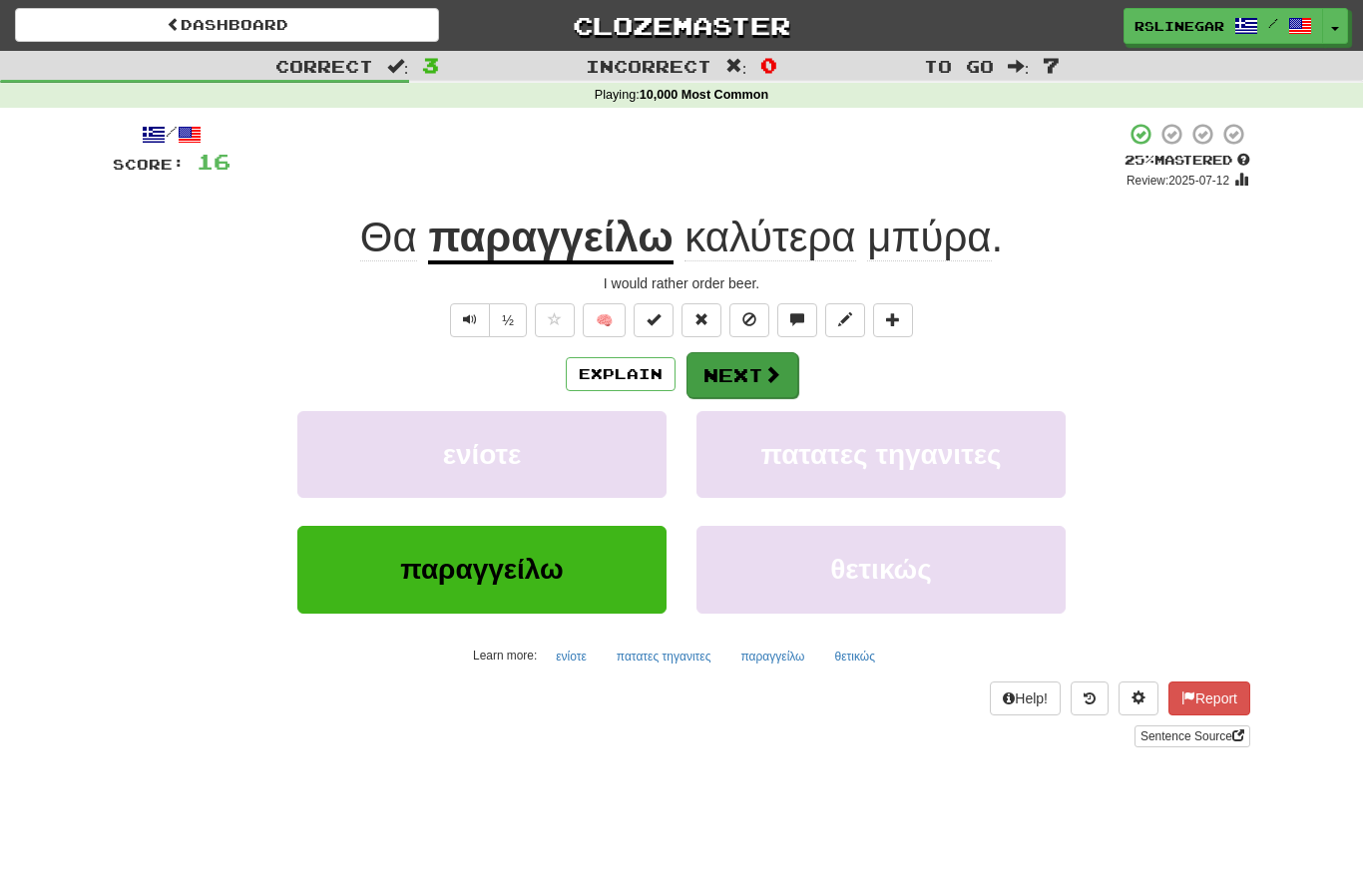 click on "Next" at bounding box center (742, 375) 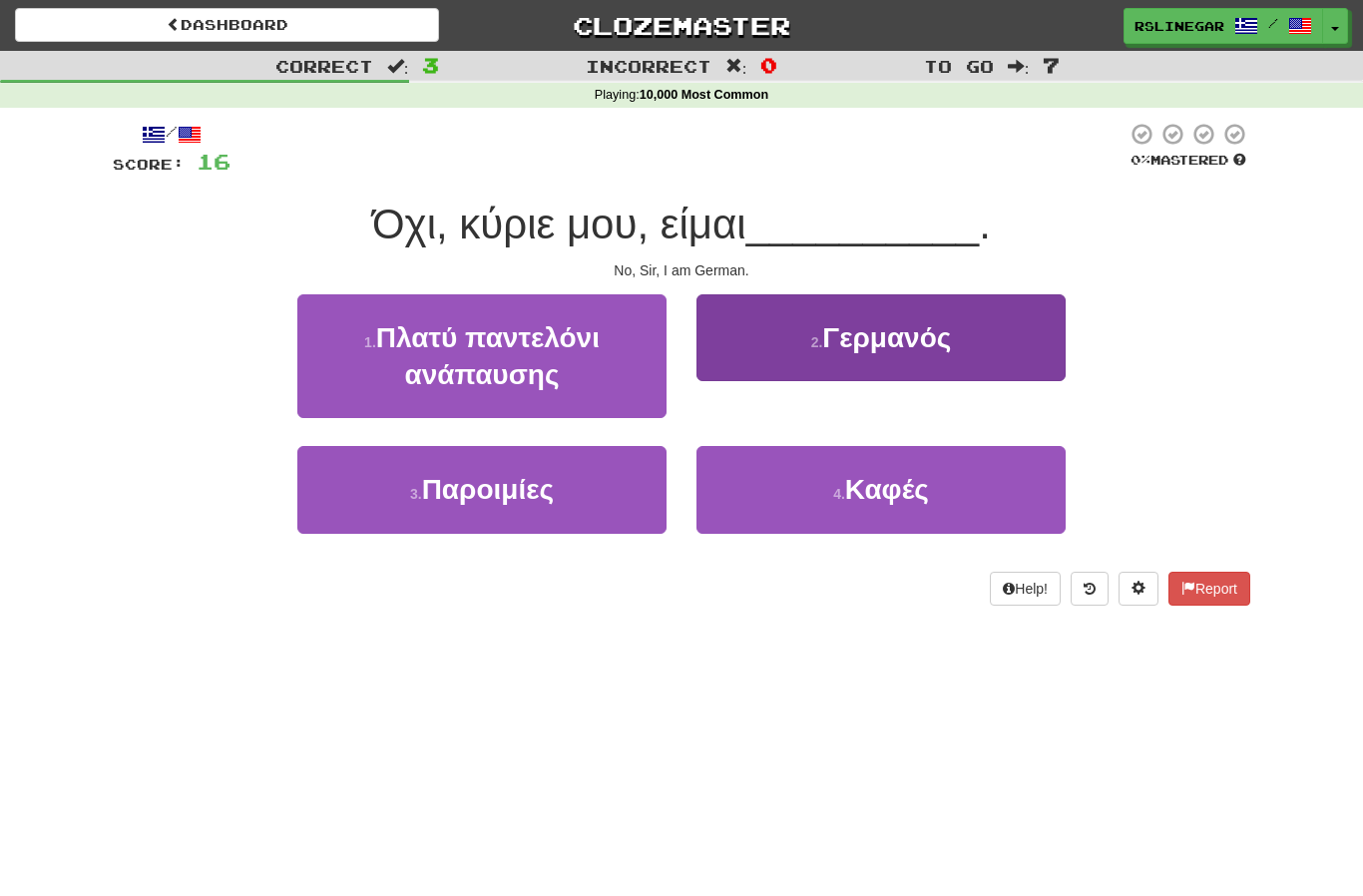 click on "Γερμανός" at bounding box center [886, 337] 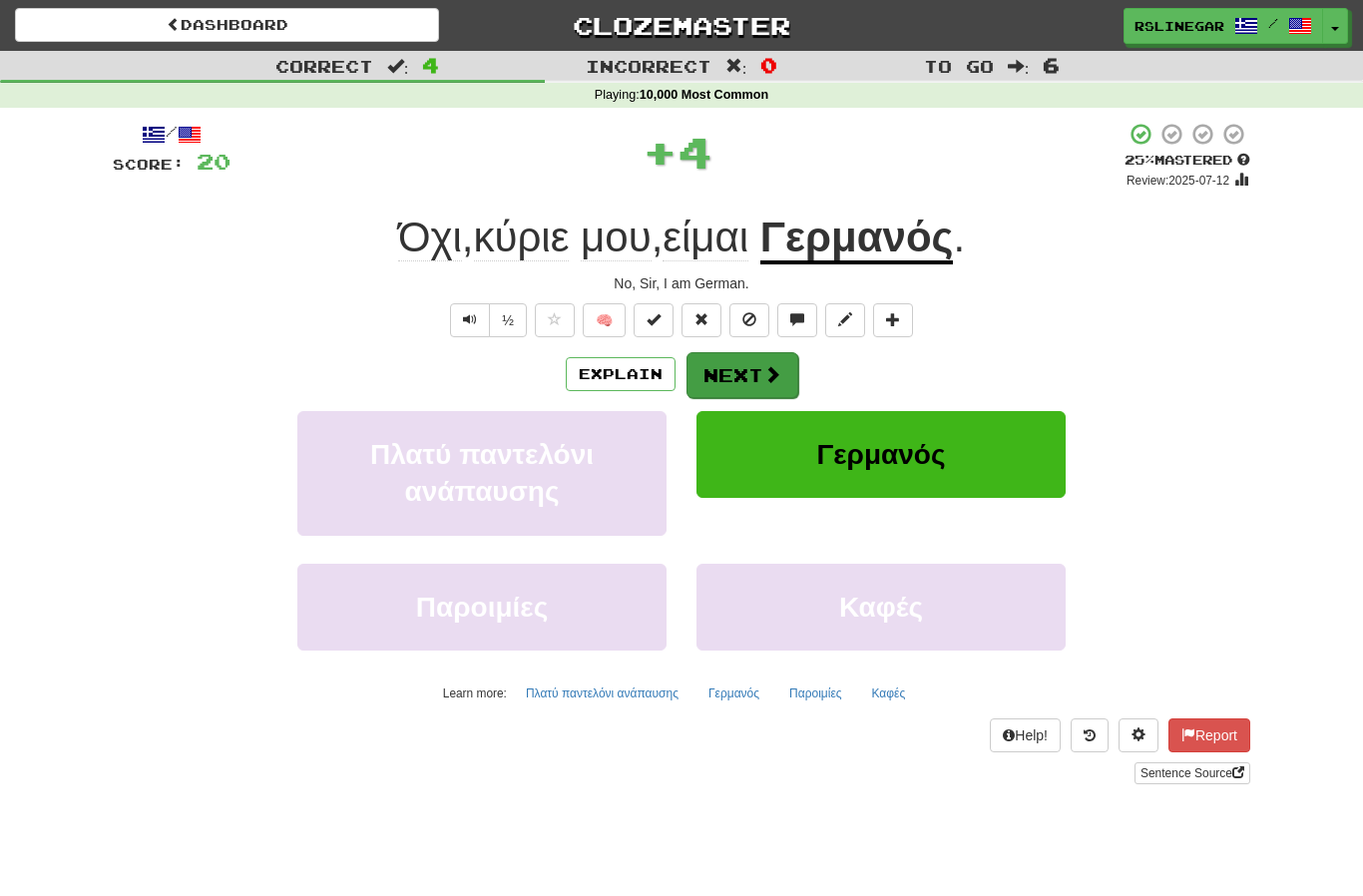 click on "Next" at bounding box center [742, 375] 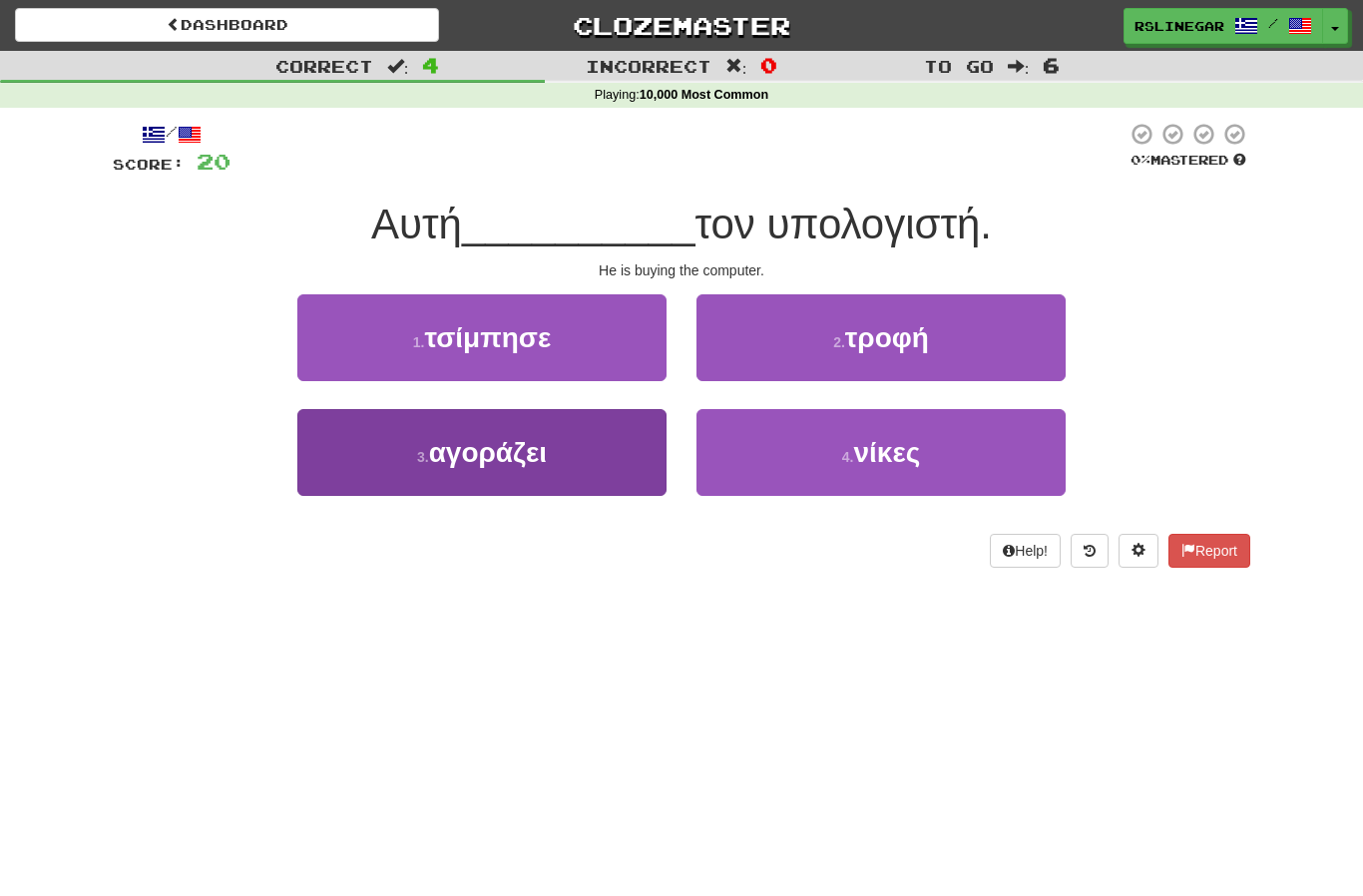 click on "αγοράζει" at bounding box center (488, 452) 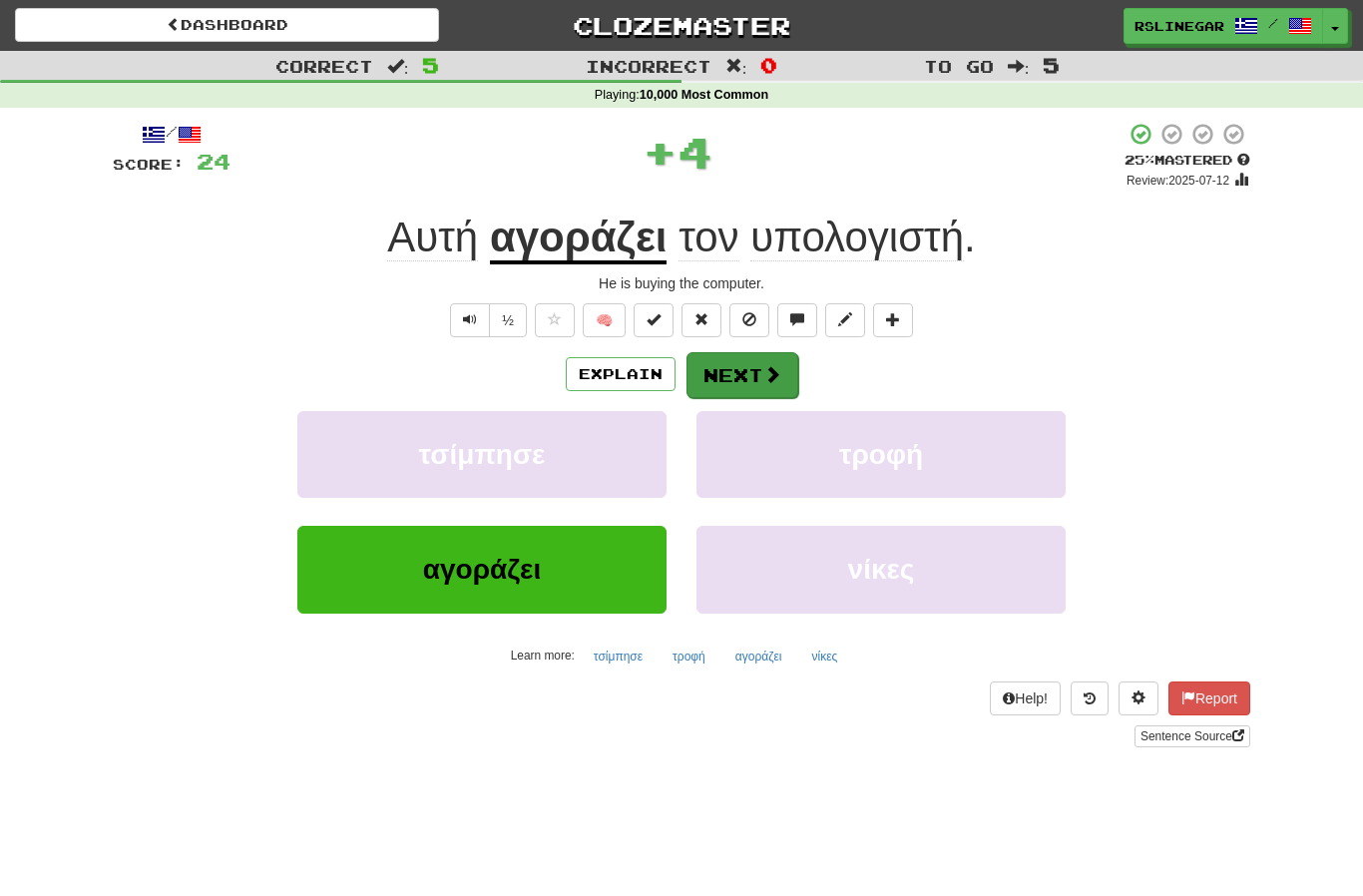 click on "Next" at bounding box center [742, 375] 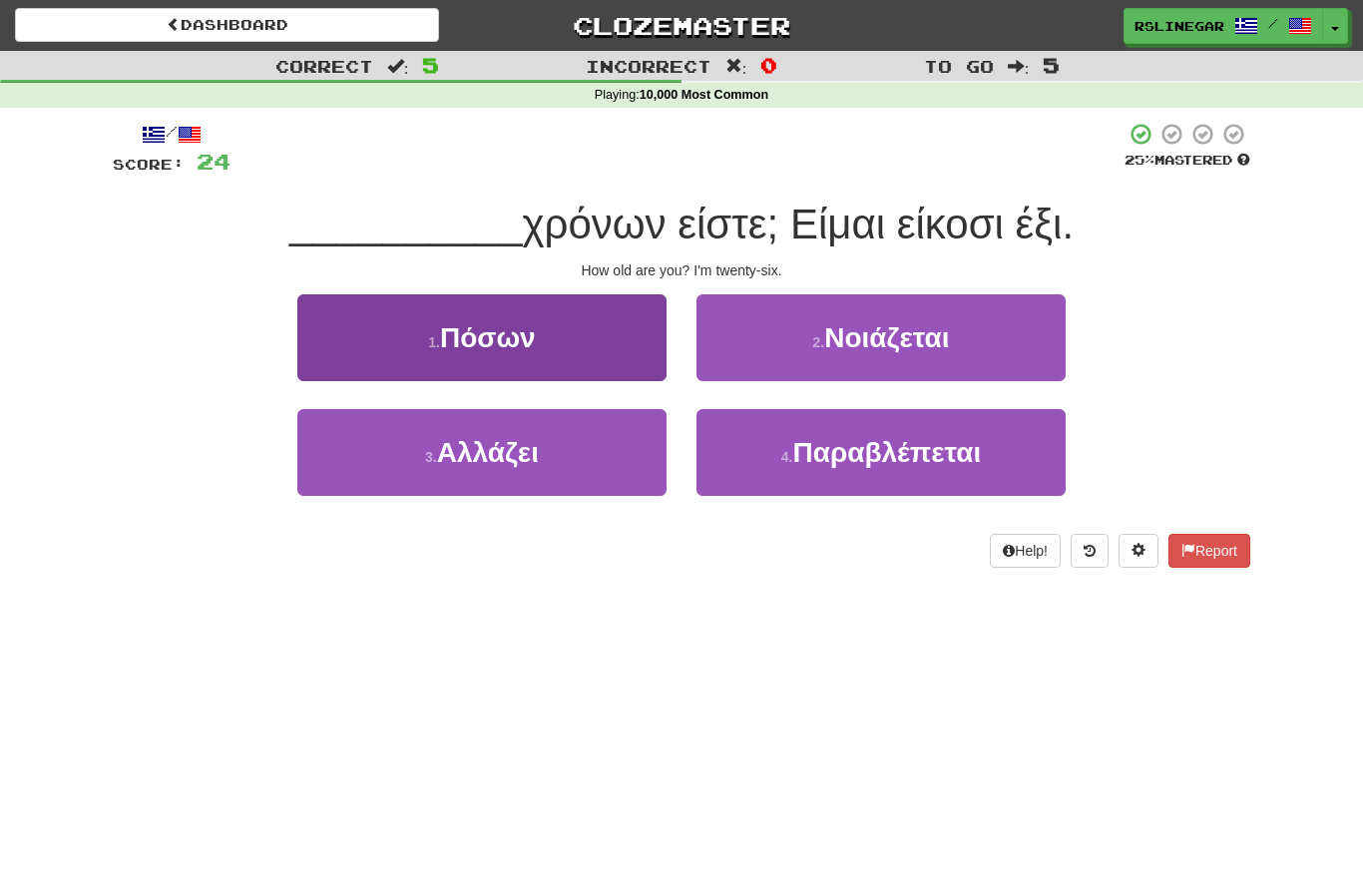 click on "1 . Πόσων" at bounding box center (482, 337) 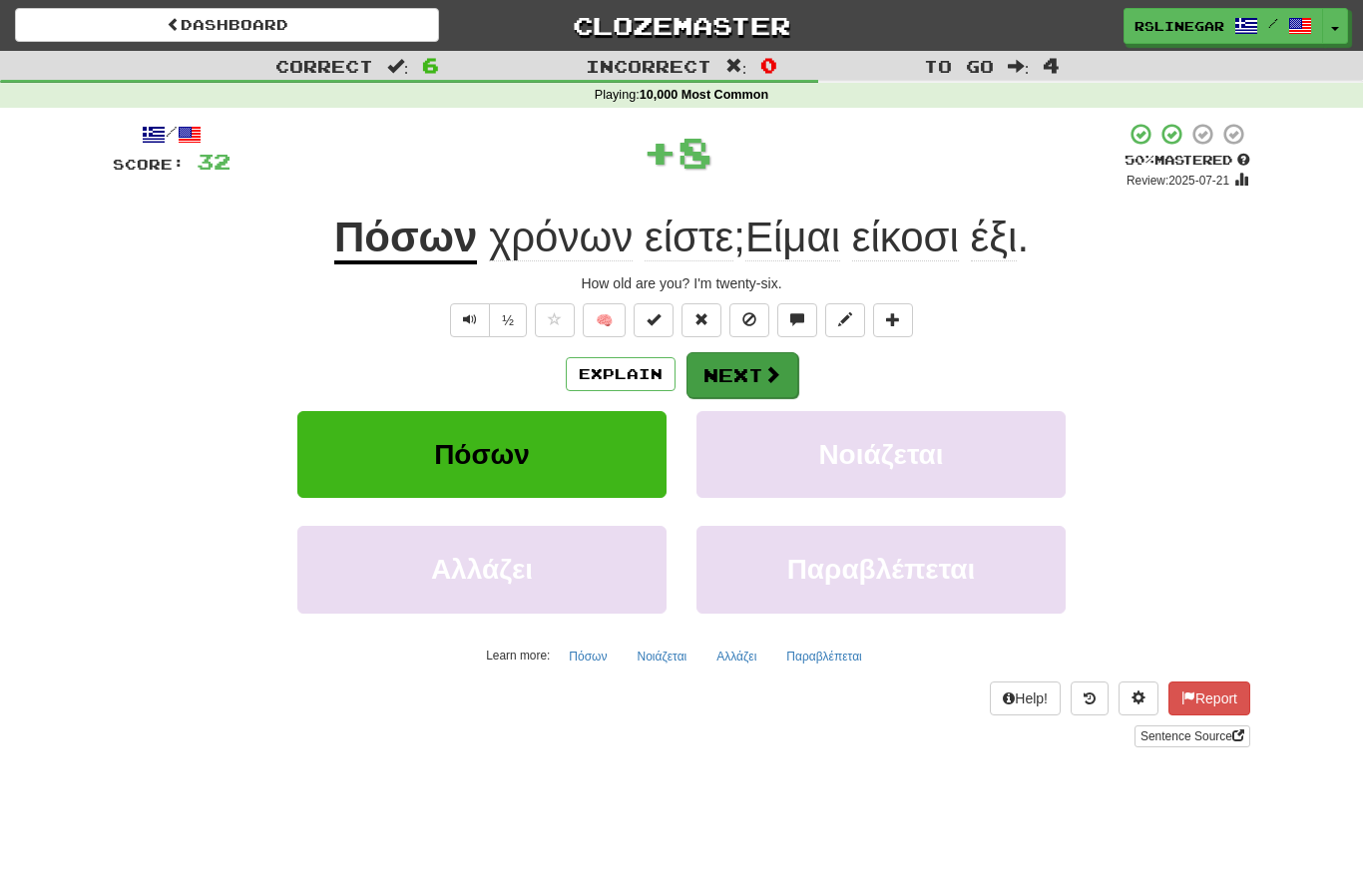 click on "Next" at bounding box center [742, 375] 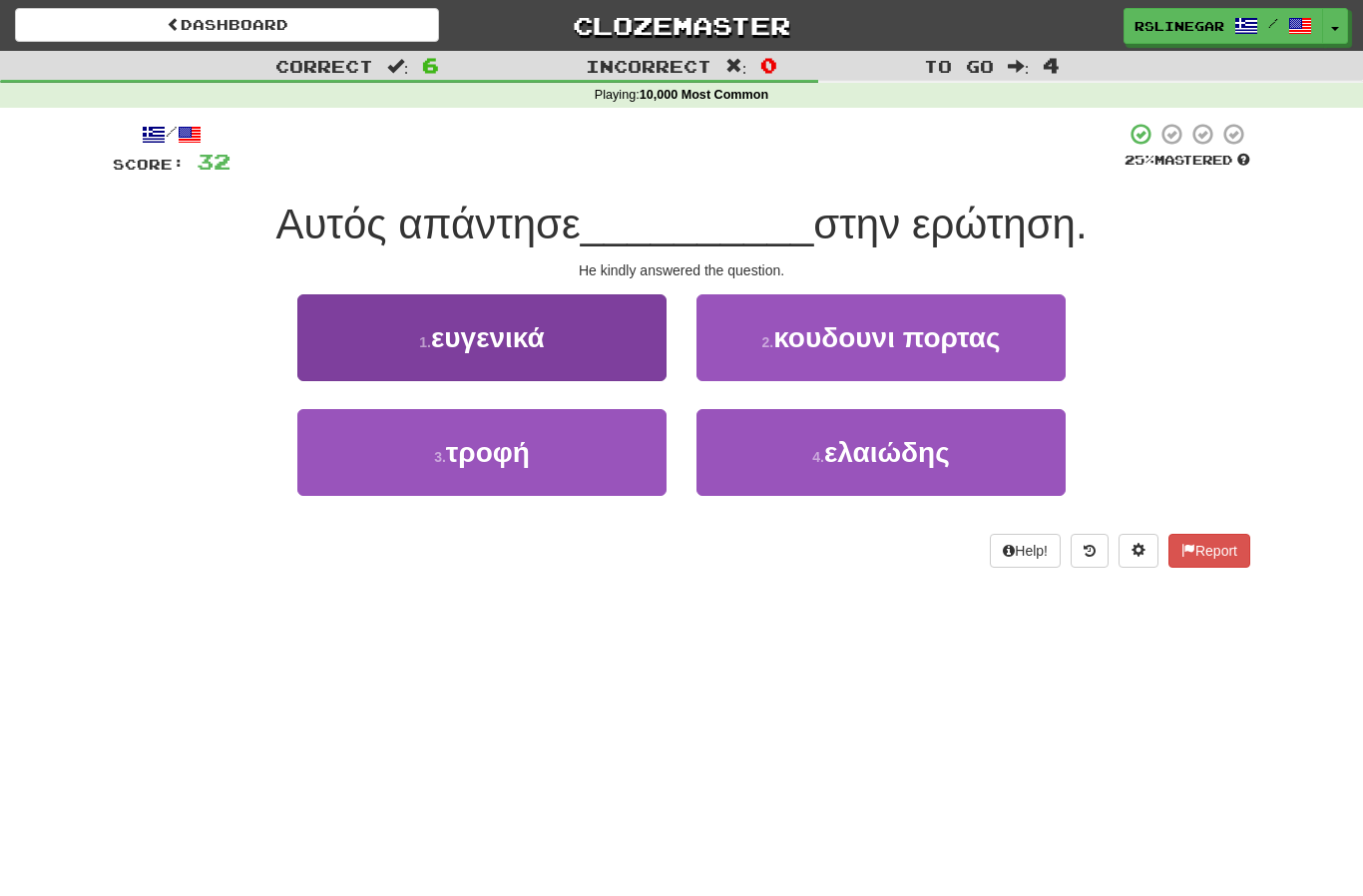 click on "1 . ευγενικά" at bounding box center [482, 337] 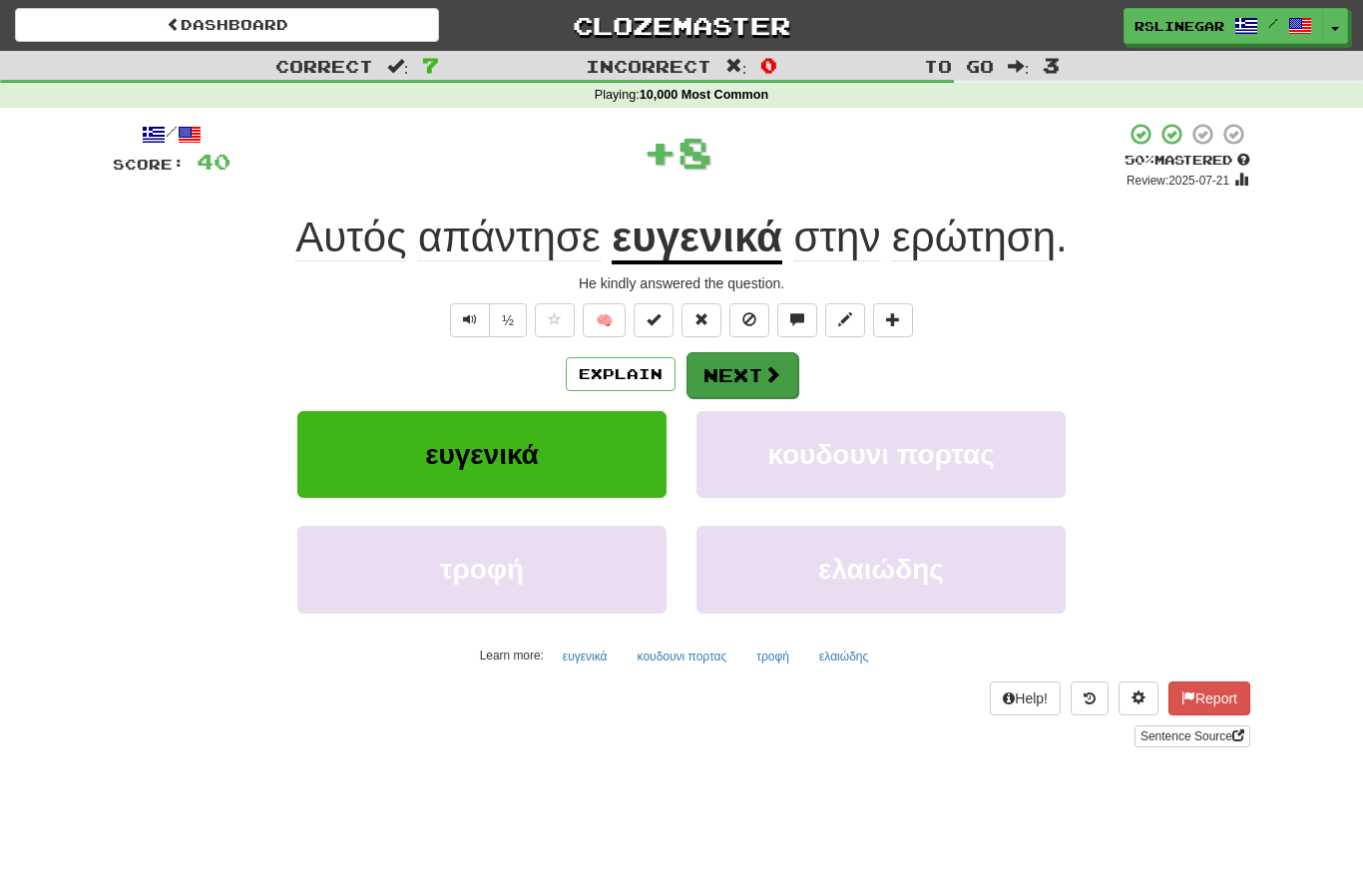 click on "Next" at bounding box center [742, 375] 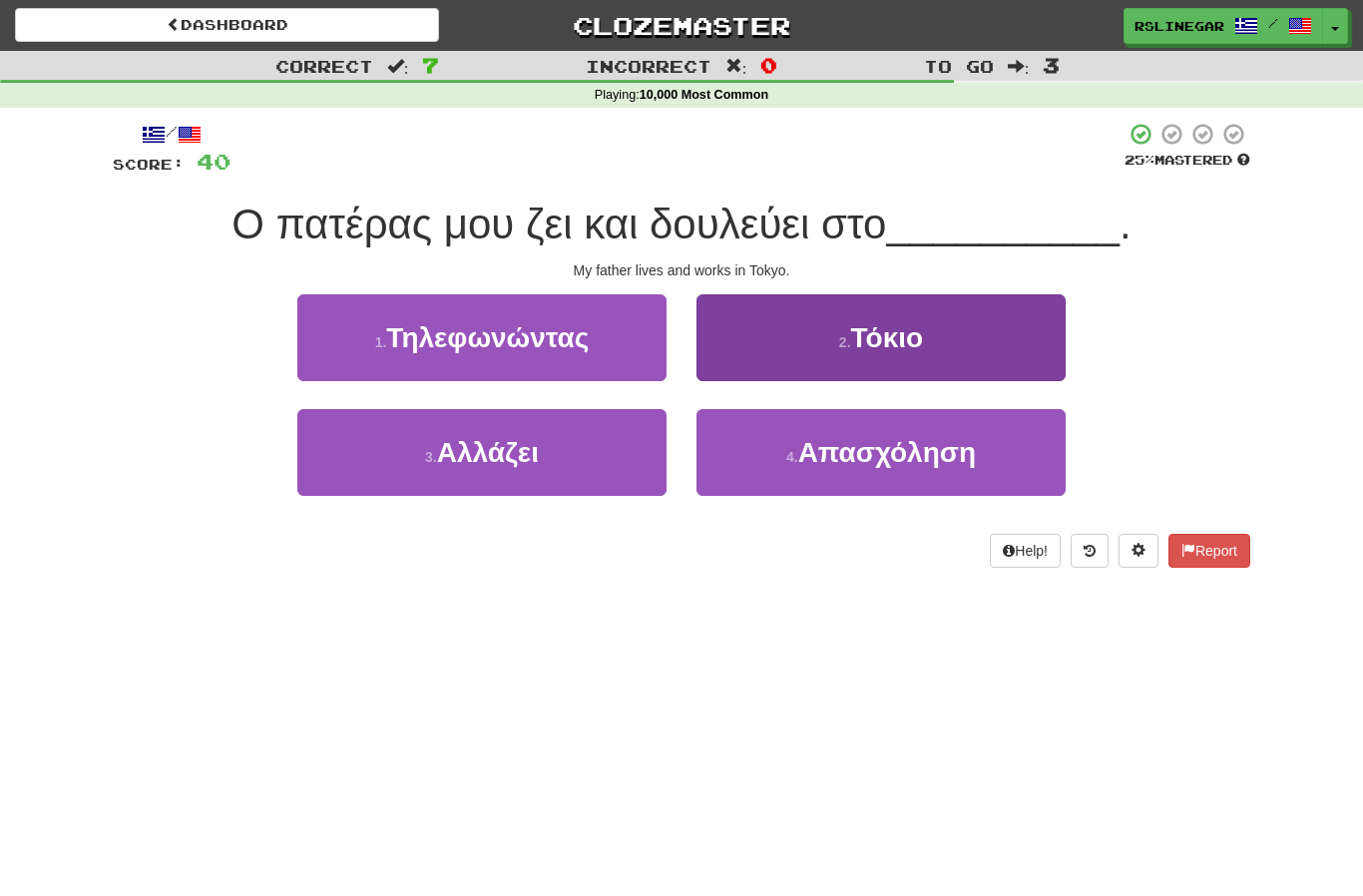 click on "Τόκιο" at bounding box center [887, 337] 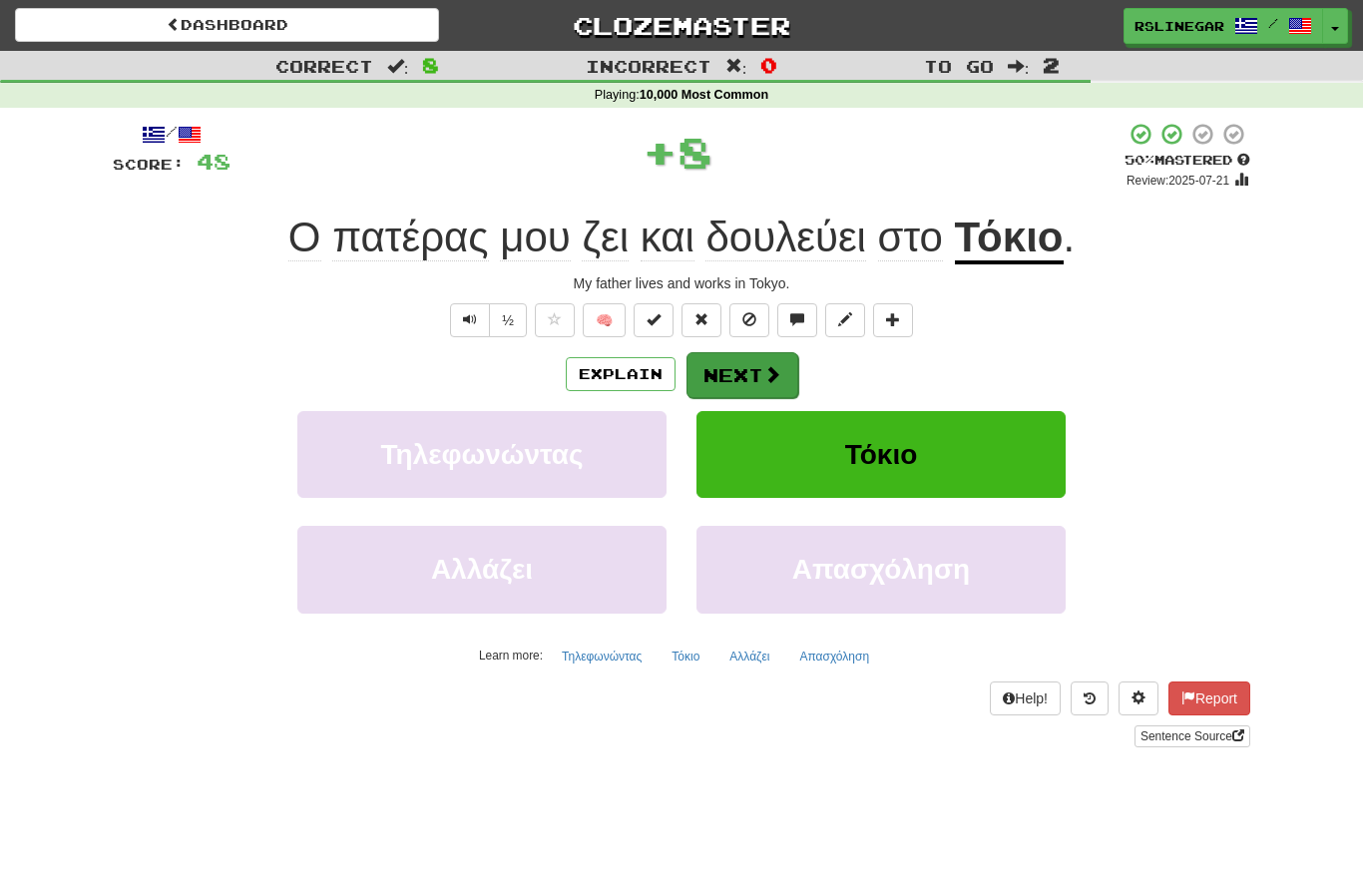 click on "Next" at bounding box center [742, 375] 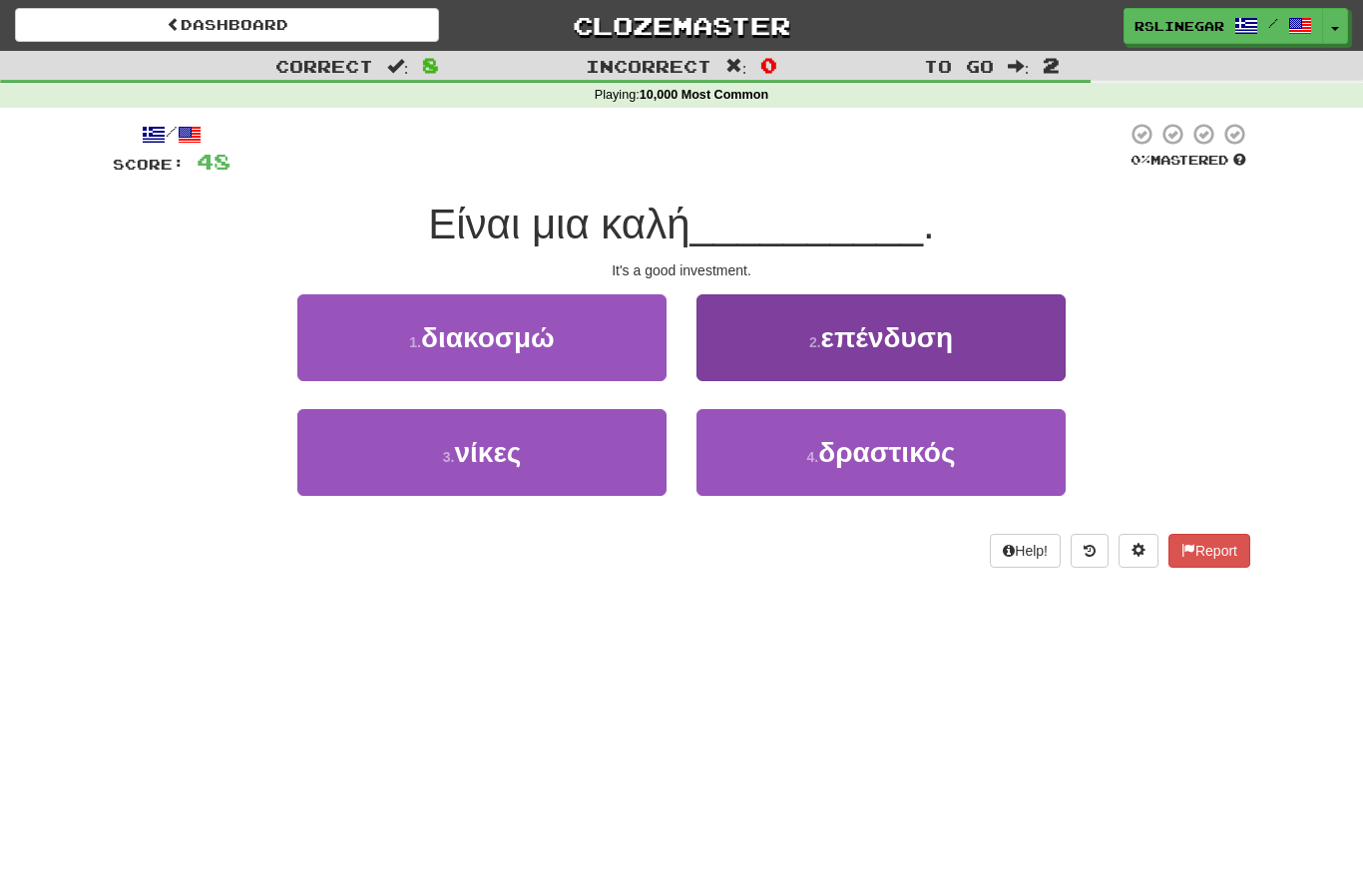 click on "επένδυση" at bounding box center (887, 337) 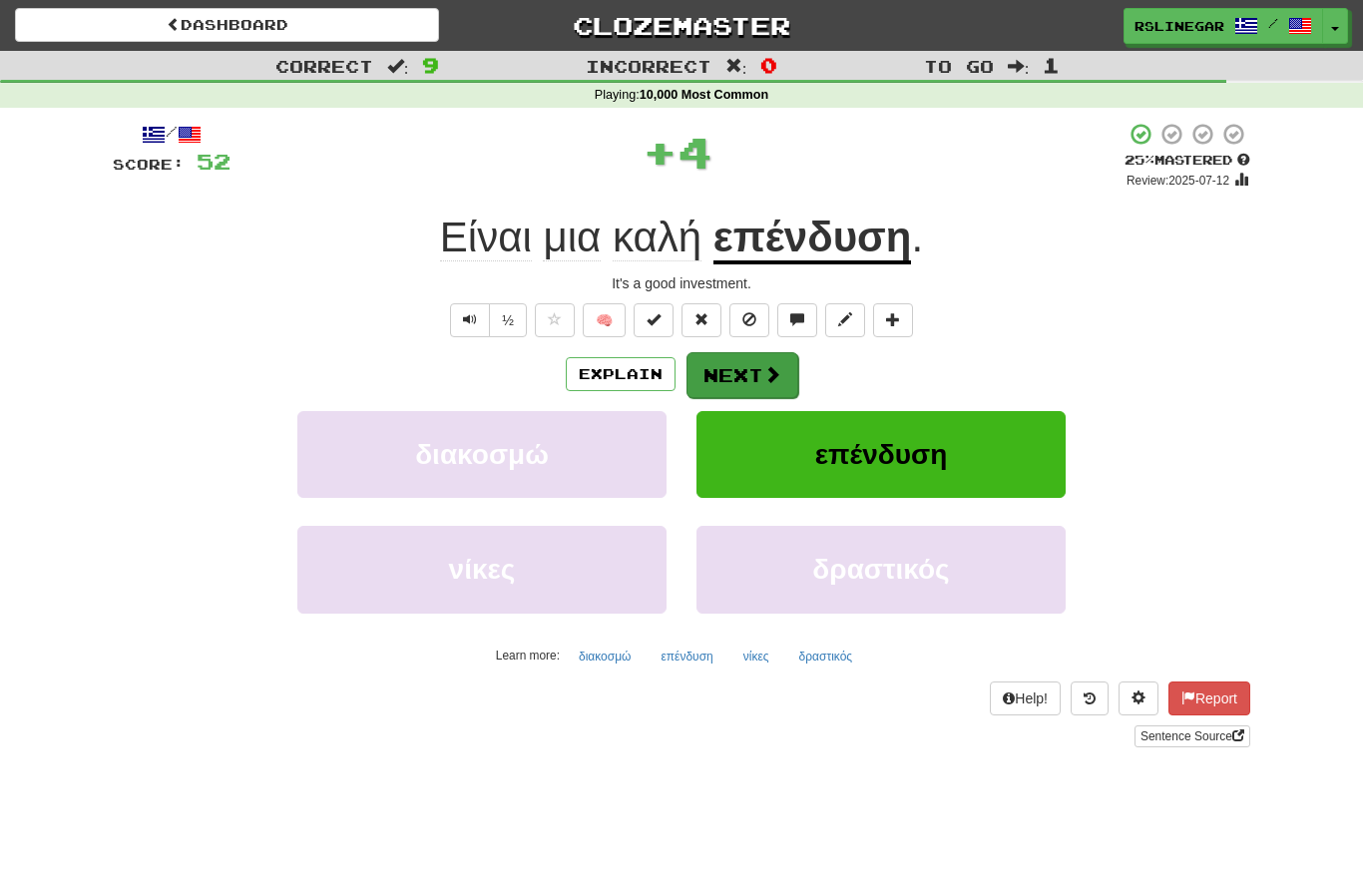 click at bounding box center [772, 374] 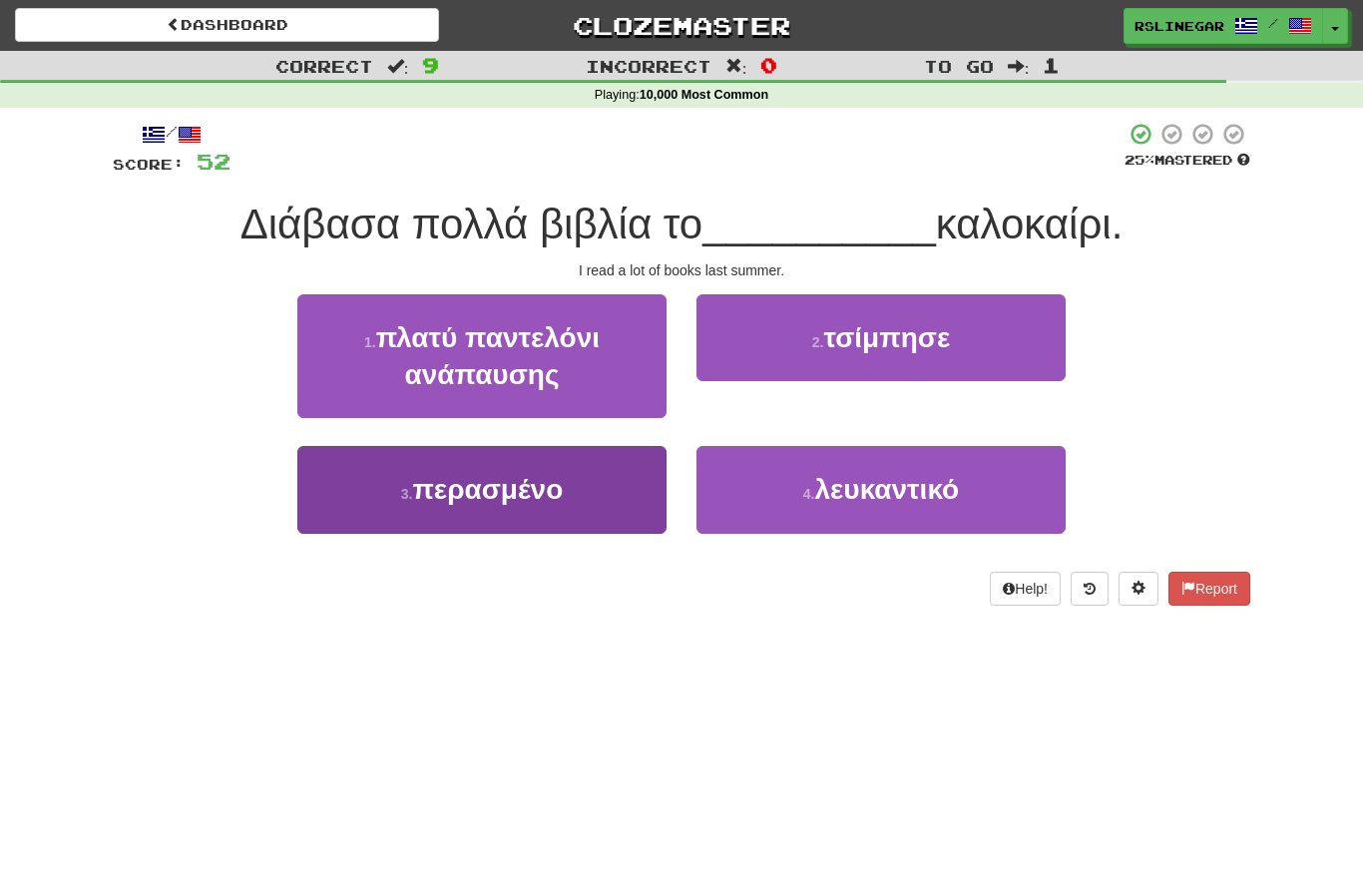 click on "3 . περασμένο" at bounding box center (482, 489) 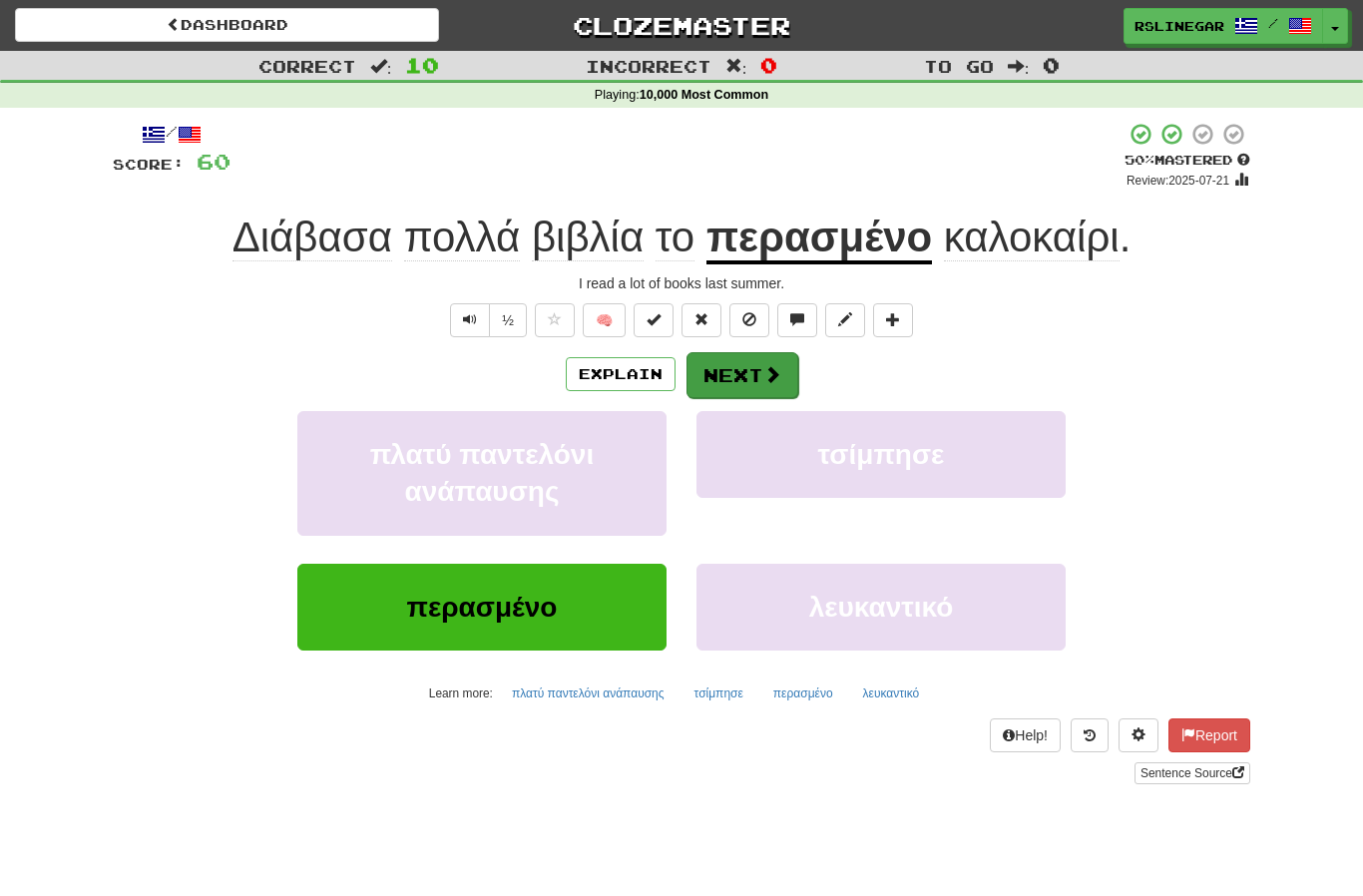 click on "Next" at bounding box center [742, 375] 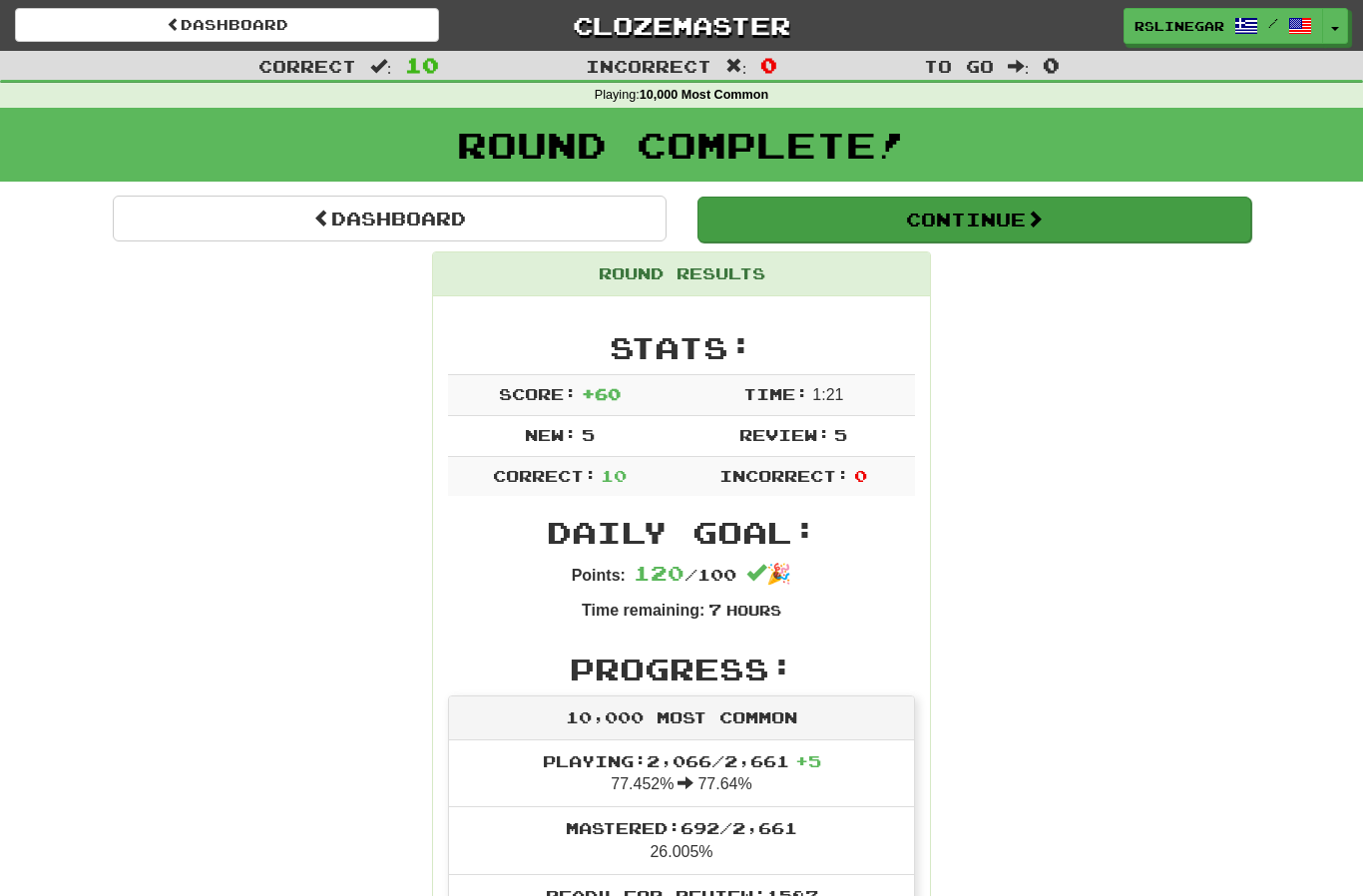 click on "Continue" at bounding box center [974, 220] 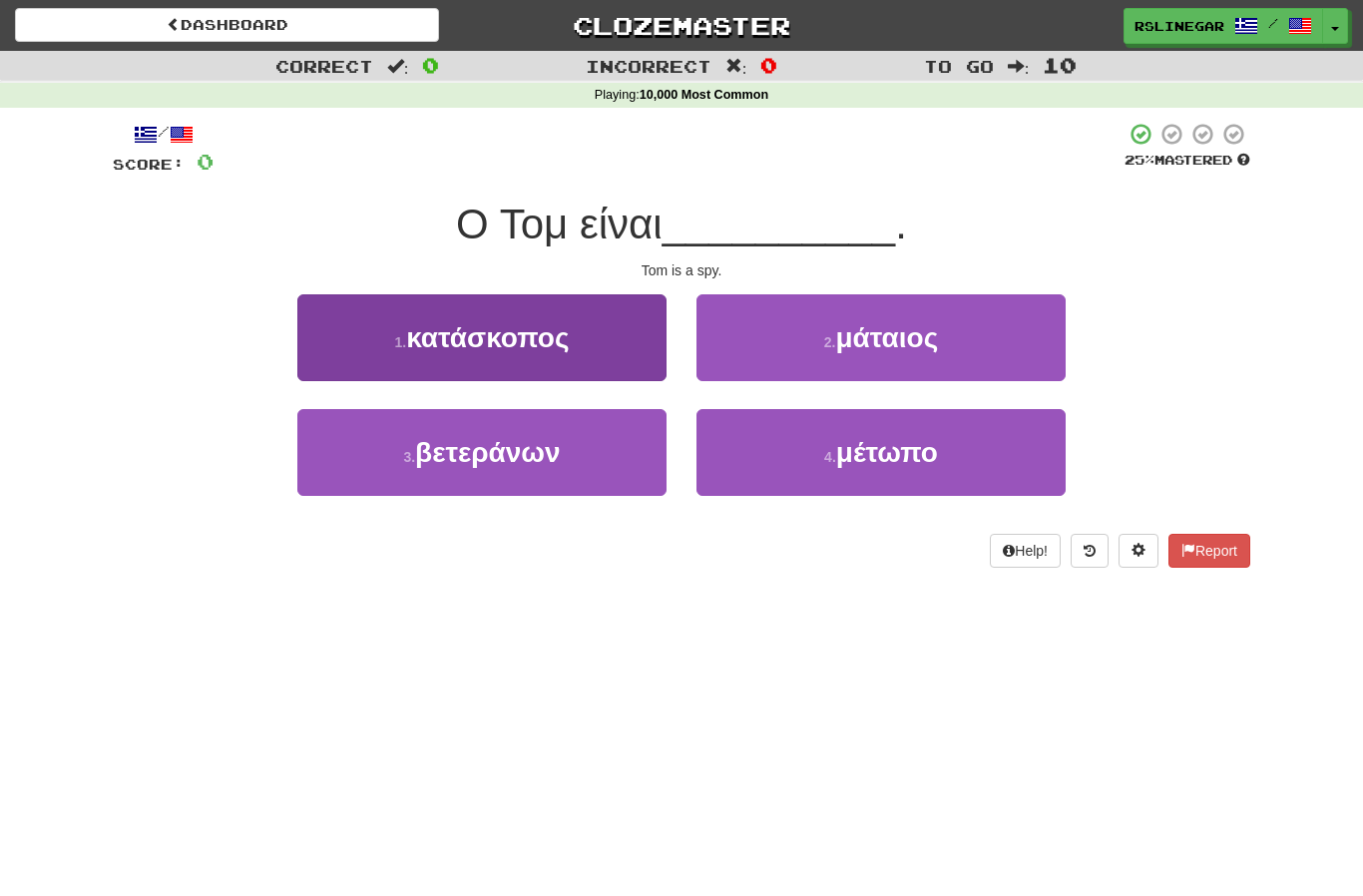 click on "κατάσκοπος" at bounding box center [487, 337] 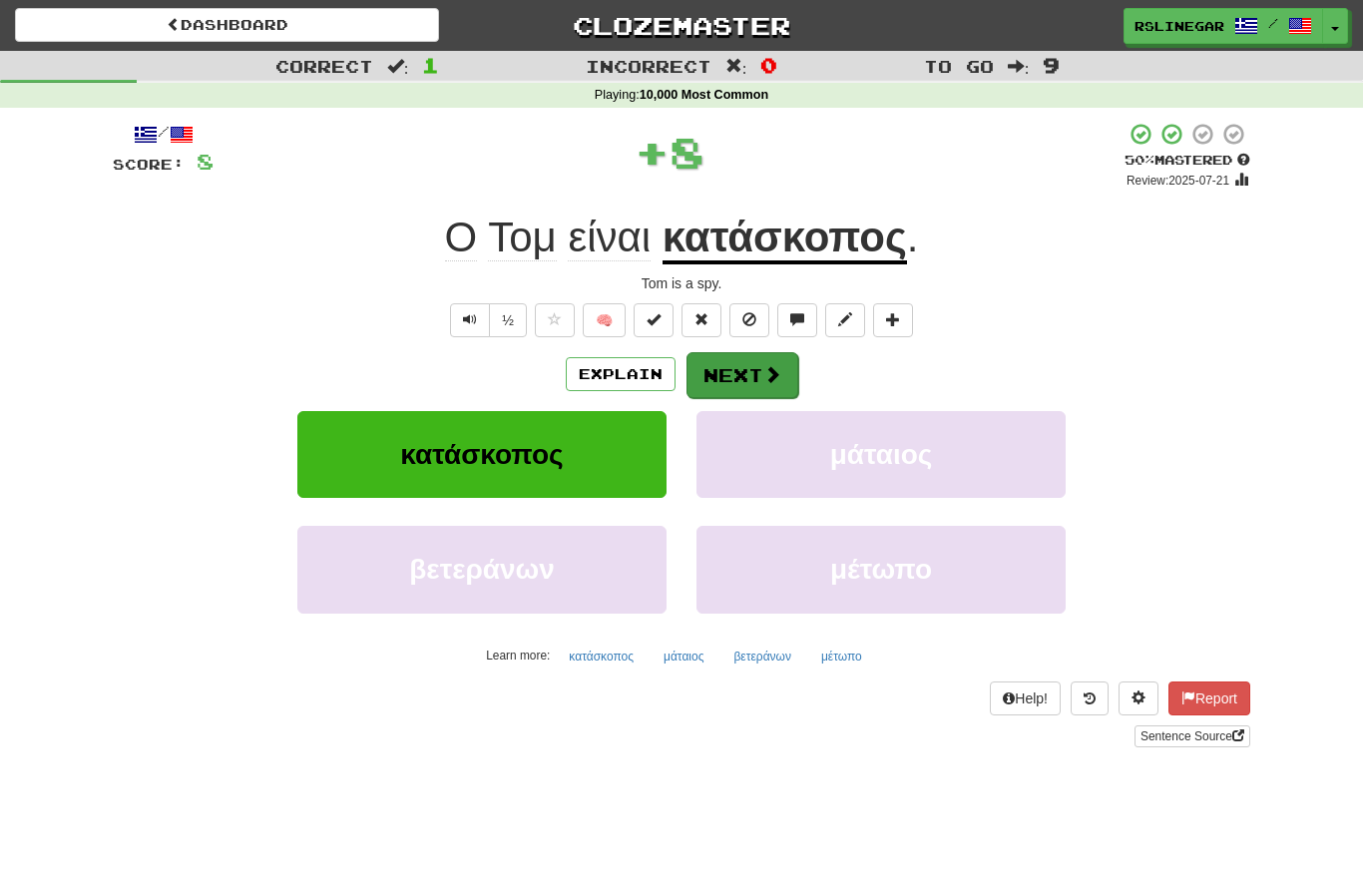 click on "Next" at bounding box center [742, 375] 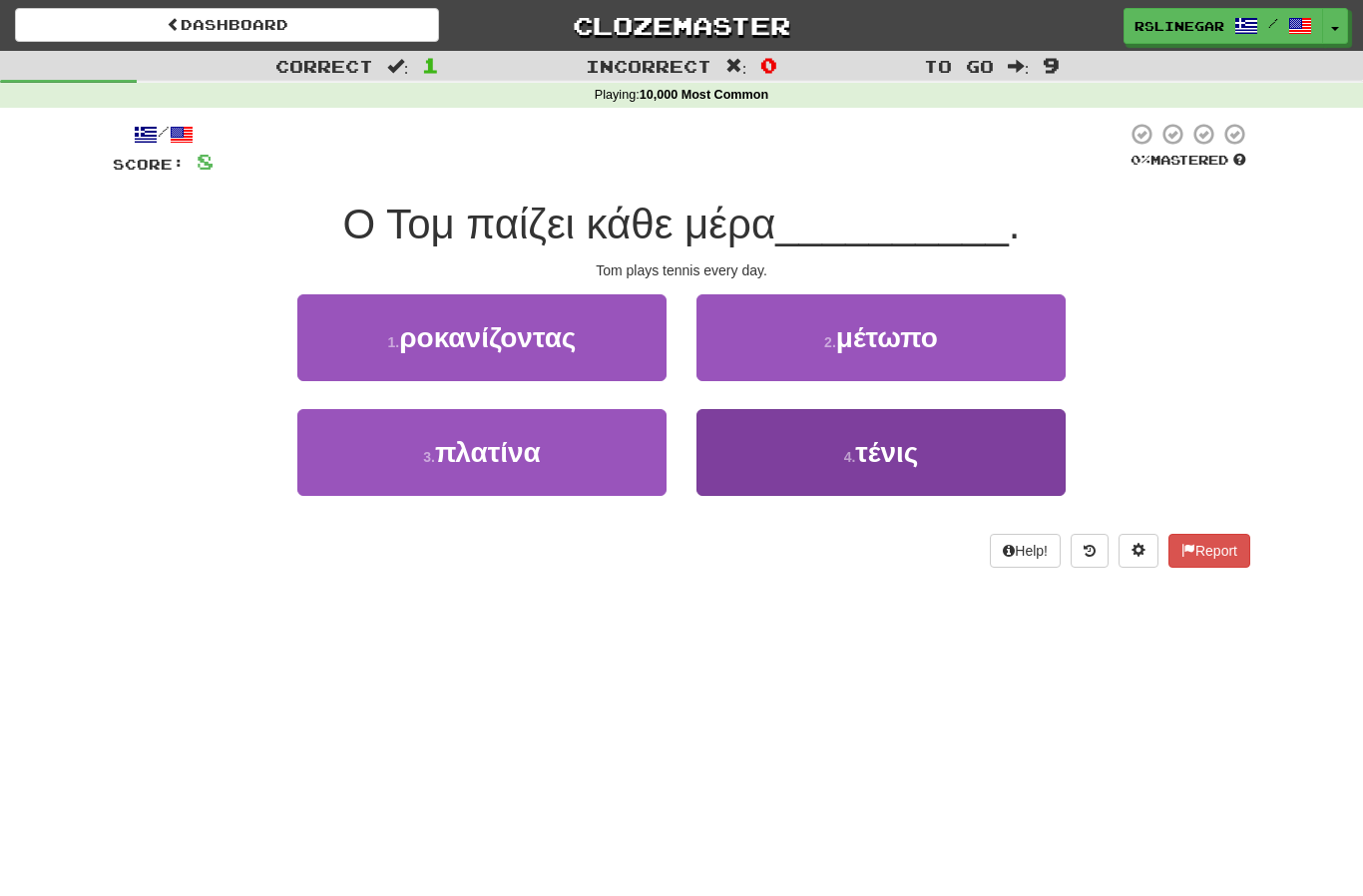 click on "τένις" at bounding box center [886, 452] 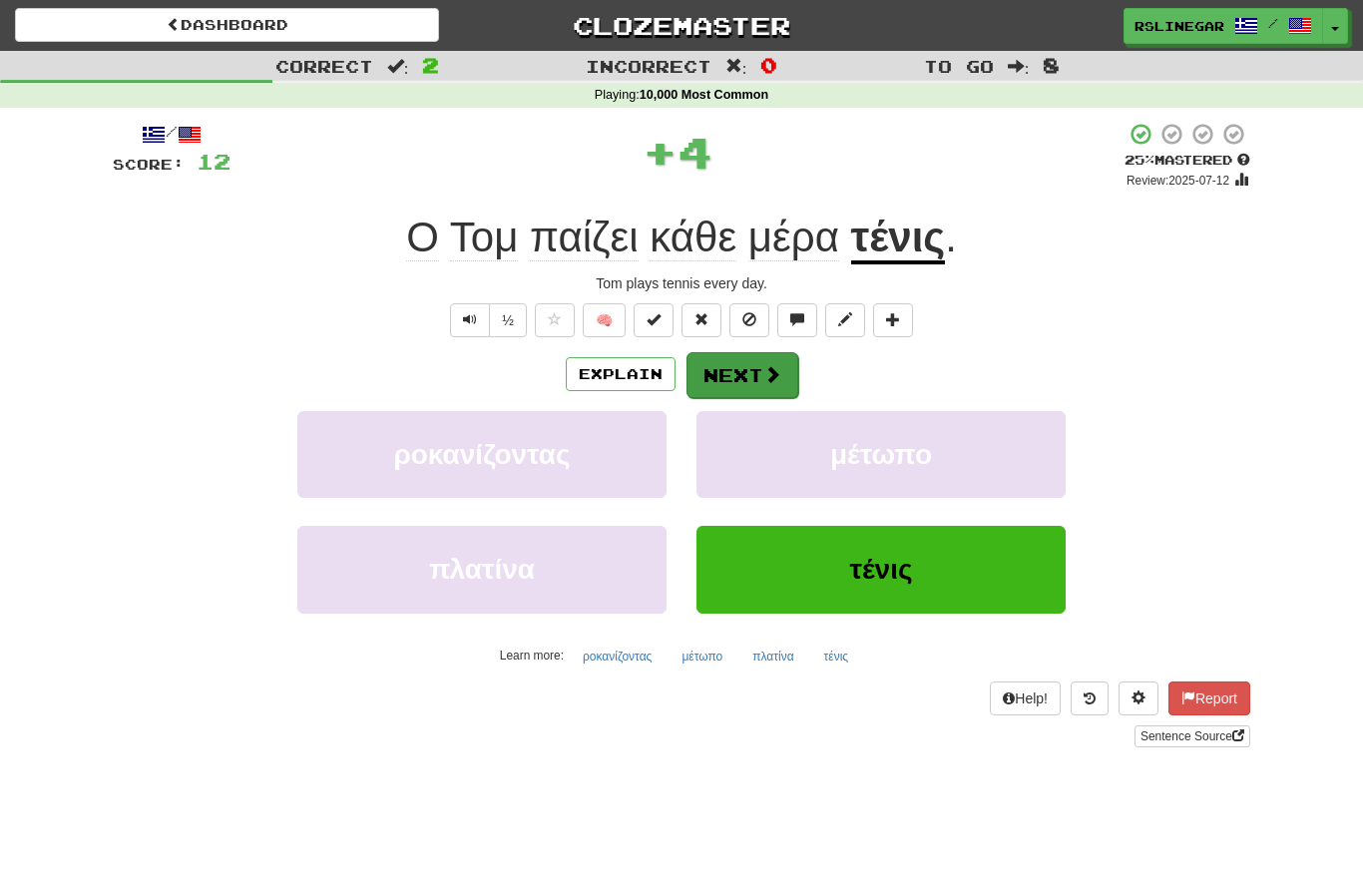 click on "Next" at bounding box center (742, 375) 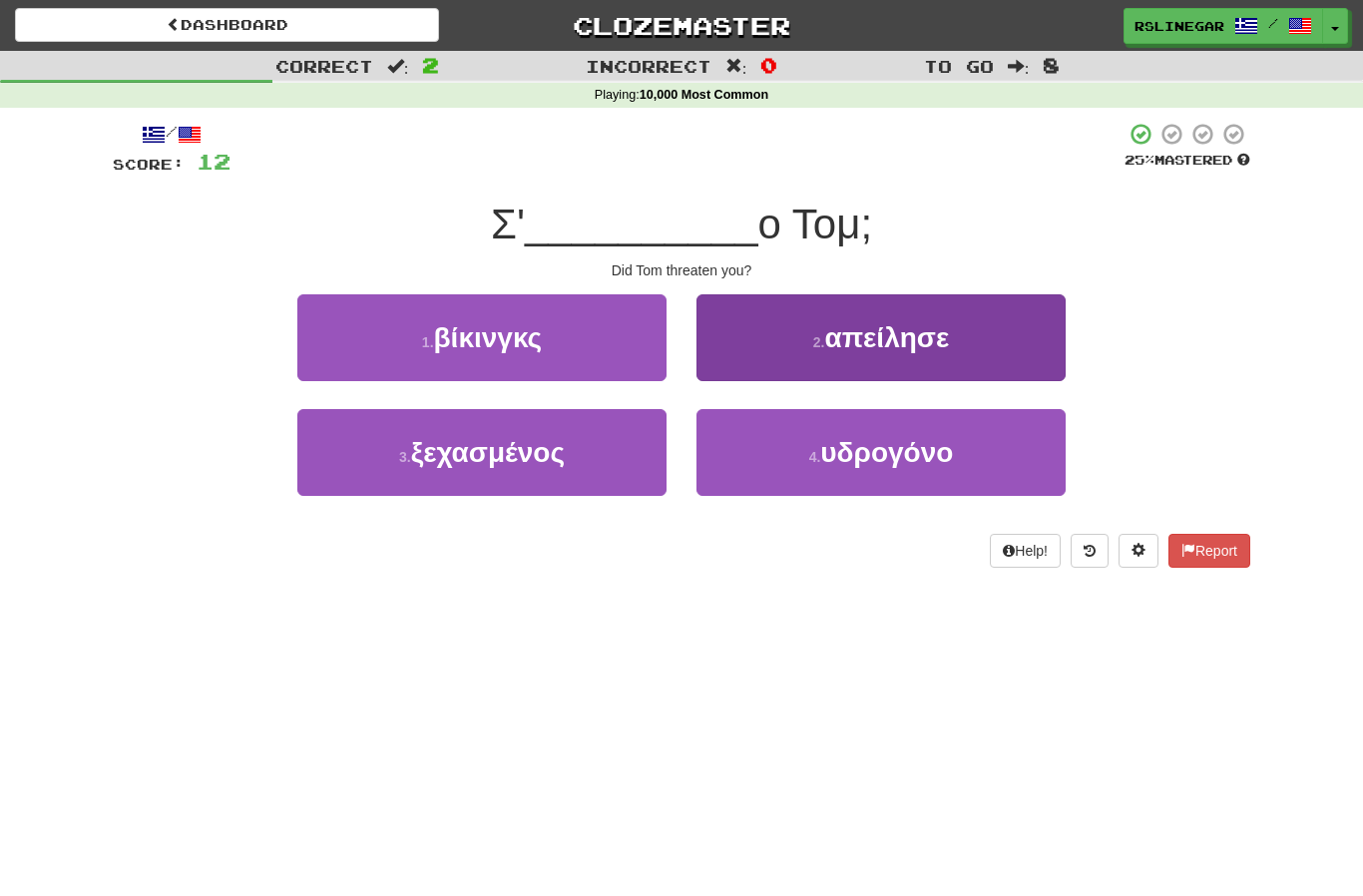 click on "απείλησε" at bounding box center (886, 337) 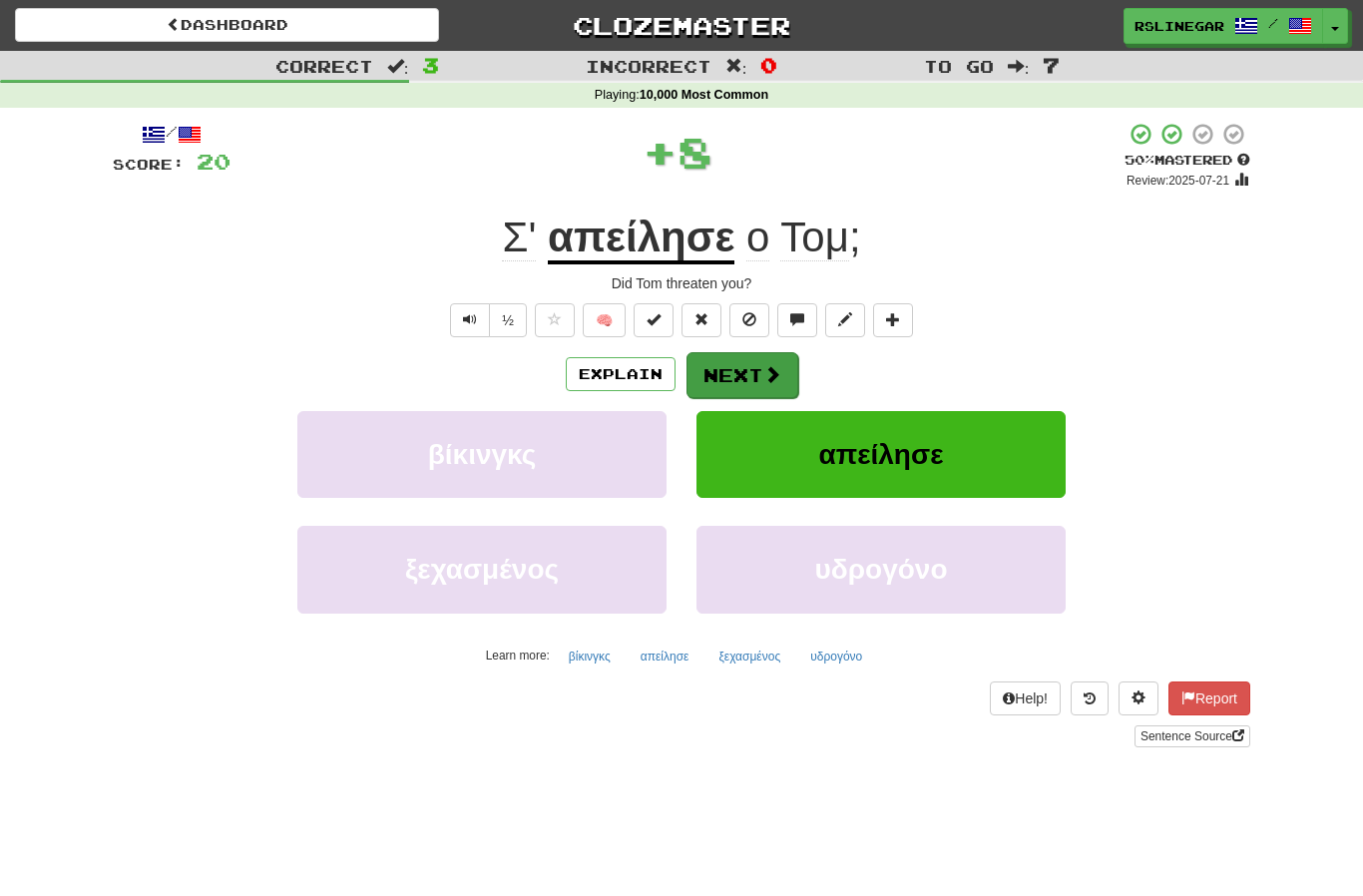 click on "Next" at bounding box center (742, 375) 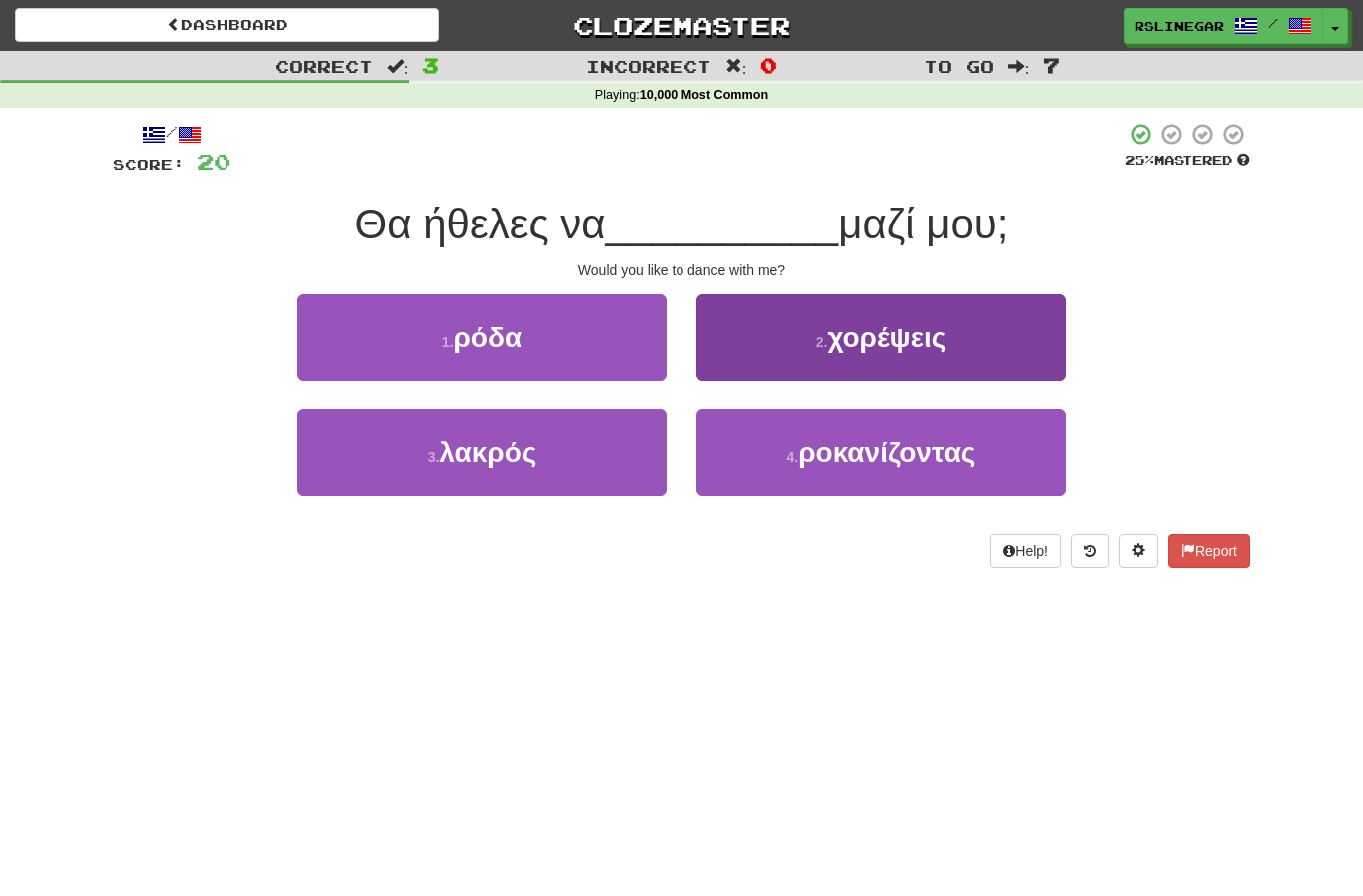 click on "χορέψεις" at bounding box center [886, 337] 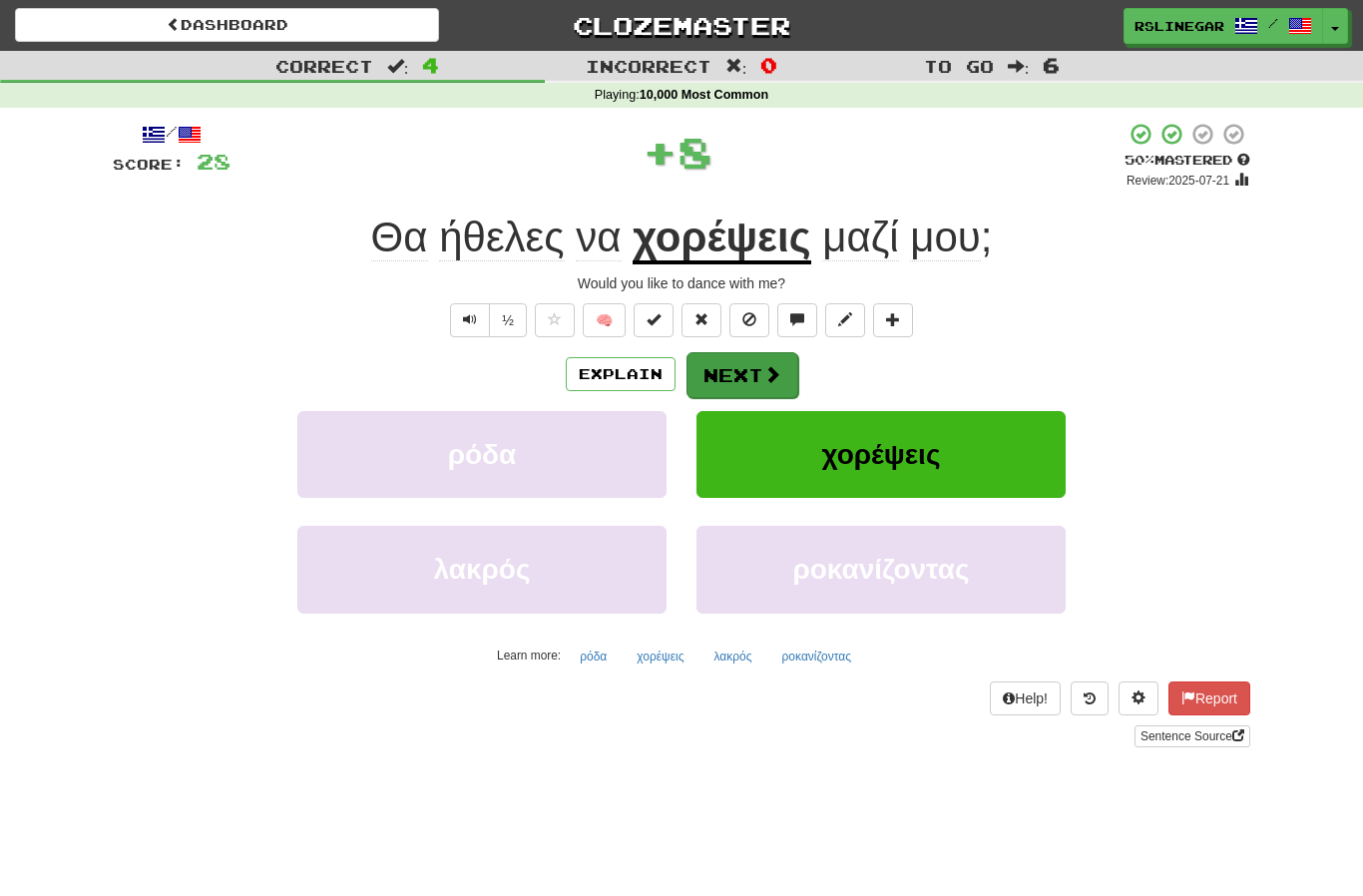 click on "Next" at bounding box center [742, 375] 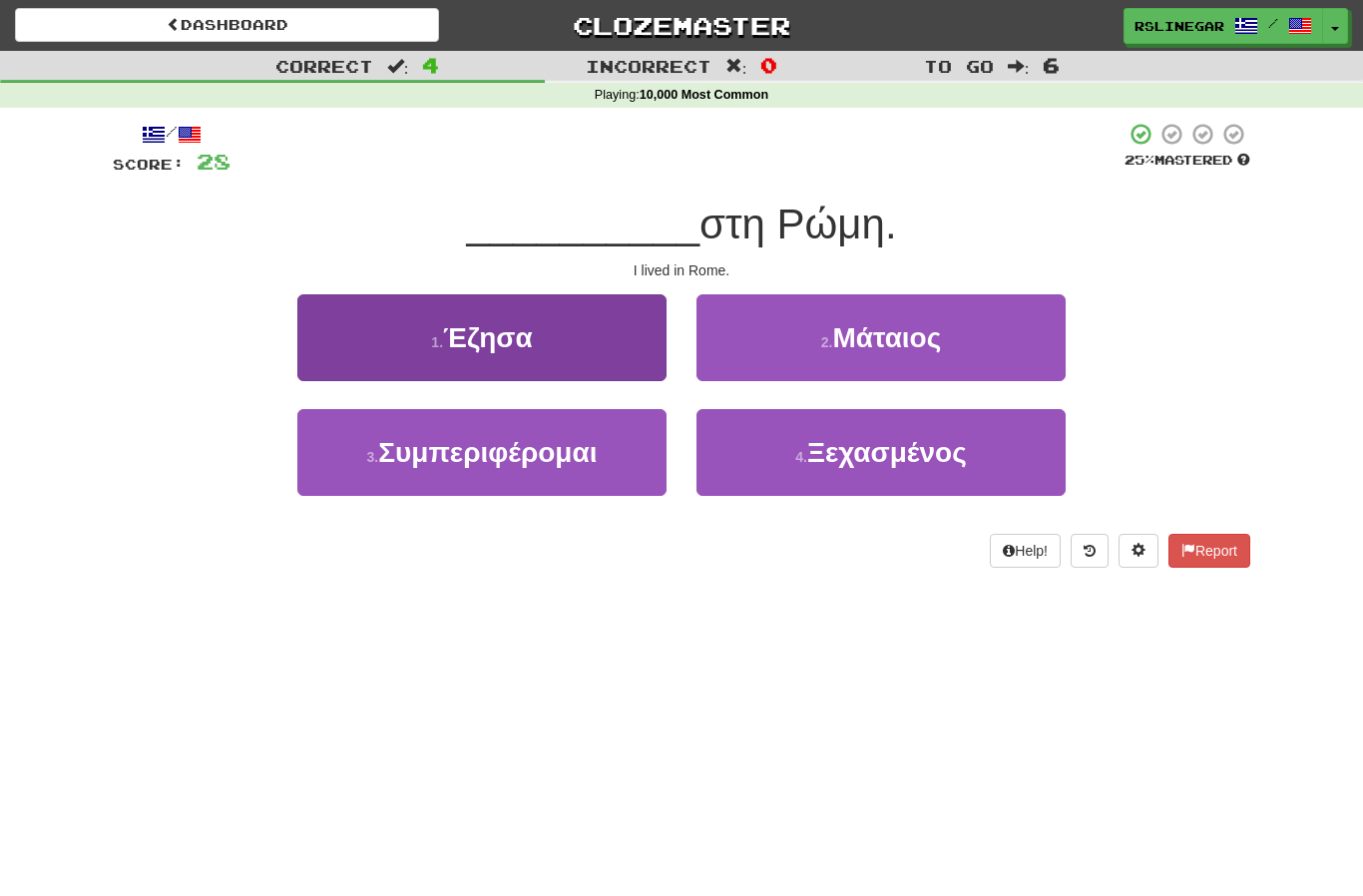 click on "1 .  Έζησα" at bounding box center [482, 337] 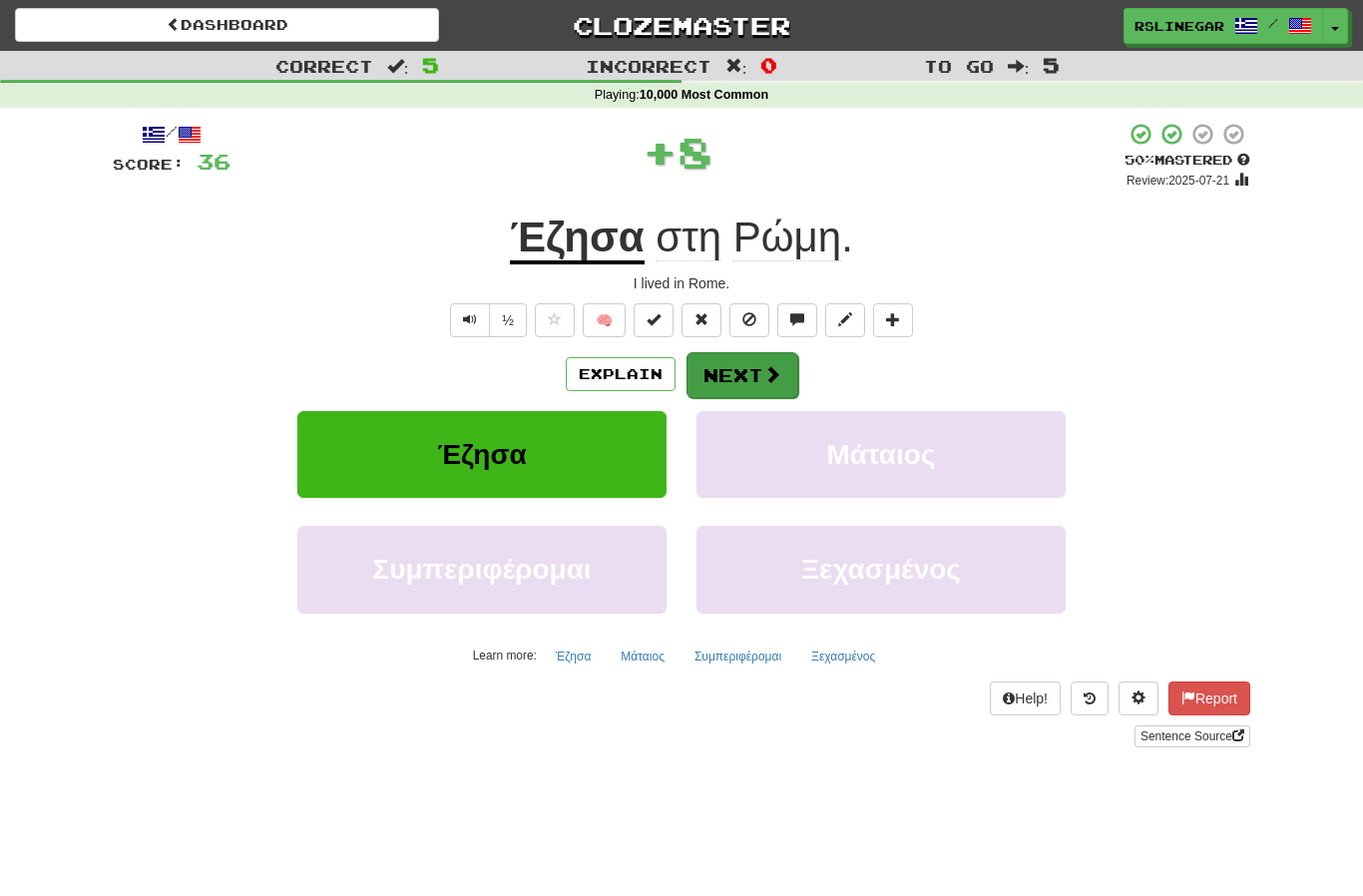 click on "Next" at bounding box center (742, 375) 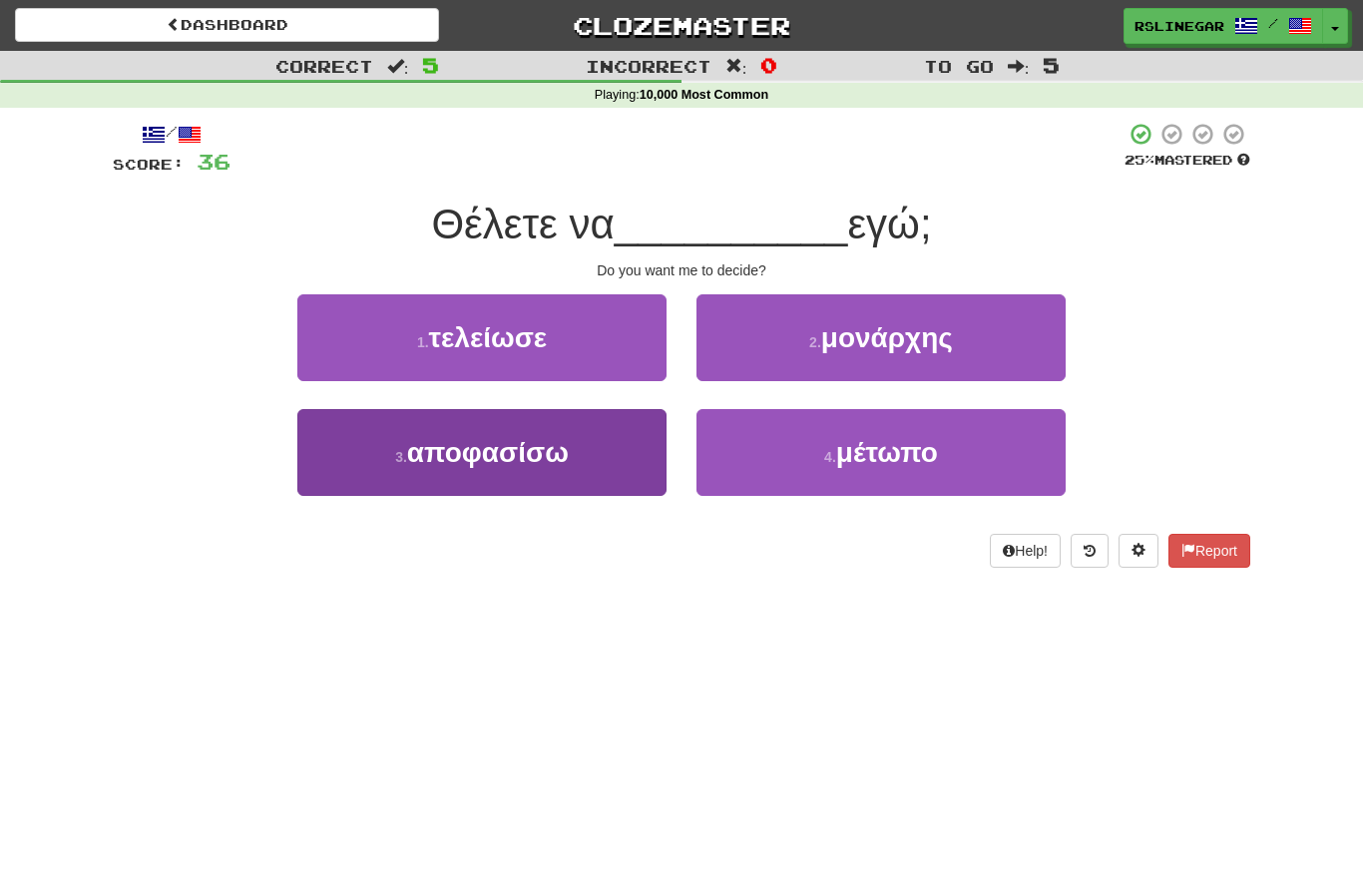 click on "3 . αποφασίσω" at bounding box center (482, 452) 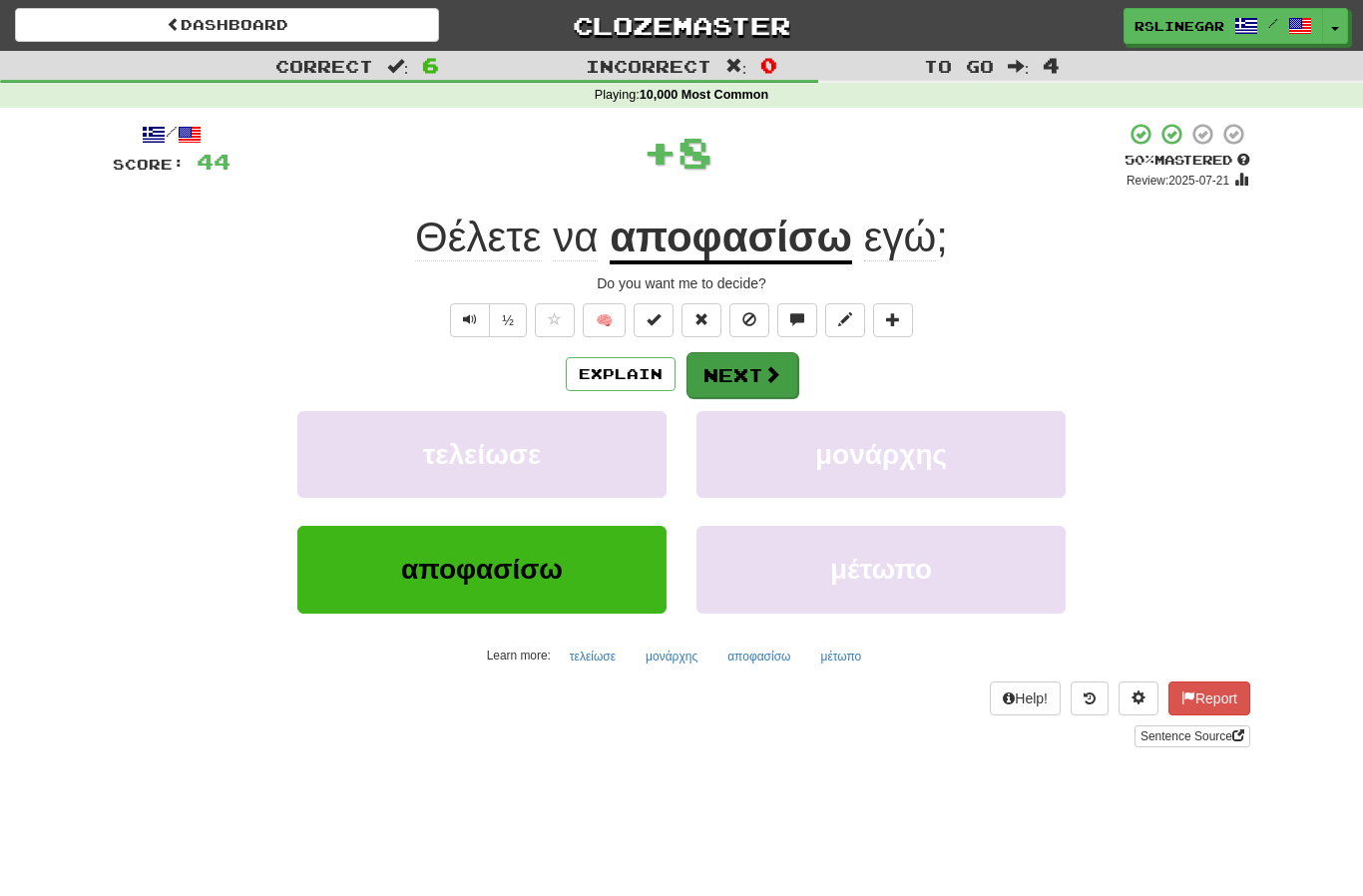 click on "Next" at bounding box center [742, 375] 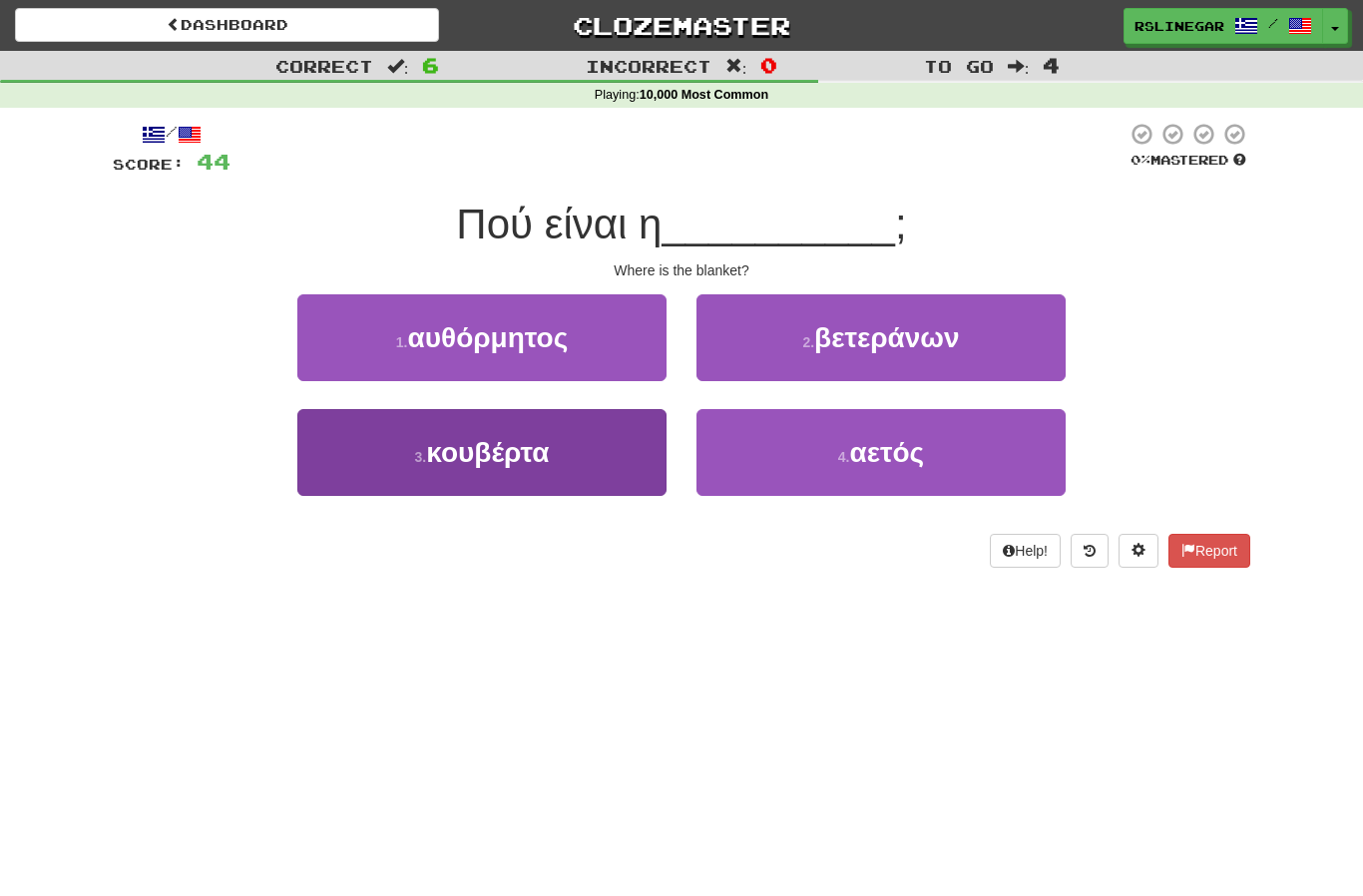 click on "3 . κουβέρτα" at bounding box center (482, 452) 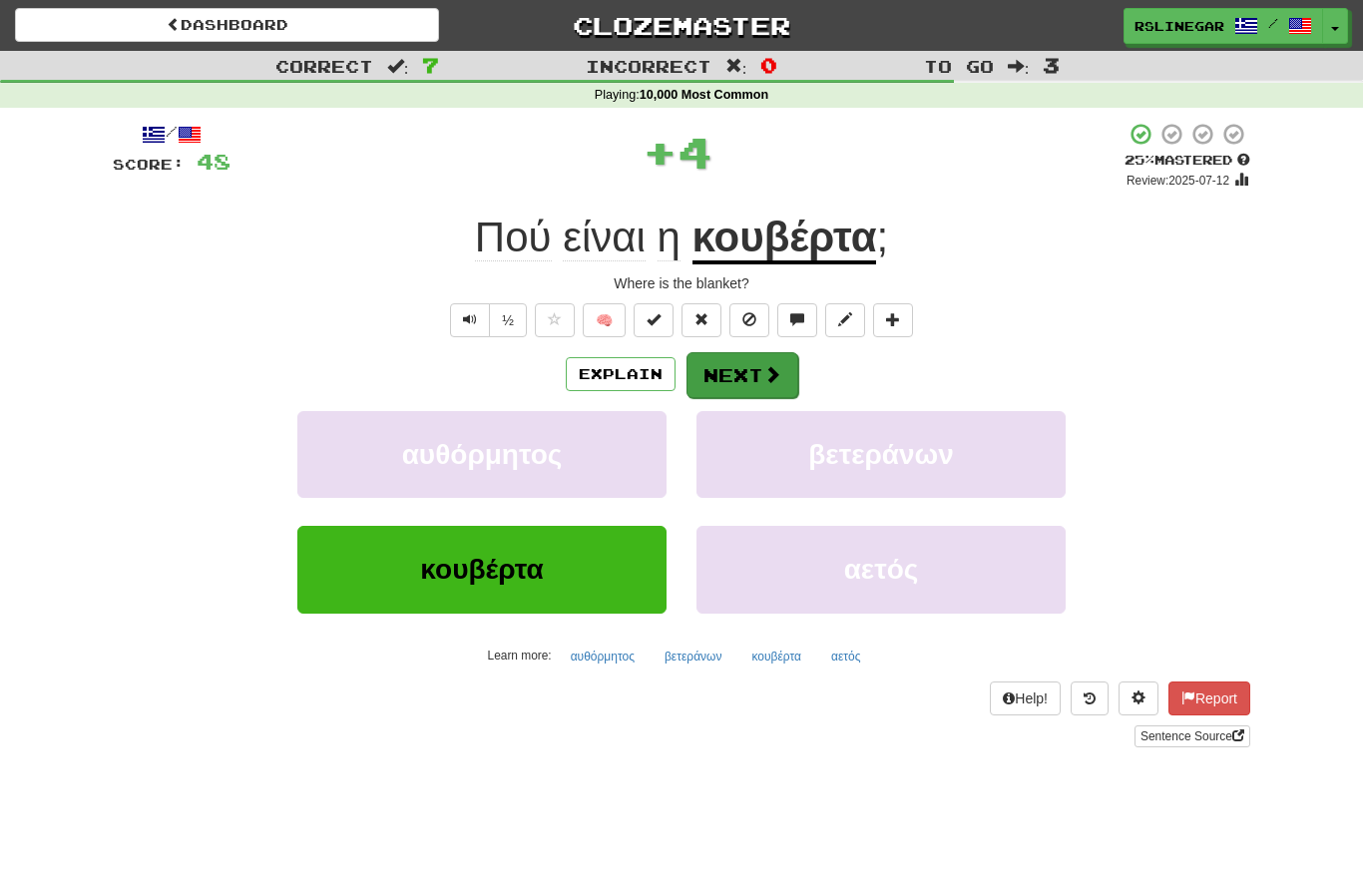 click on "Next" at bounding box center [742, 375] 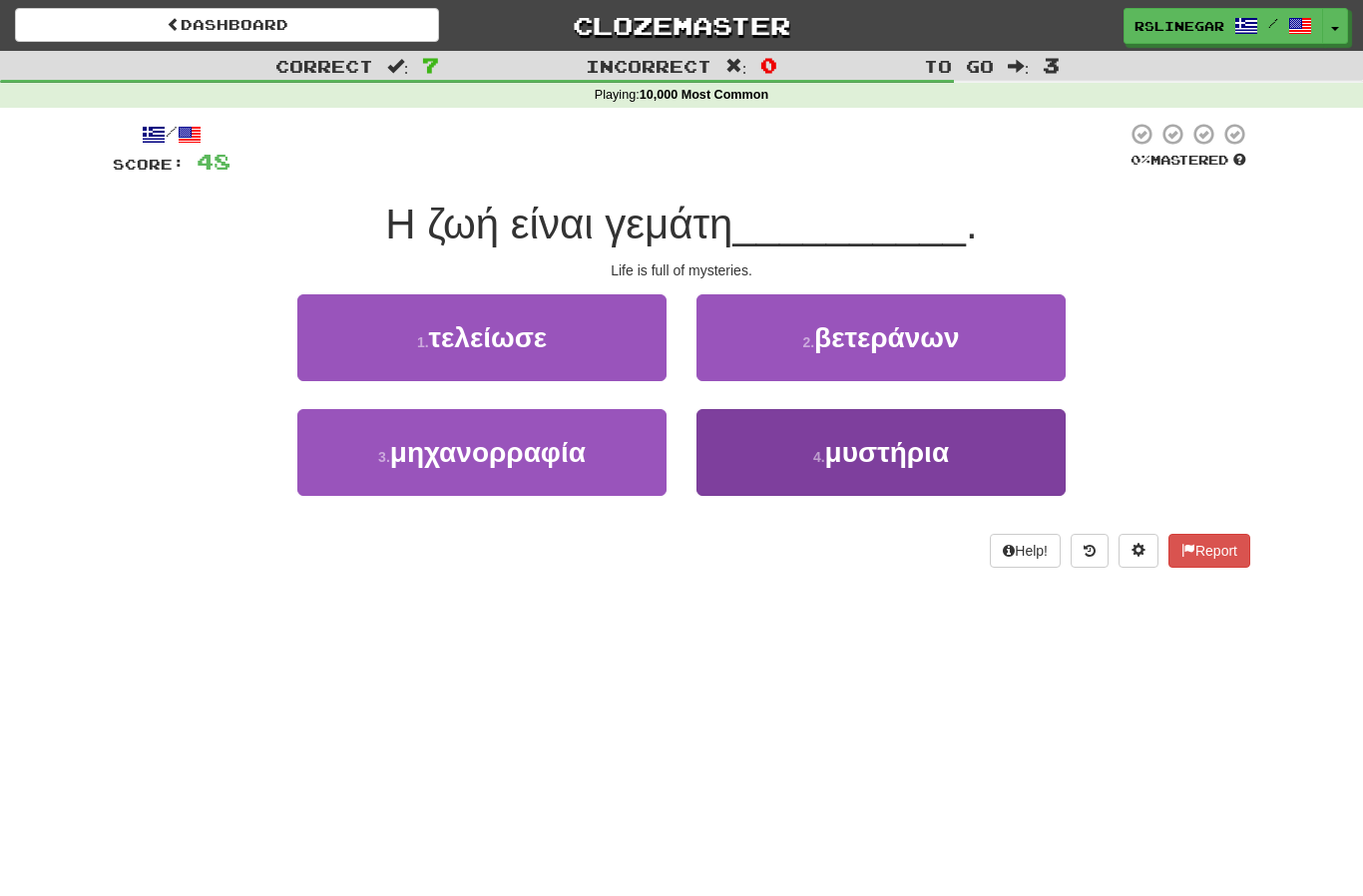 click on "μυστήρια" at bounding box center [887, 452] 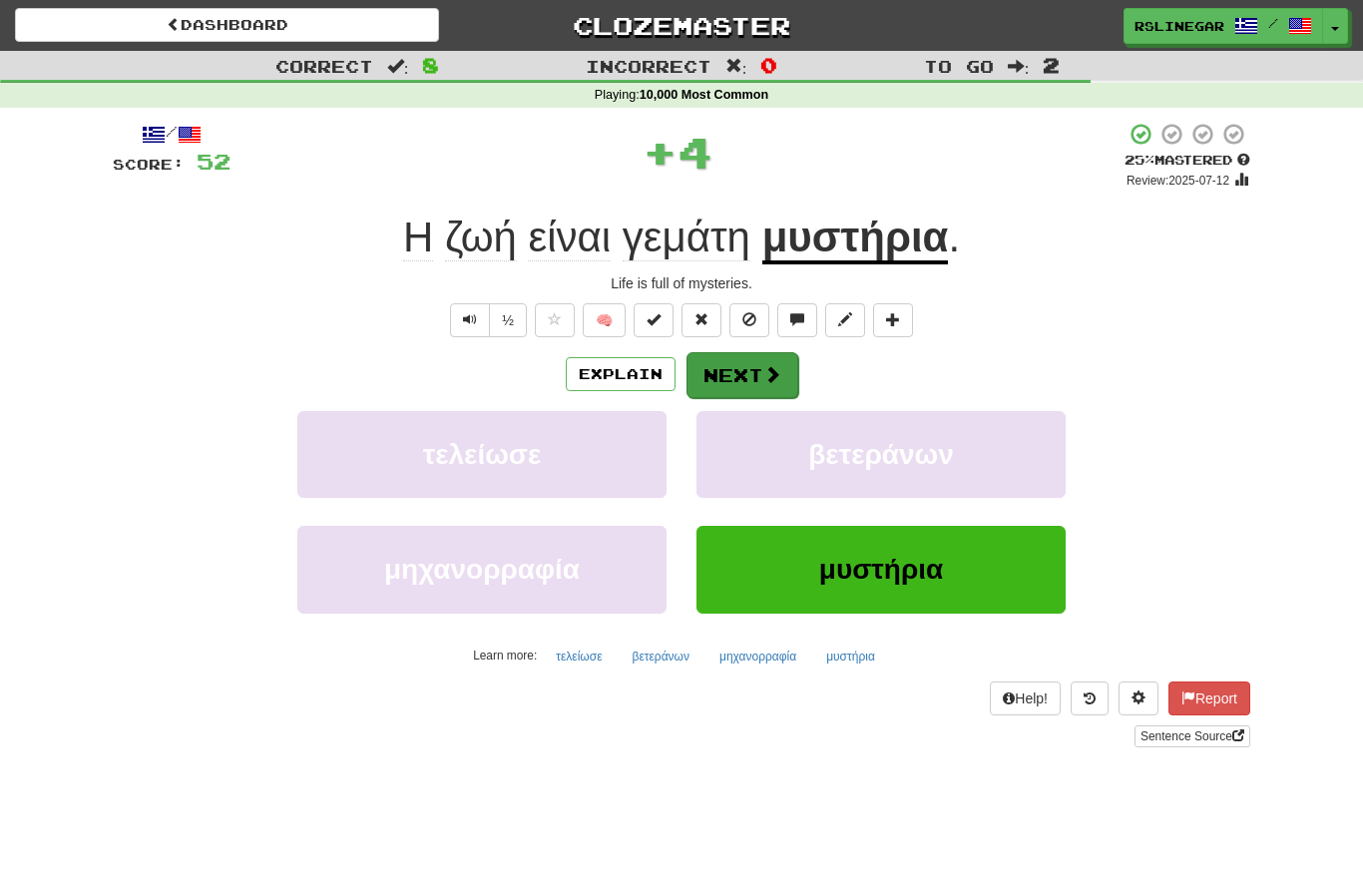 click on "Next" at bounding box center (742, 375) 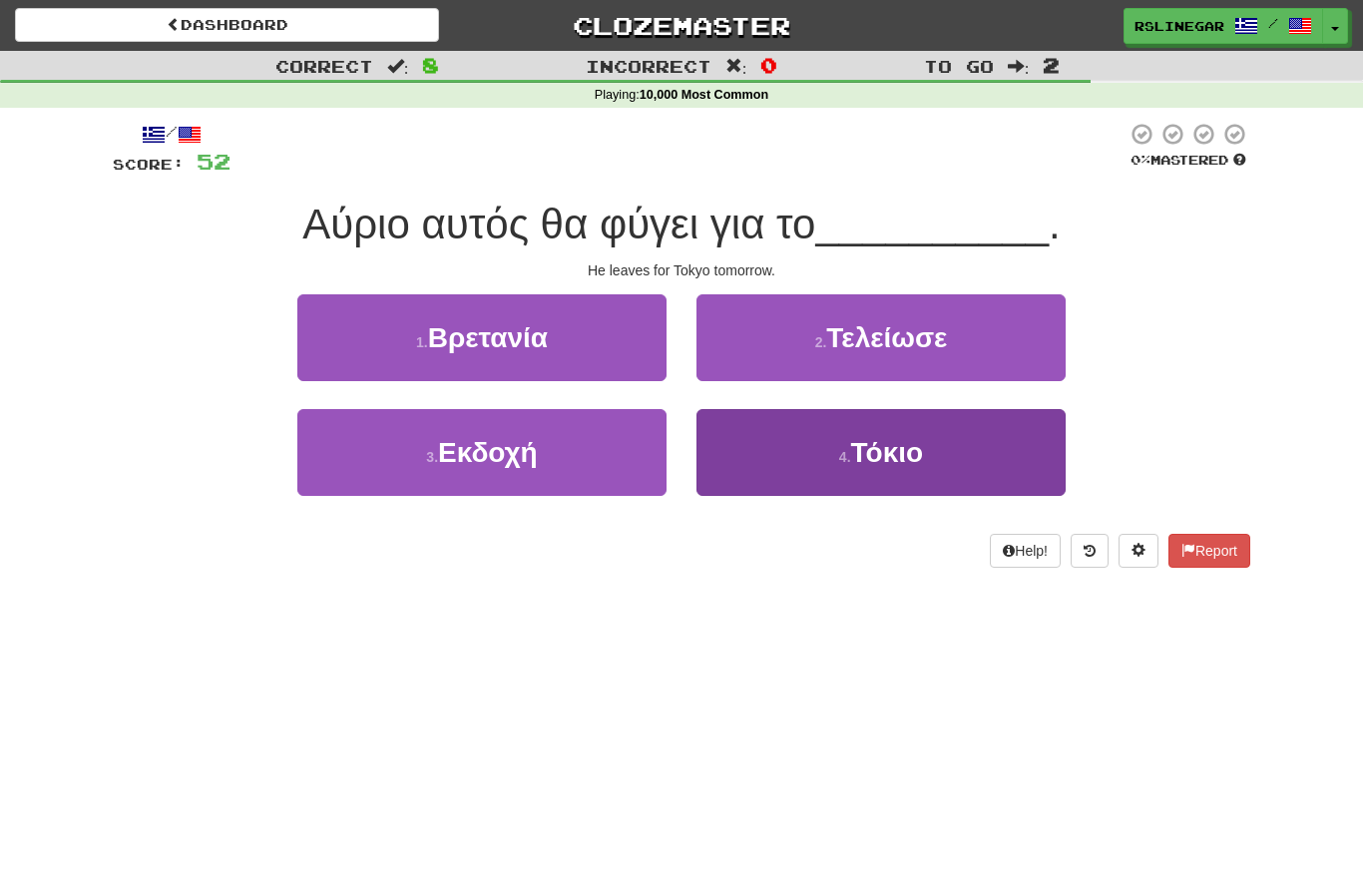 click on "4 . Τόκιο" at bounding box center (881, 452) 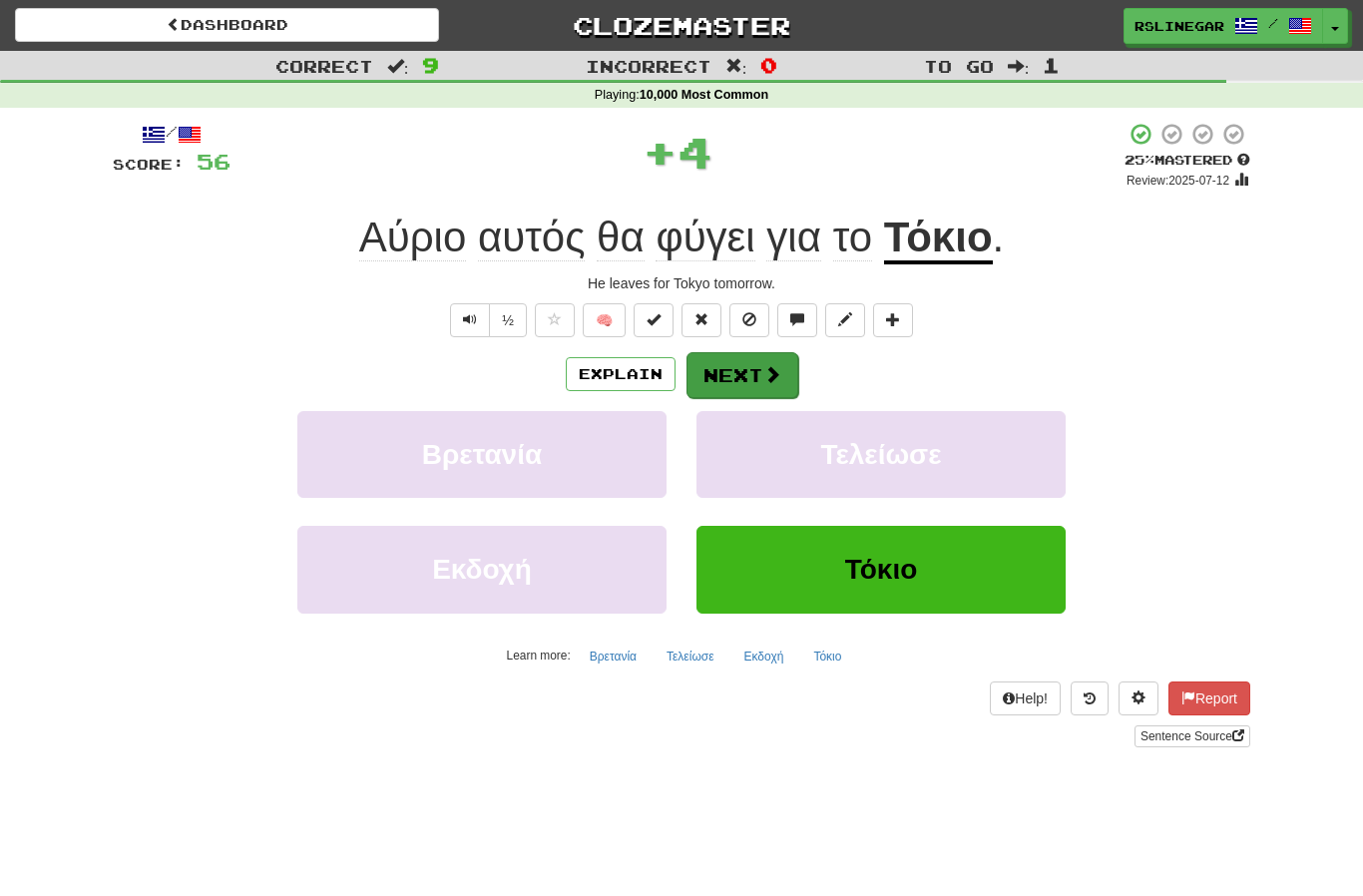 click on "Next" at bounding box center [742, 375] 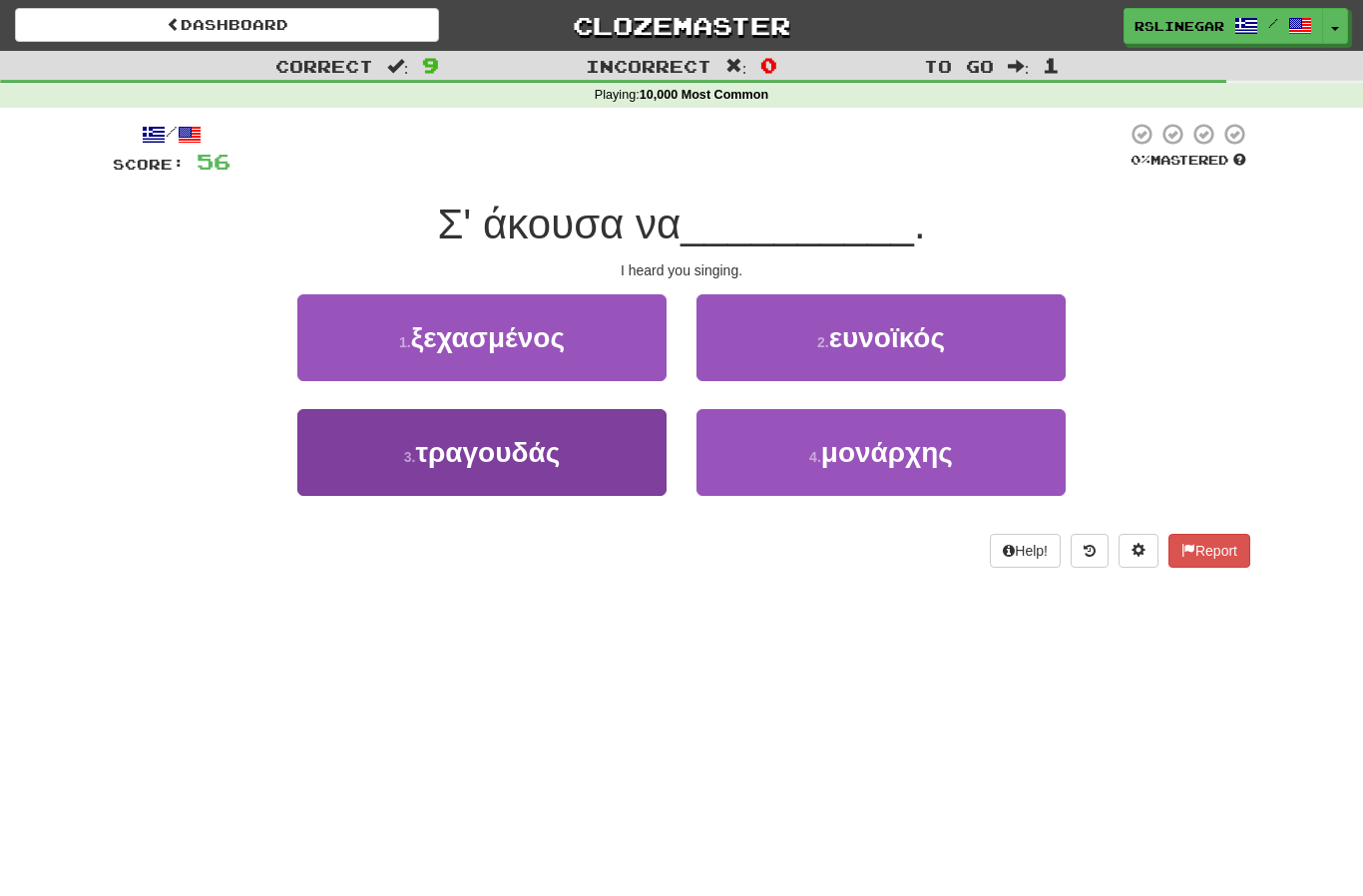 click on "τραγουδάς" at bounding box center [487, 452] 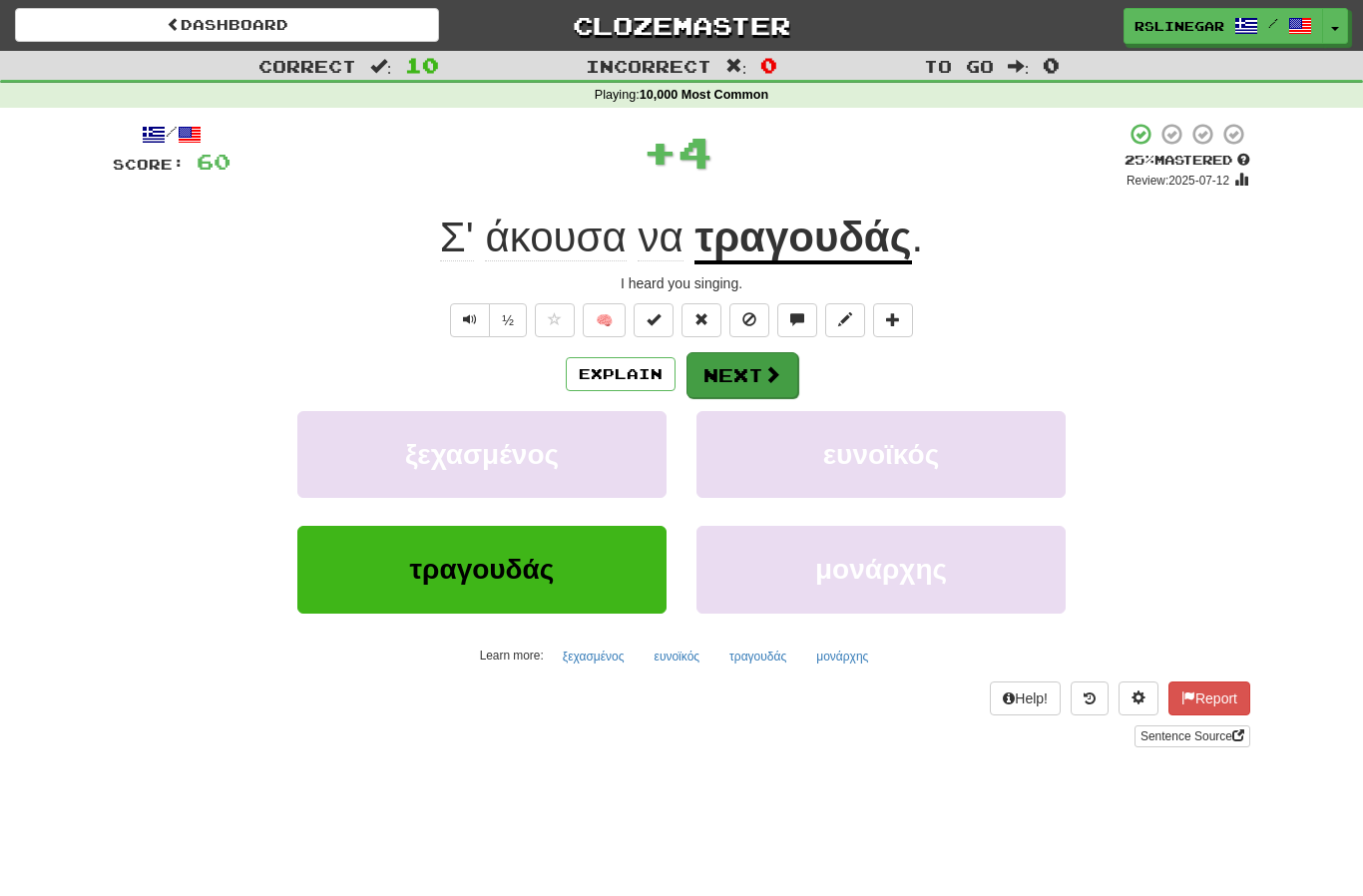click at bounding box center [772, 374] 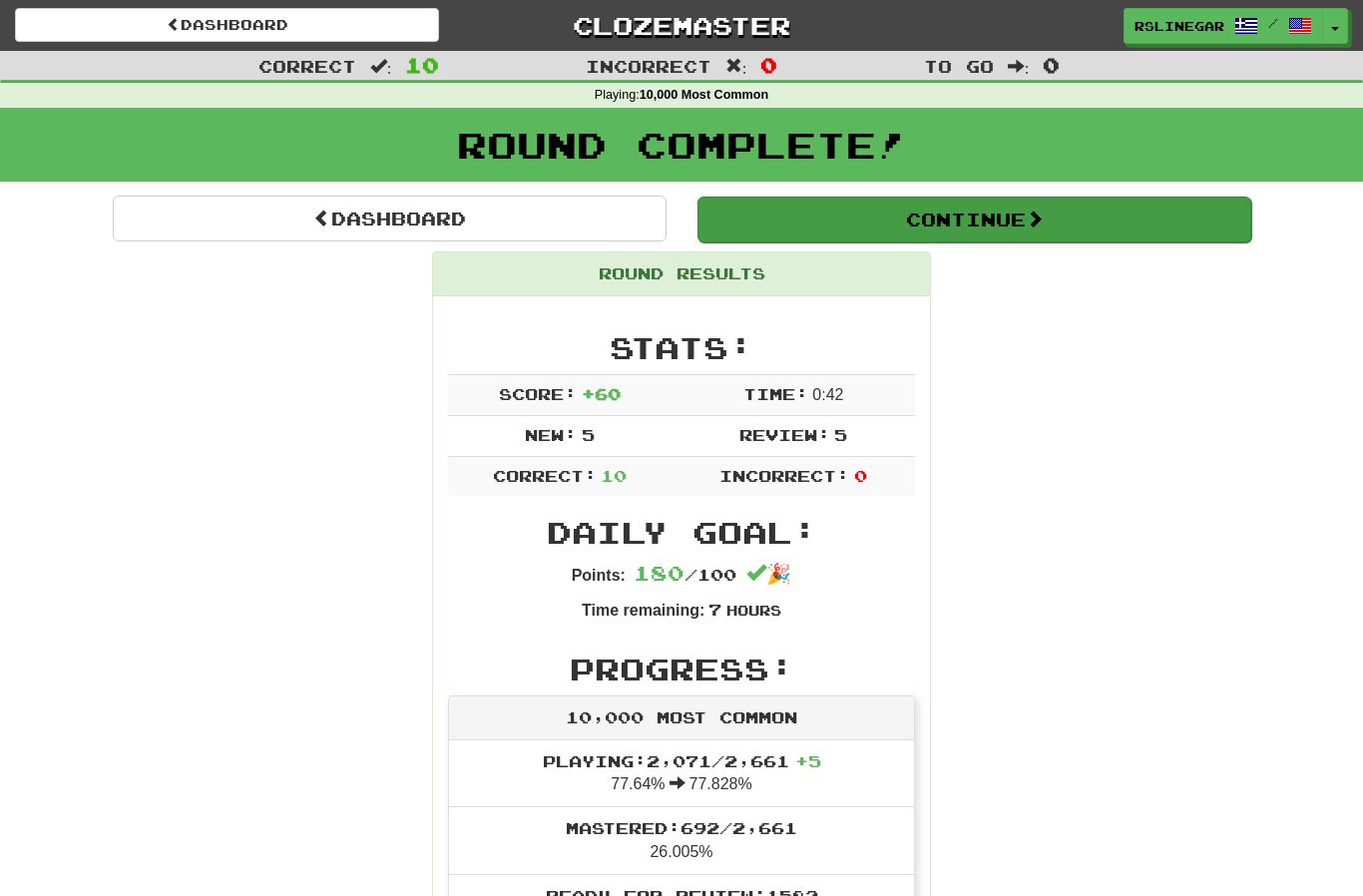 click on "Continue" at bounding box center [974, 220] 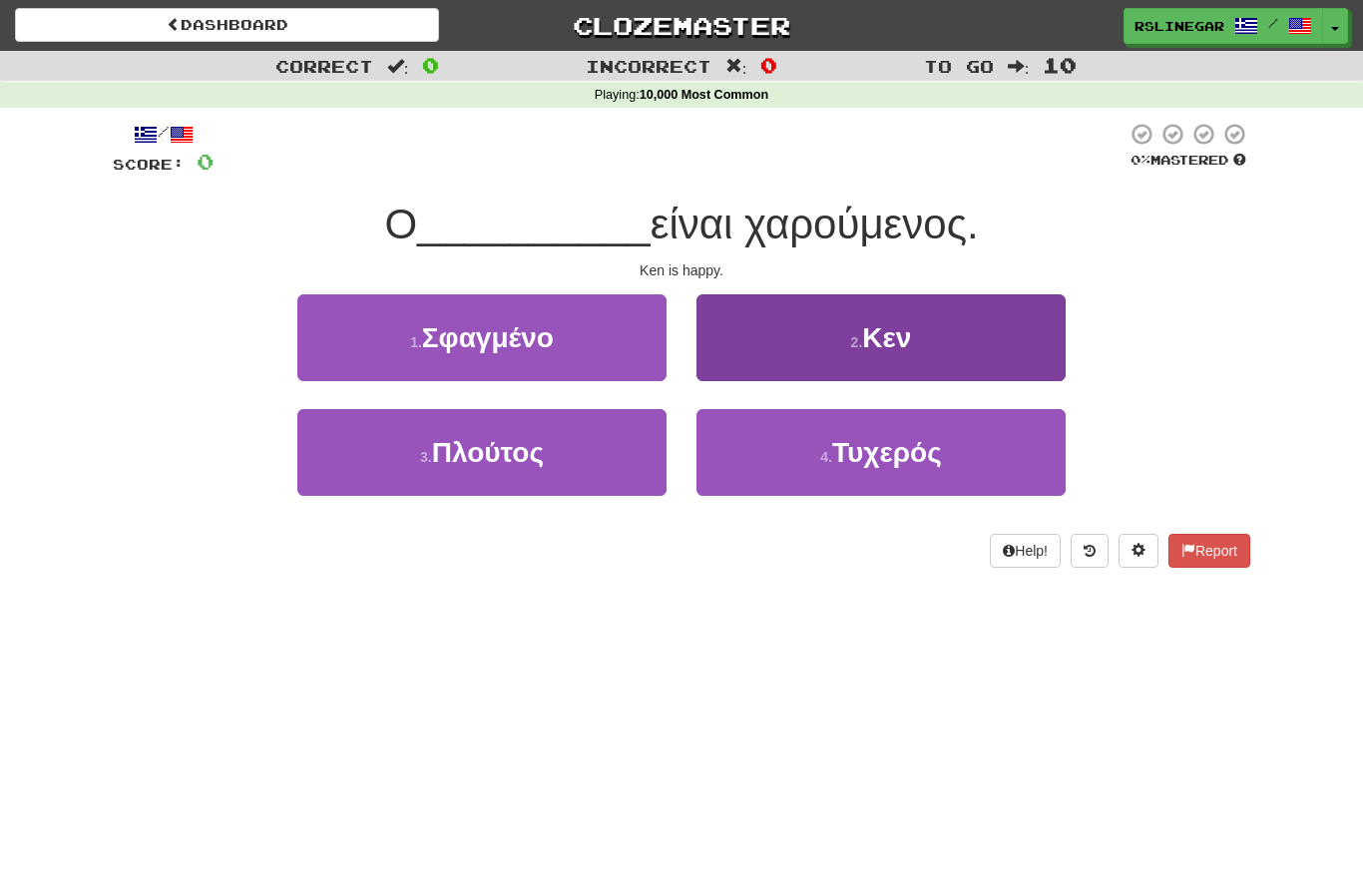 click on "2 . Κεν" at bounding box center (881, 337) 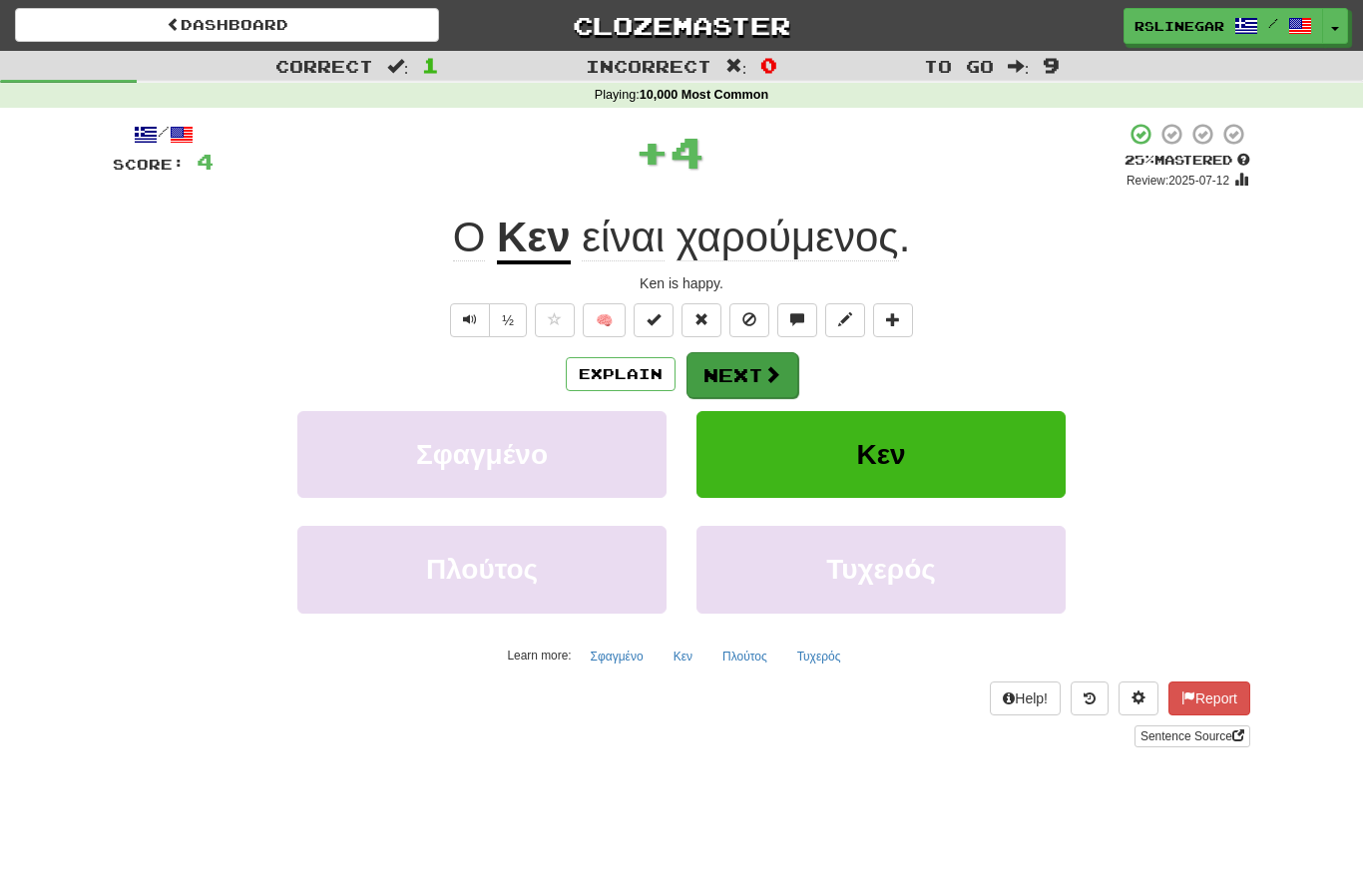 click at bounding box center [772, 374] 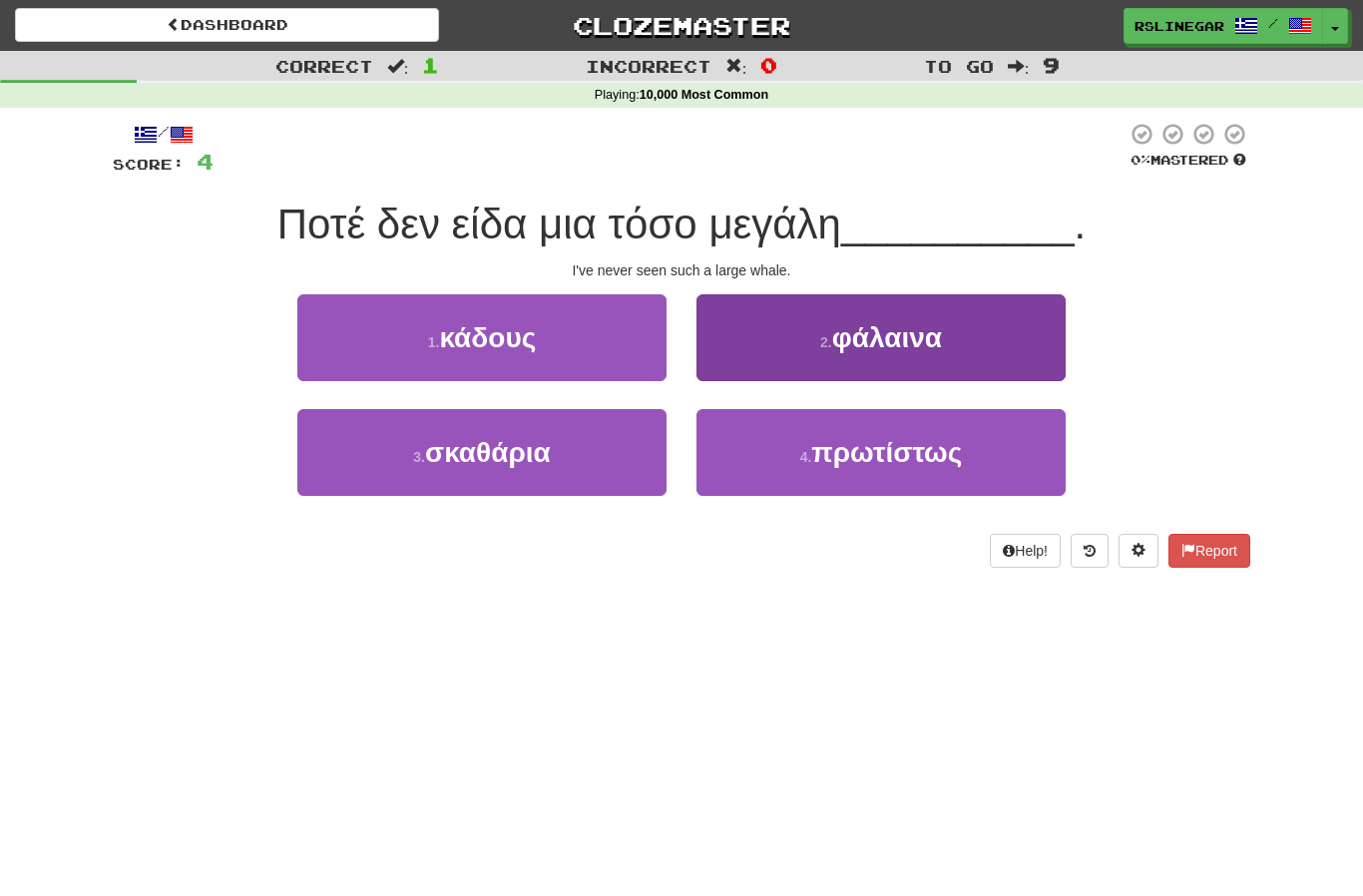 click on "2 . φάλαινα" at bounding box center (881, 337) 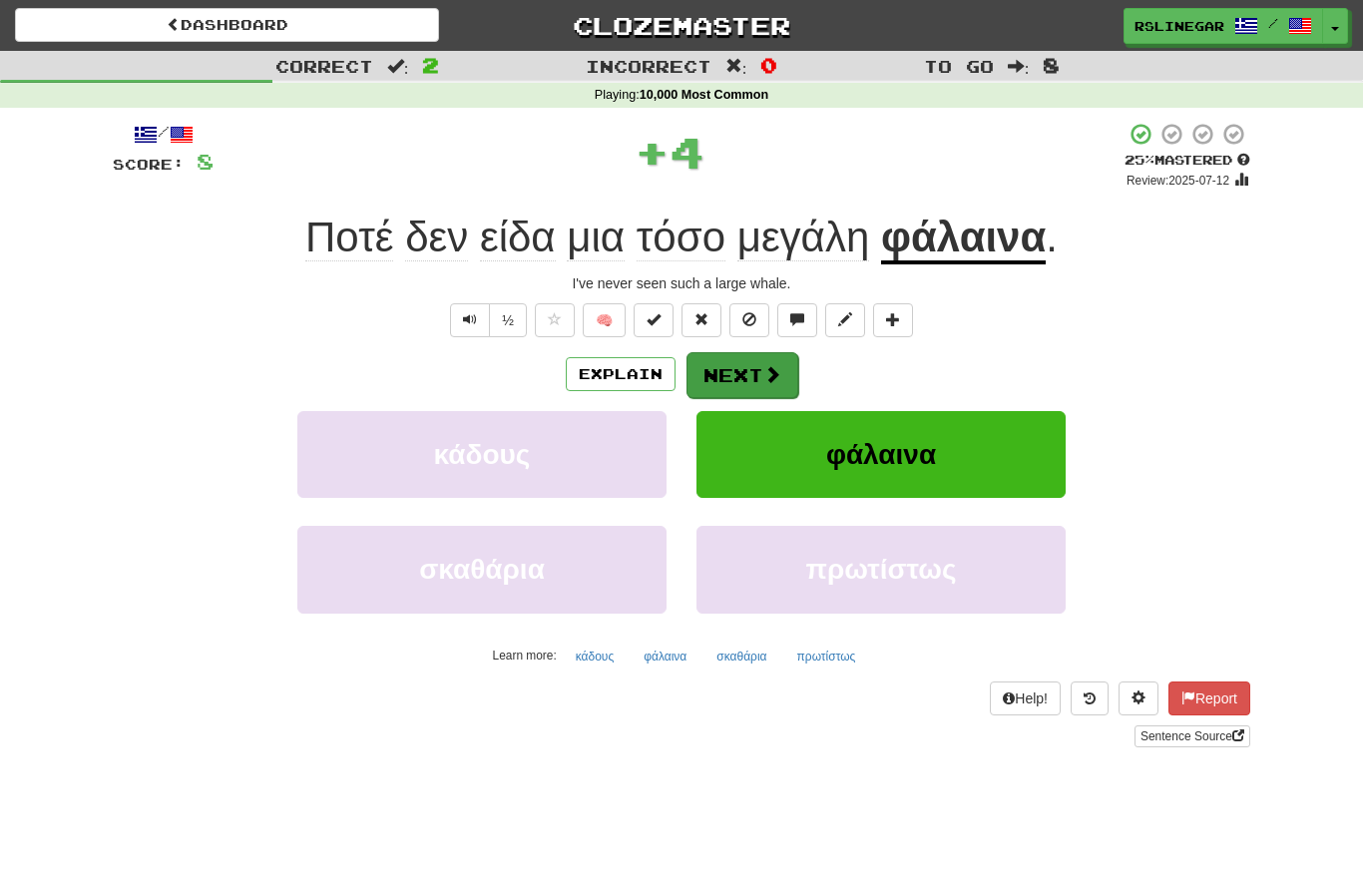 click on "Next" at bounding box center [742, 375] 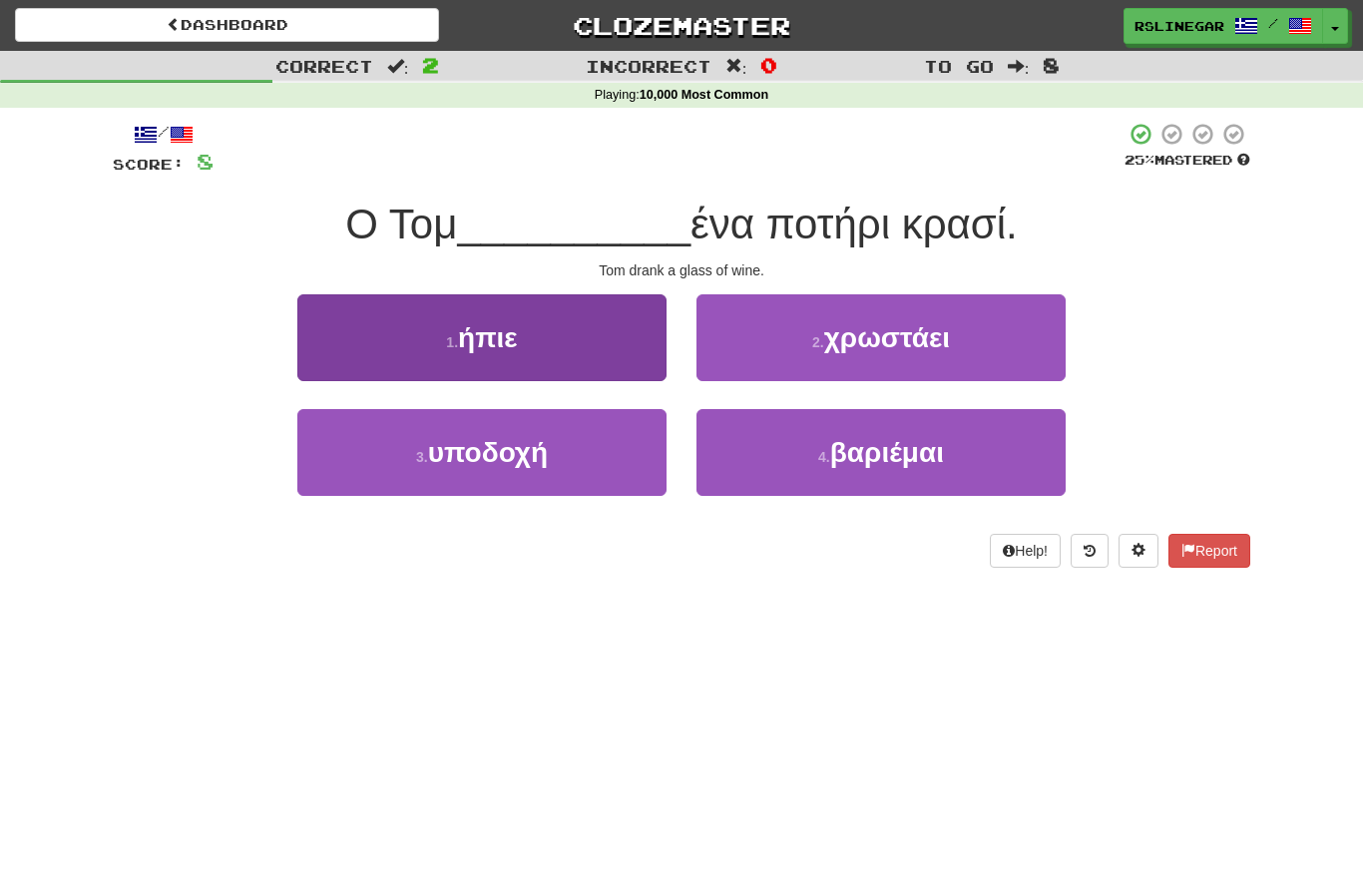 click on "1 . ήπιε" at bounding box center [482, 337] 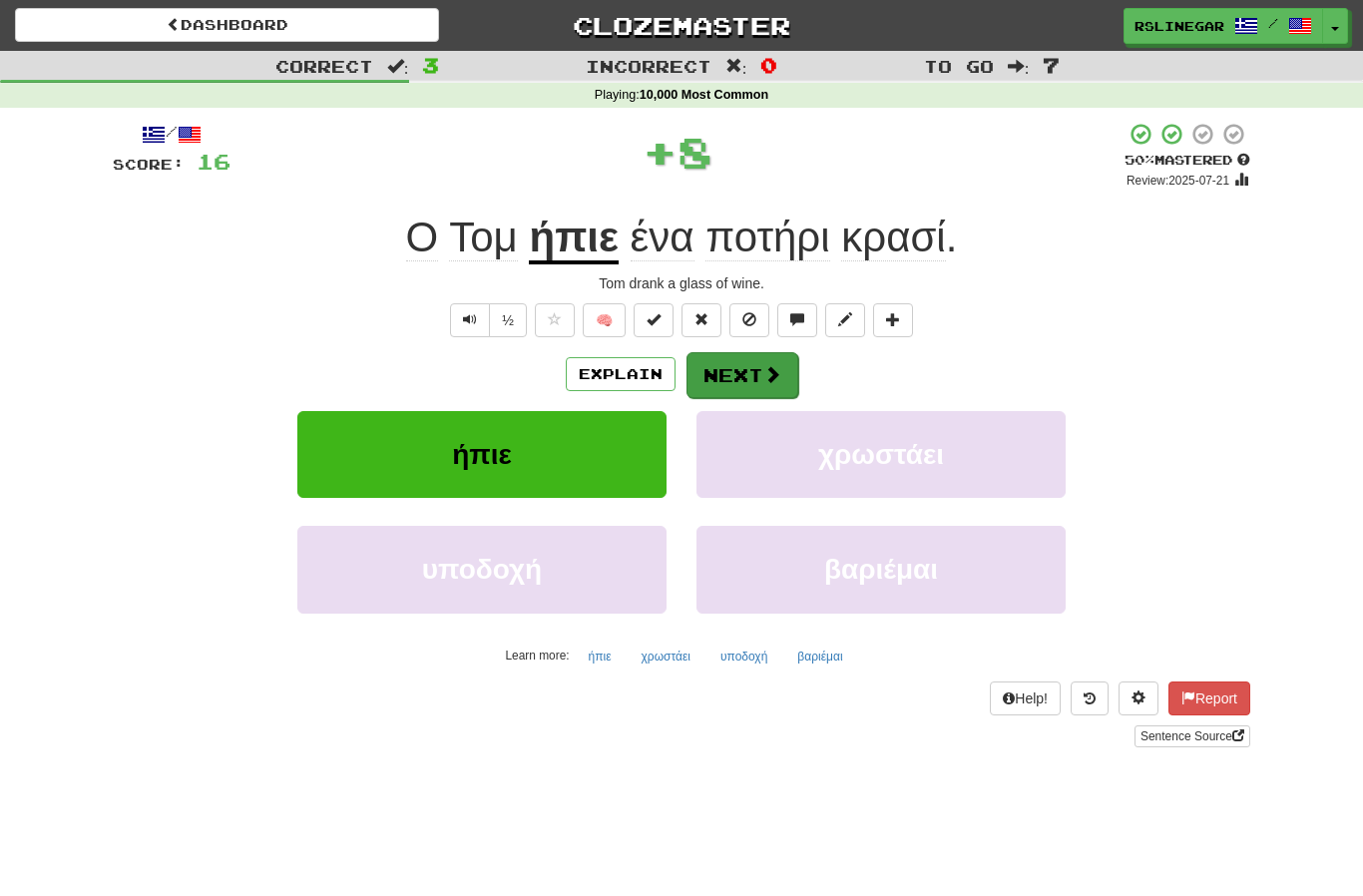 click on "Next" at bounding box center (742, 375) 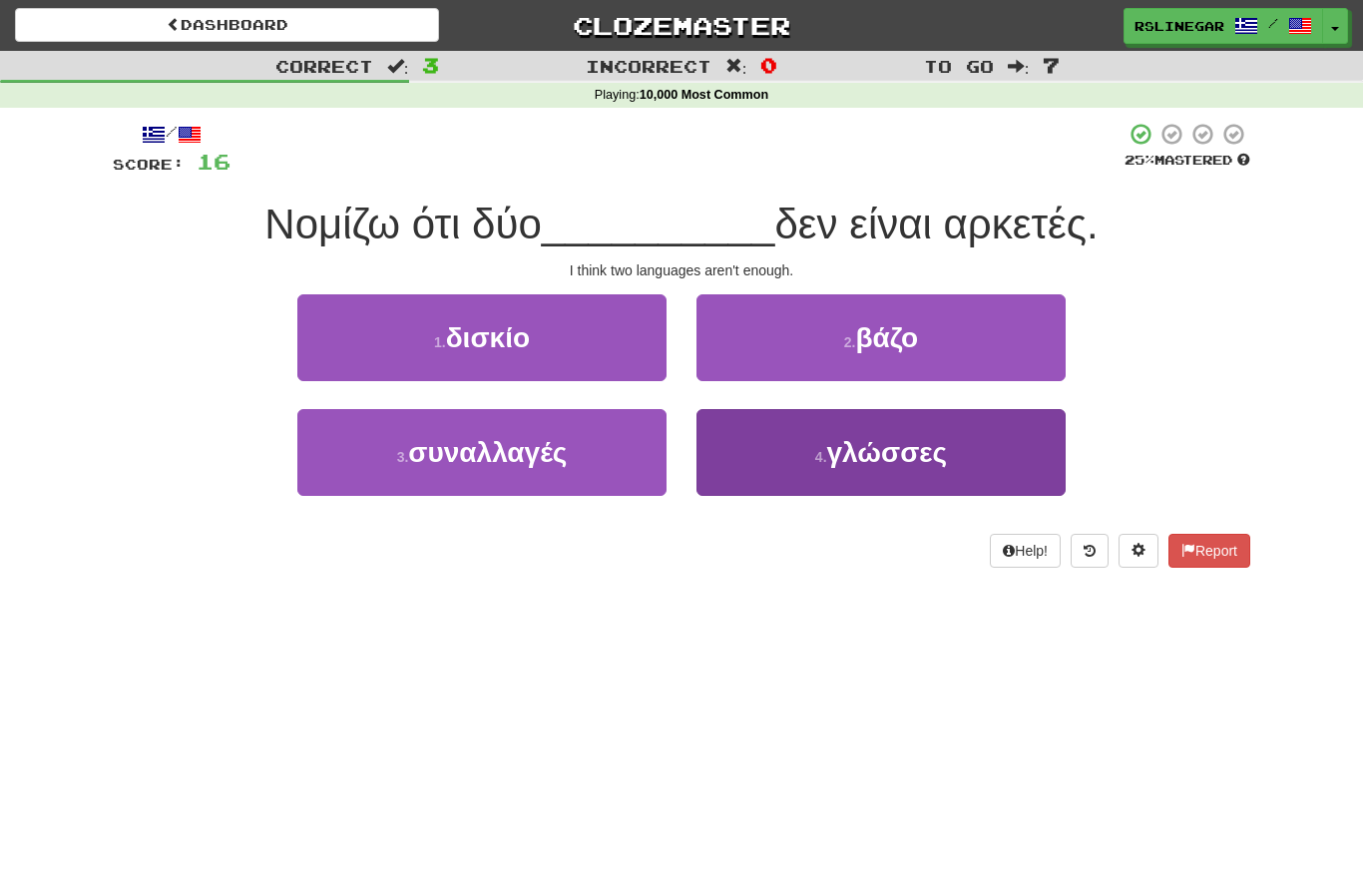 click on "γλώσσες" at bounding box center (887, 452) 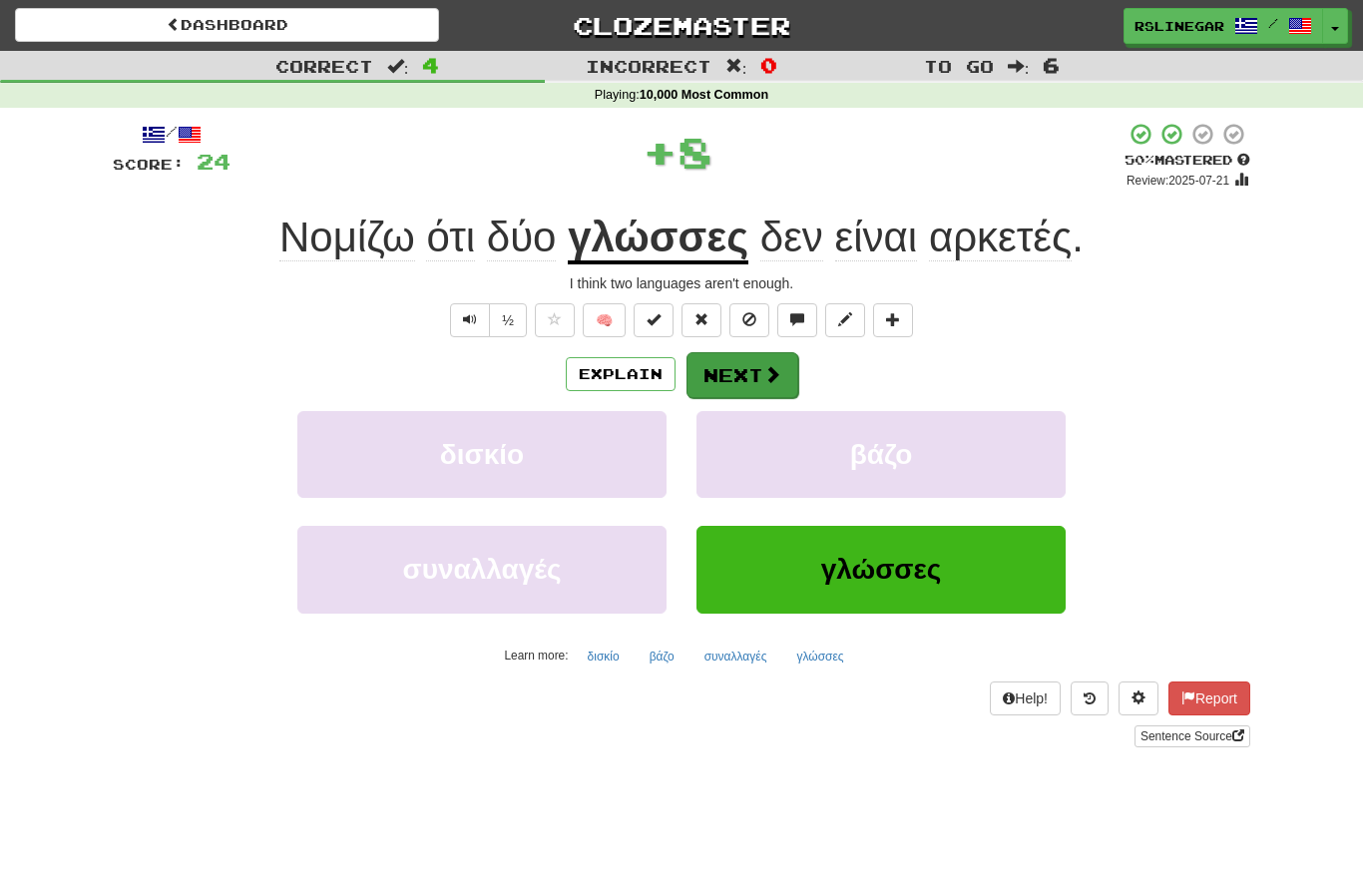 click on "Next" at bounding box center (742, 375) 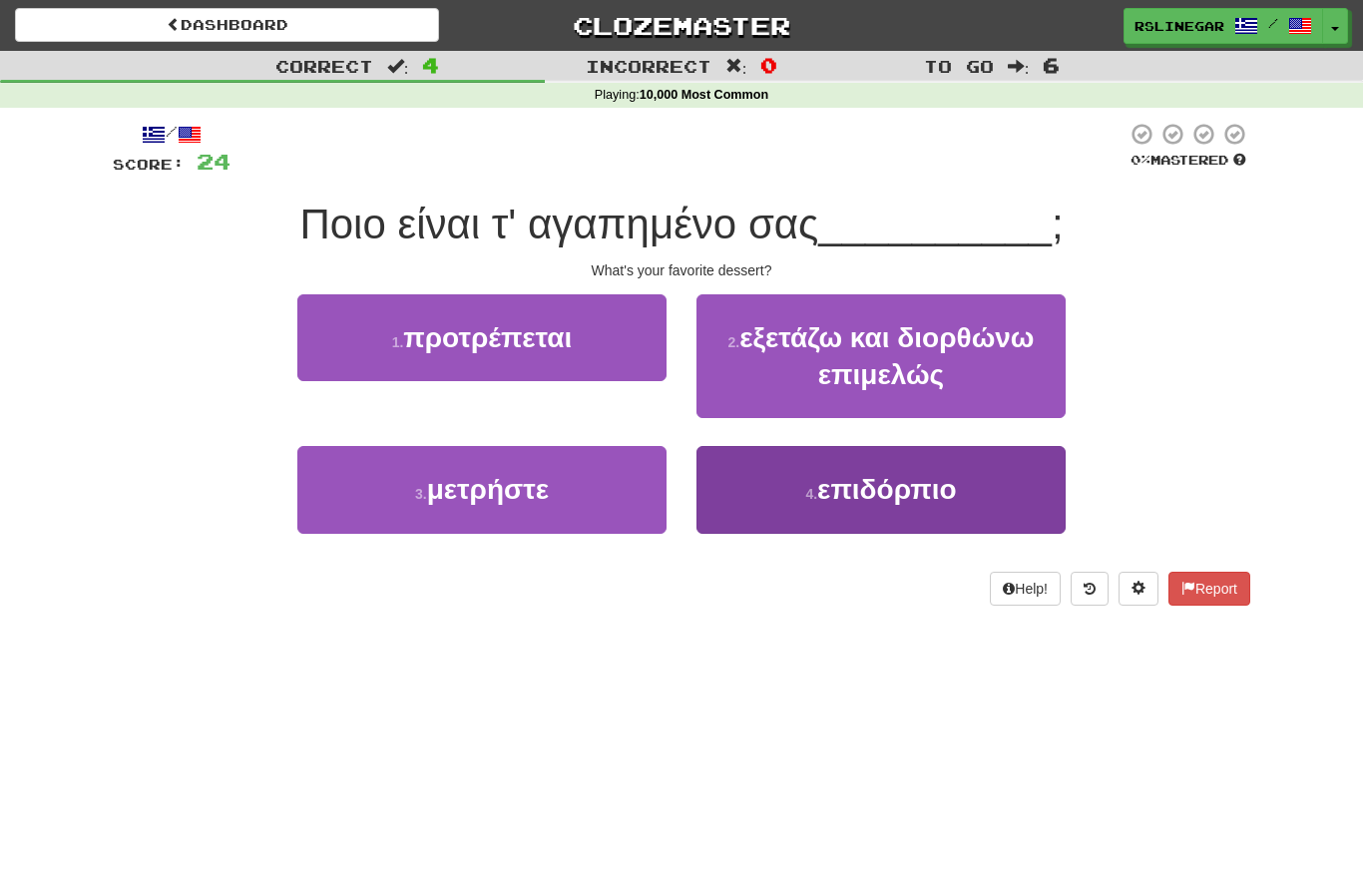 click on "επιδόρπιο" at bounding box center (886, 489) 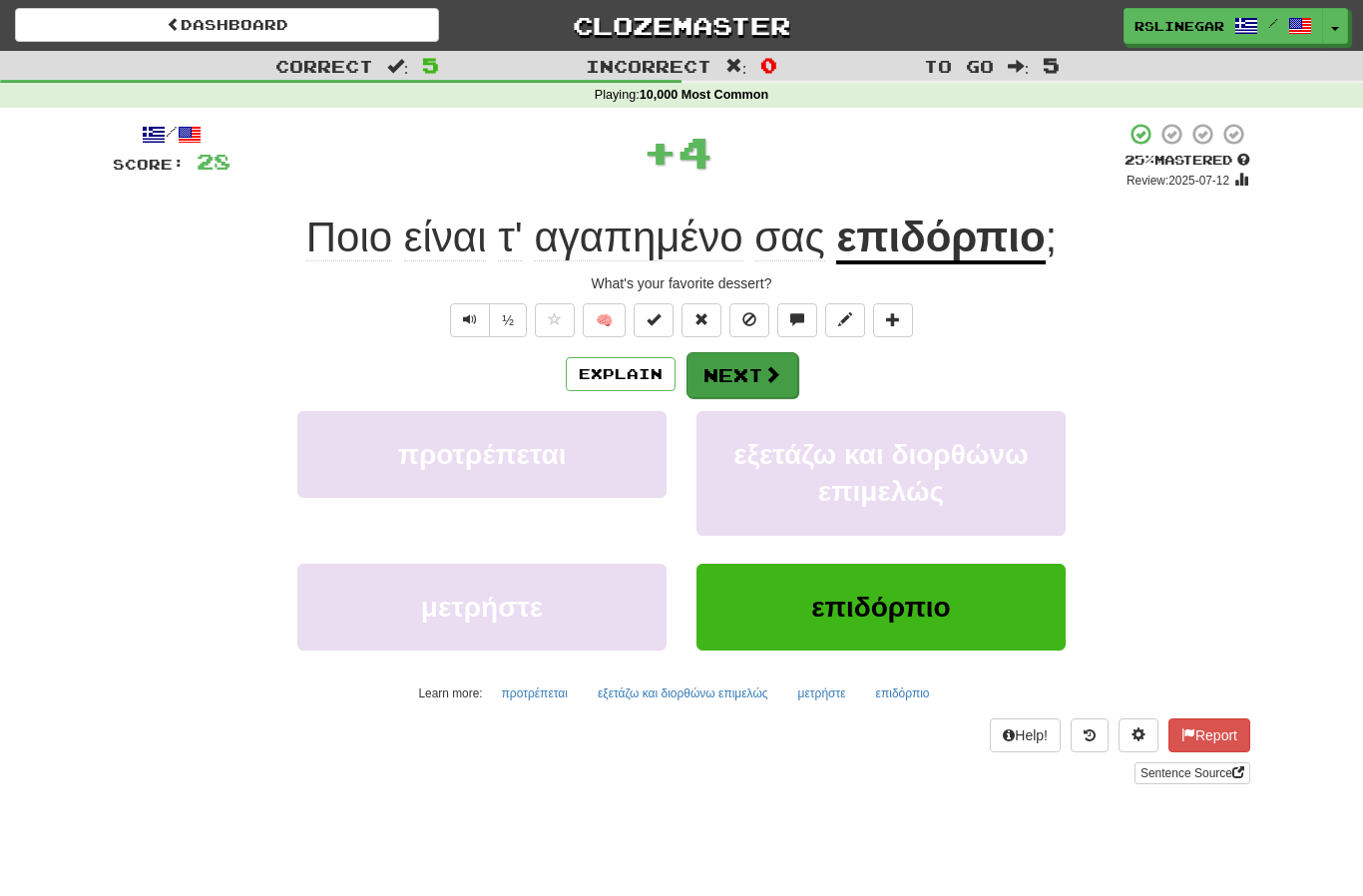 click on "Next" at bounding box center (742, 375) 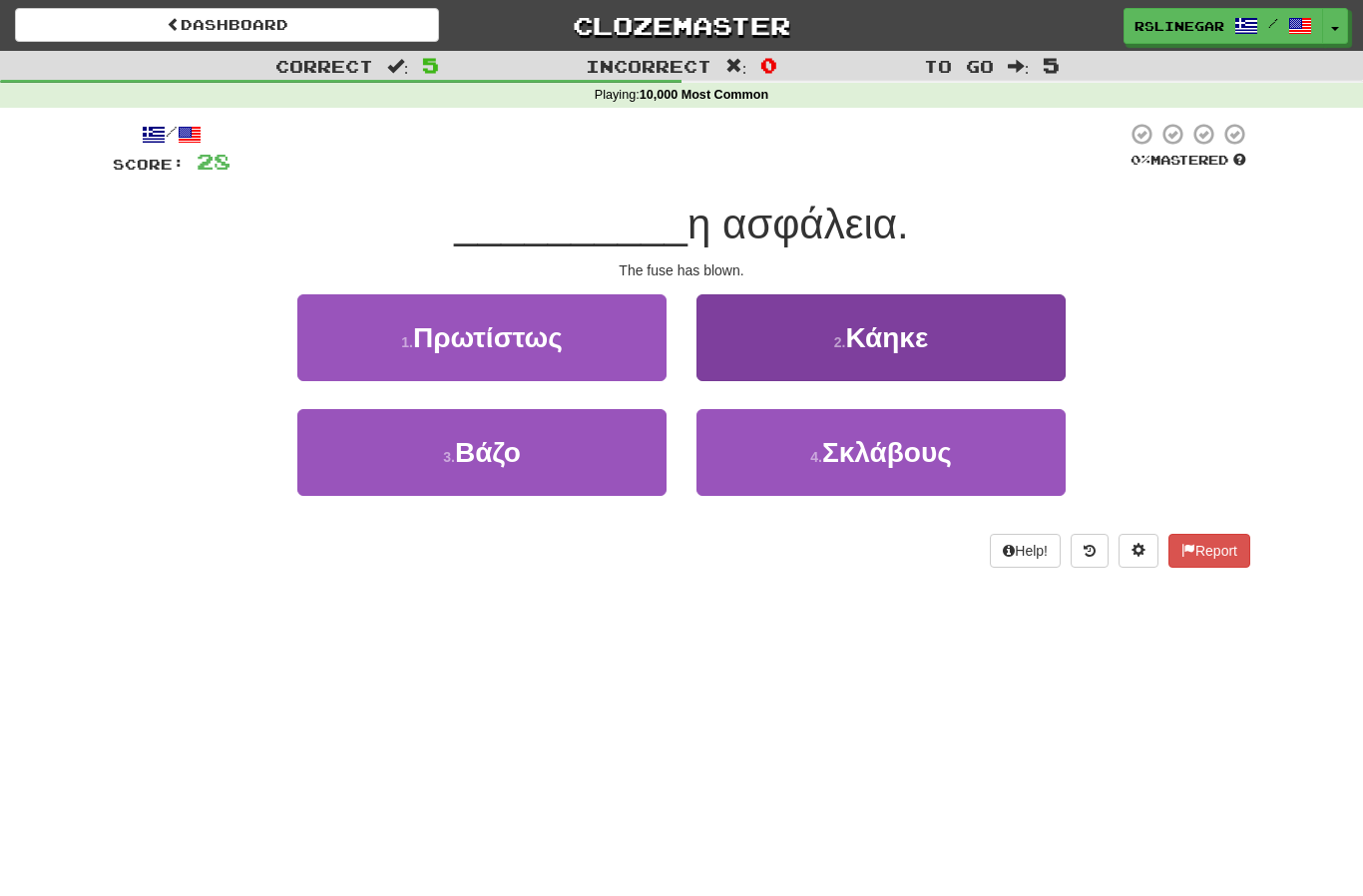 click on "2 . Κάηκε" at bounding box center [881, 337] 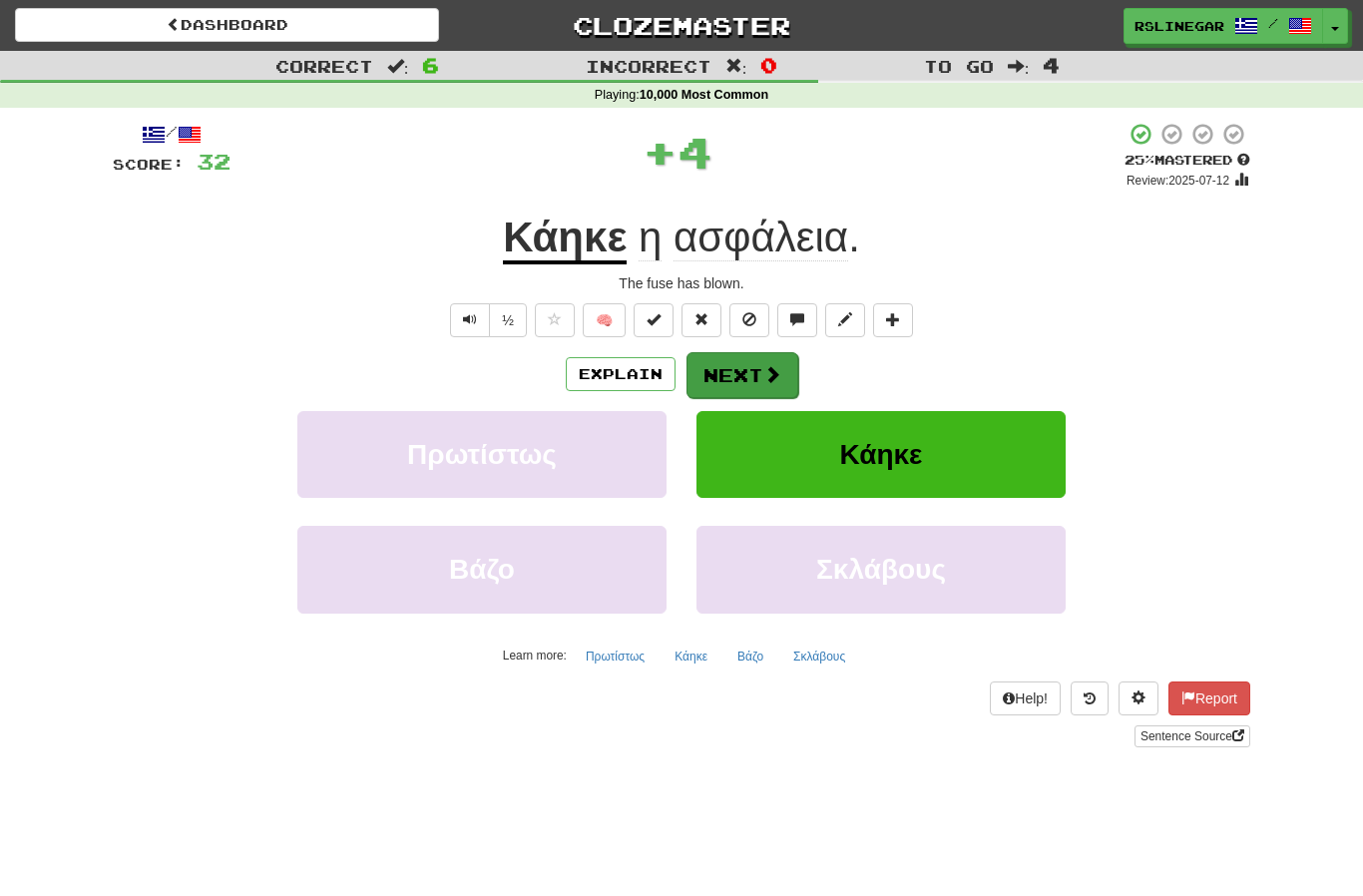 click at bounding box center [772, 374] 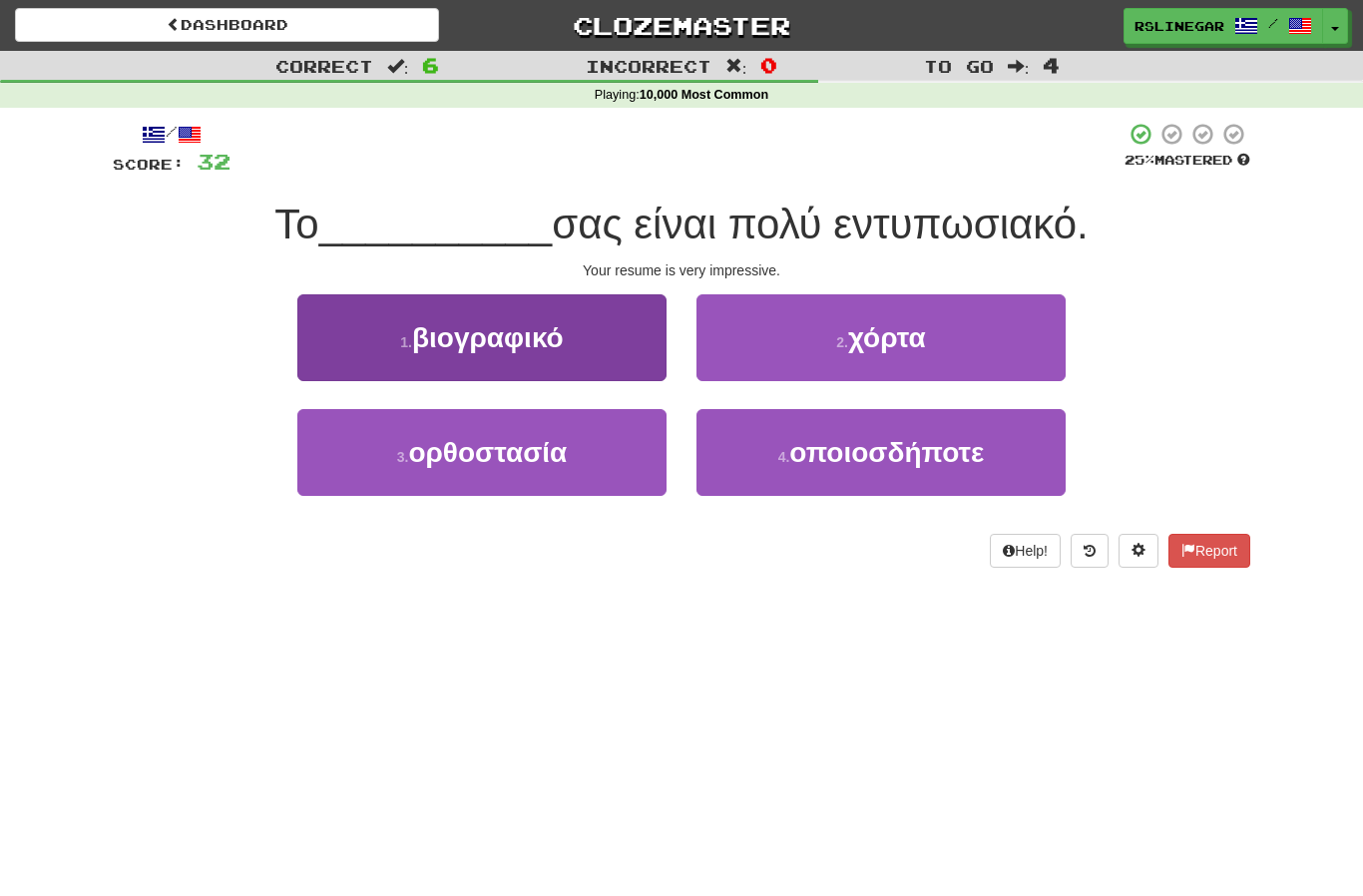 click on "βιογραφικό" at bounding box center (488, 337) 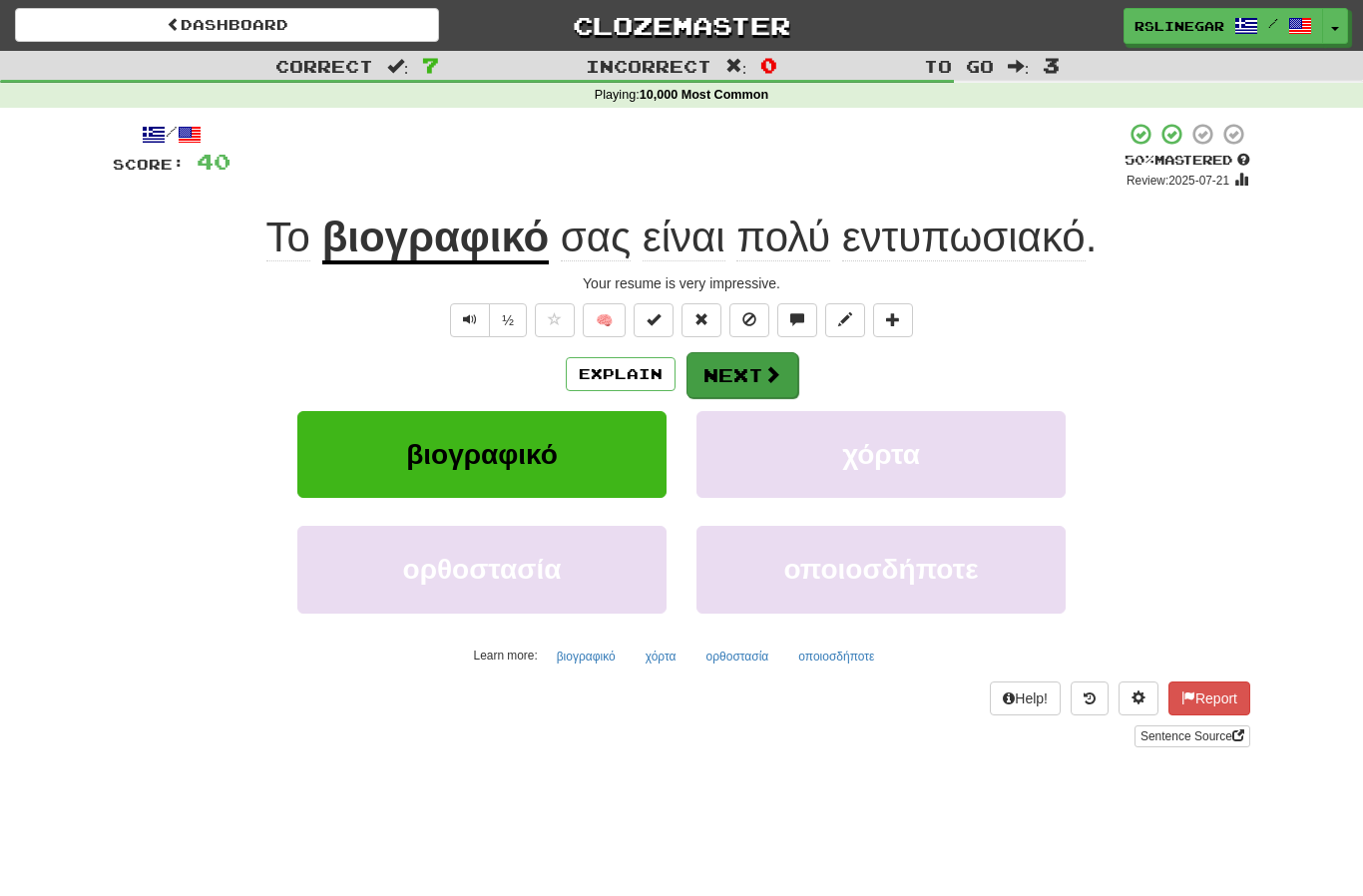 click at bounding box center (772, 374) 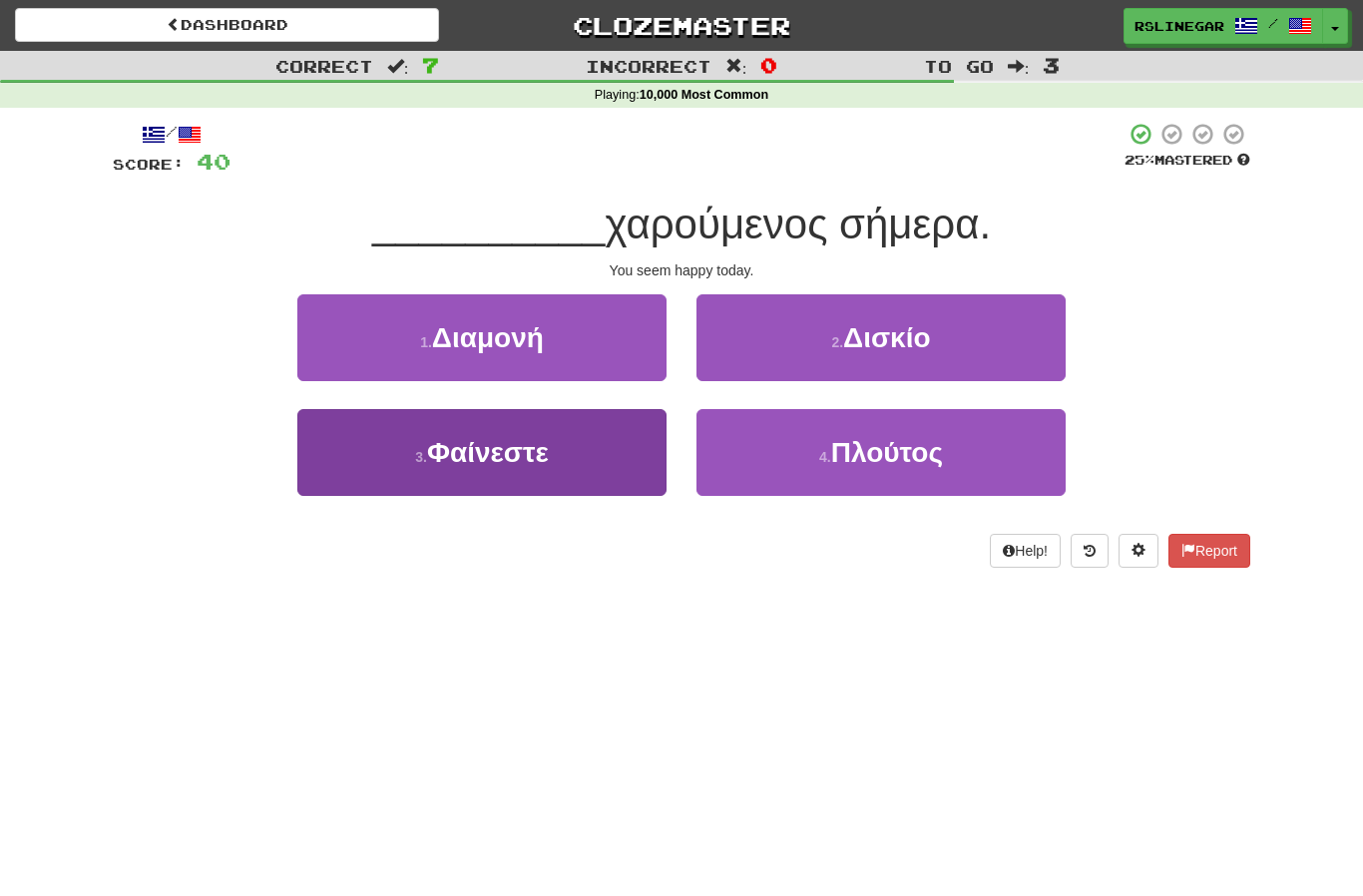 click on "Φαίνεστε" at bounding box center (488, 452) 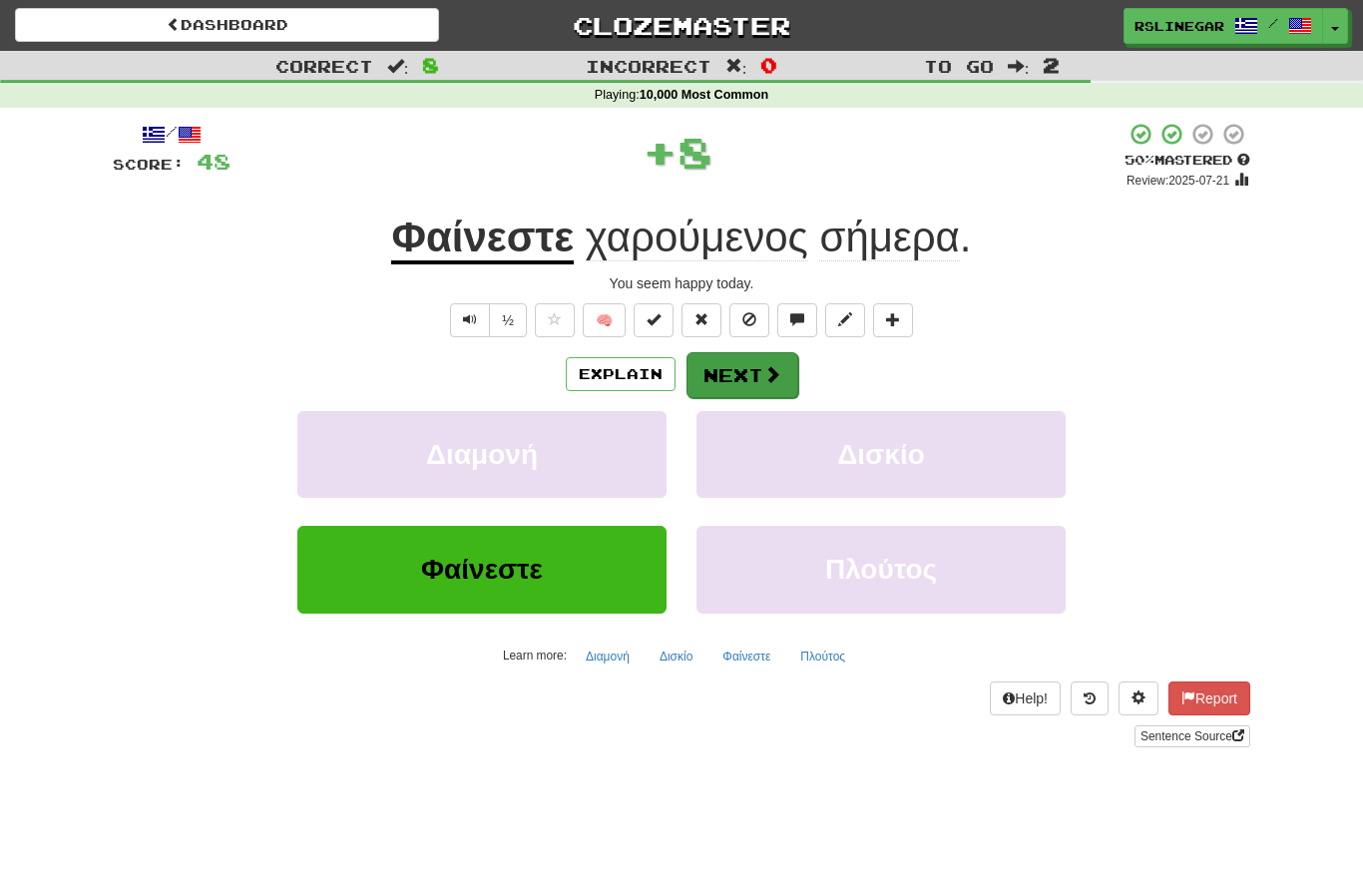 click on "Next" at bounding box center [742, 375] 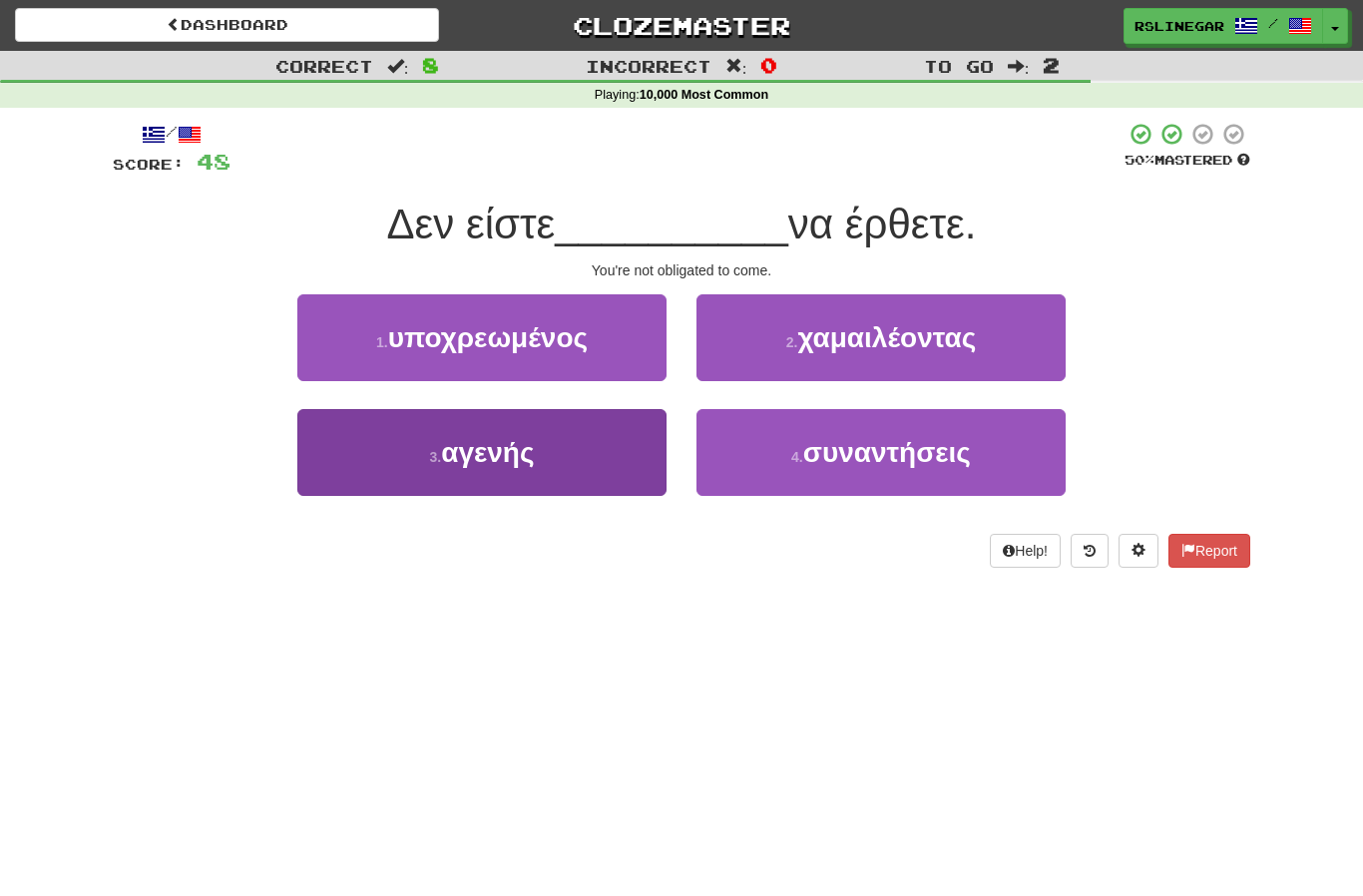 click on "3 . αγενής" at bounding box center [482, 452] 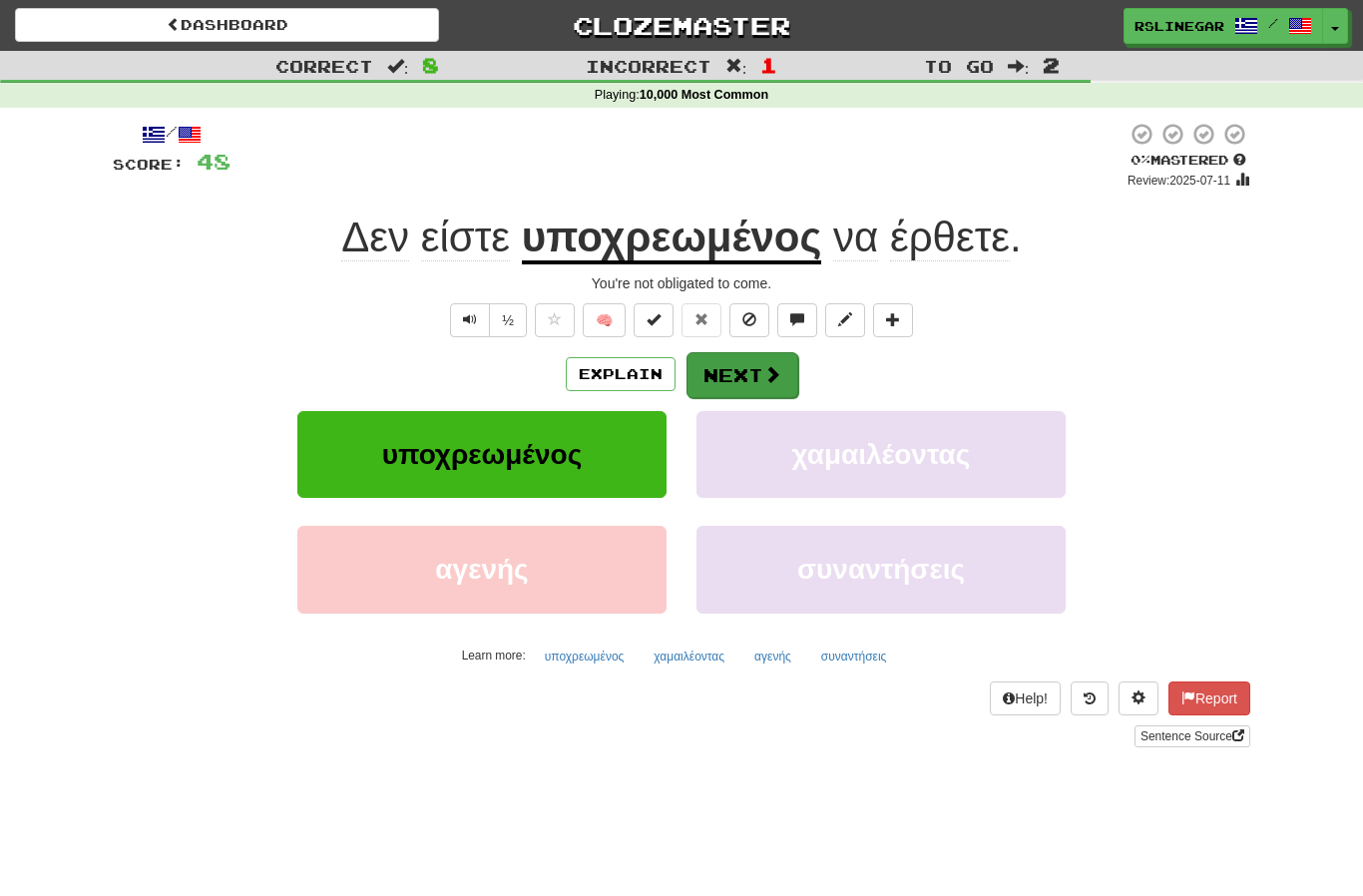 click on "Next" at bounding box center (742, 375) 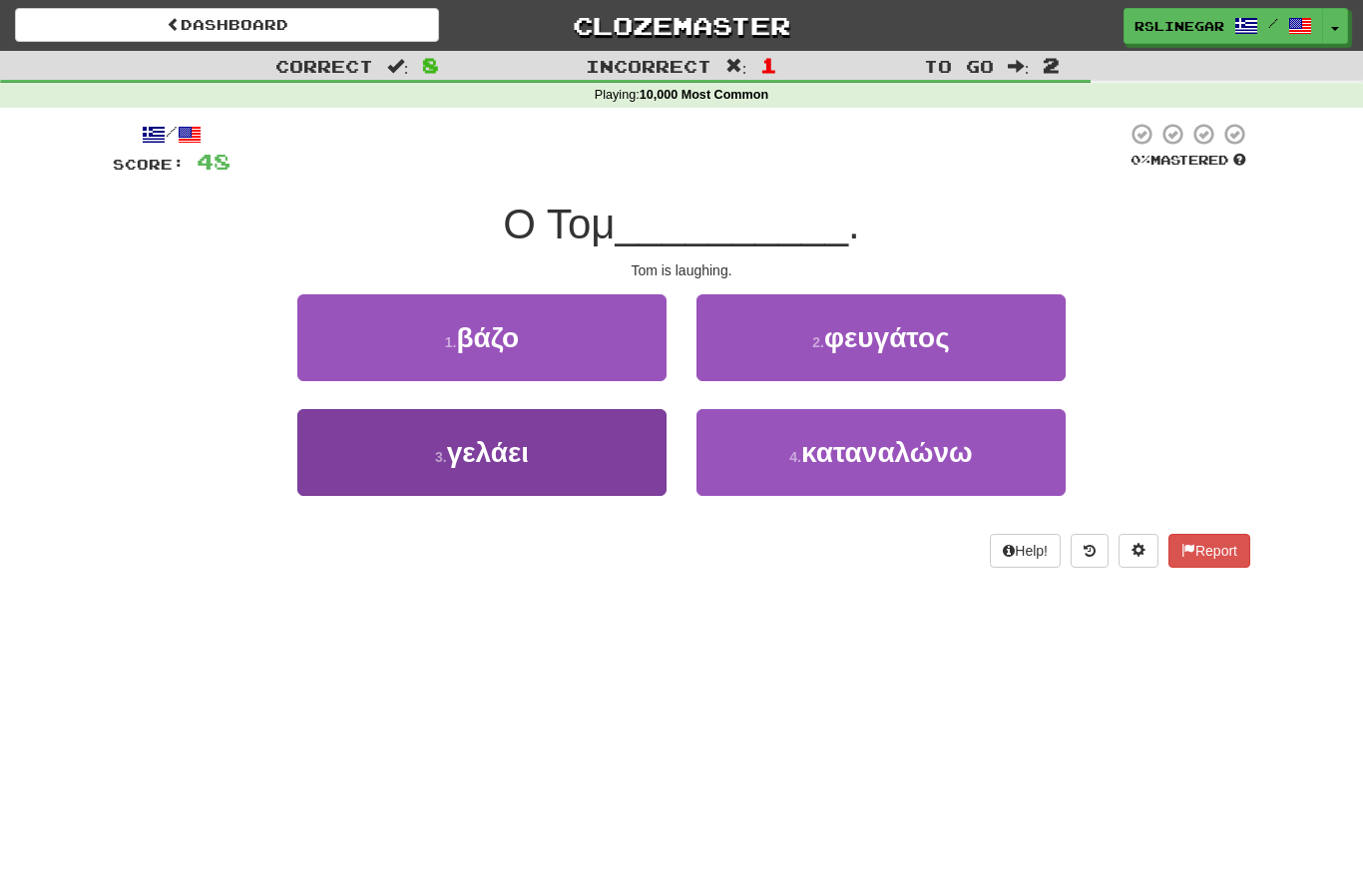 click on "3 . γελάει" at bounding box center (482, 452) 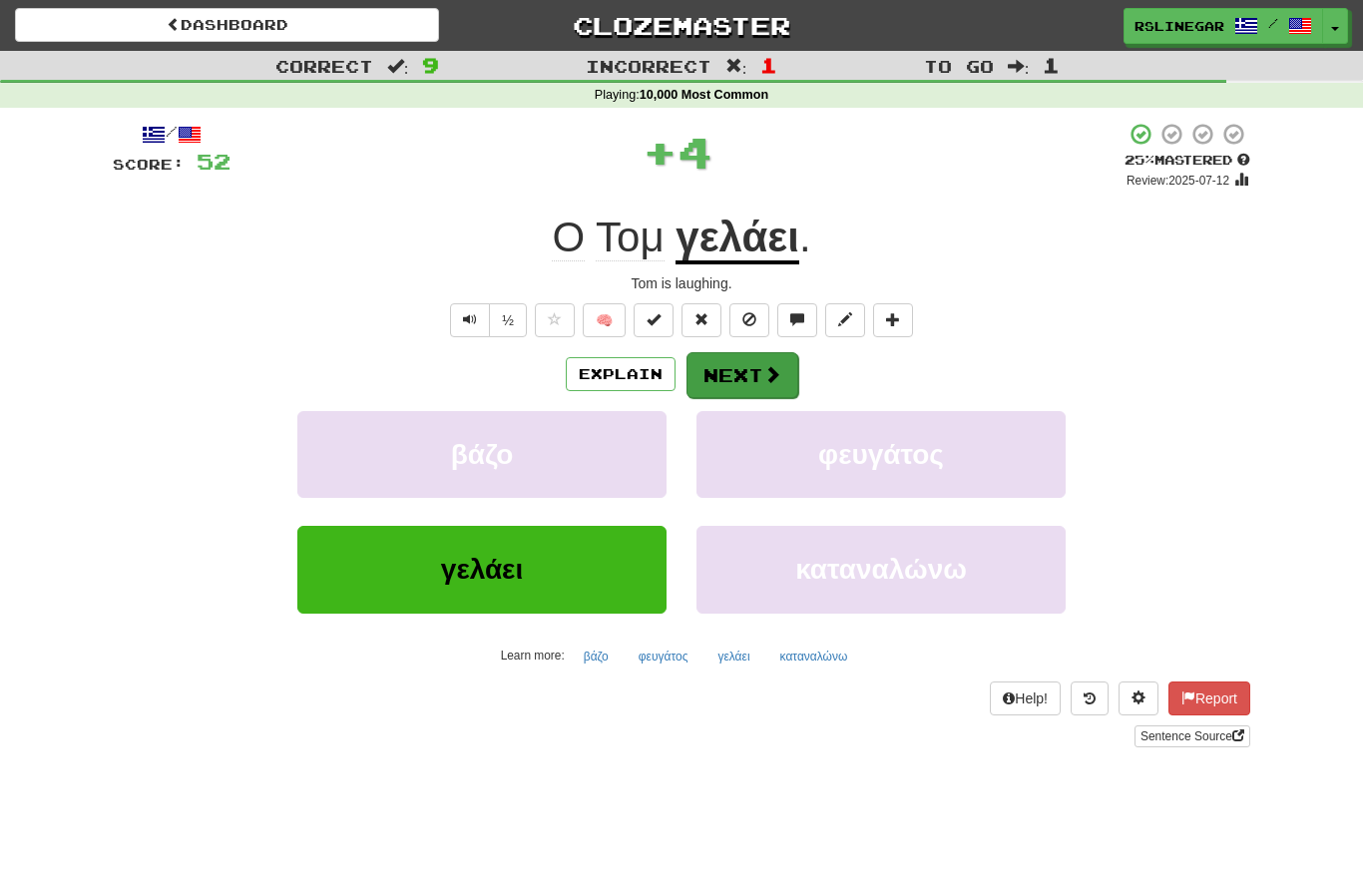 click on "Next" at bounding box center [742, 375] 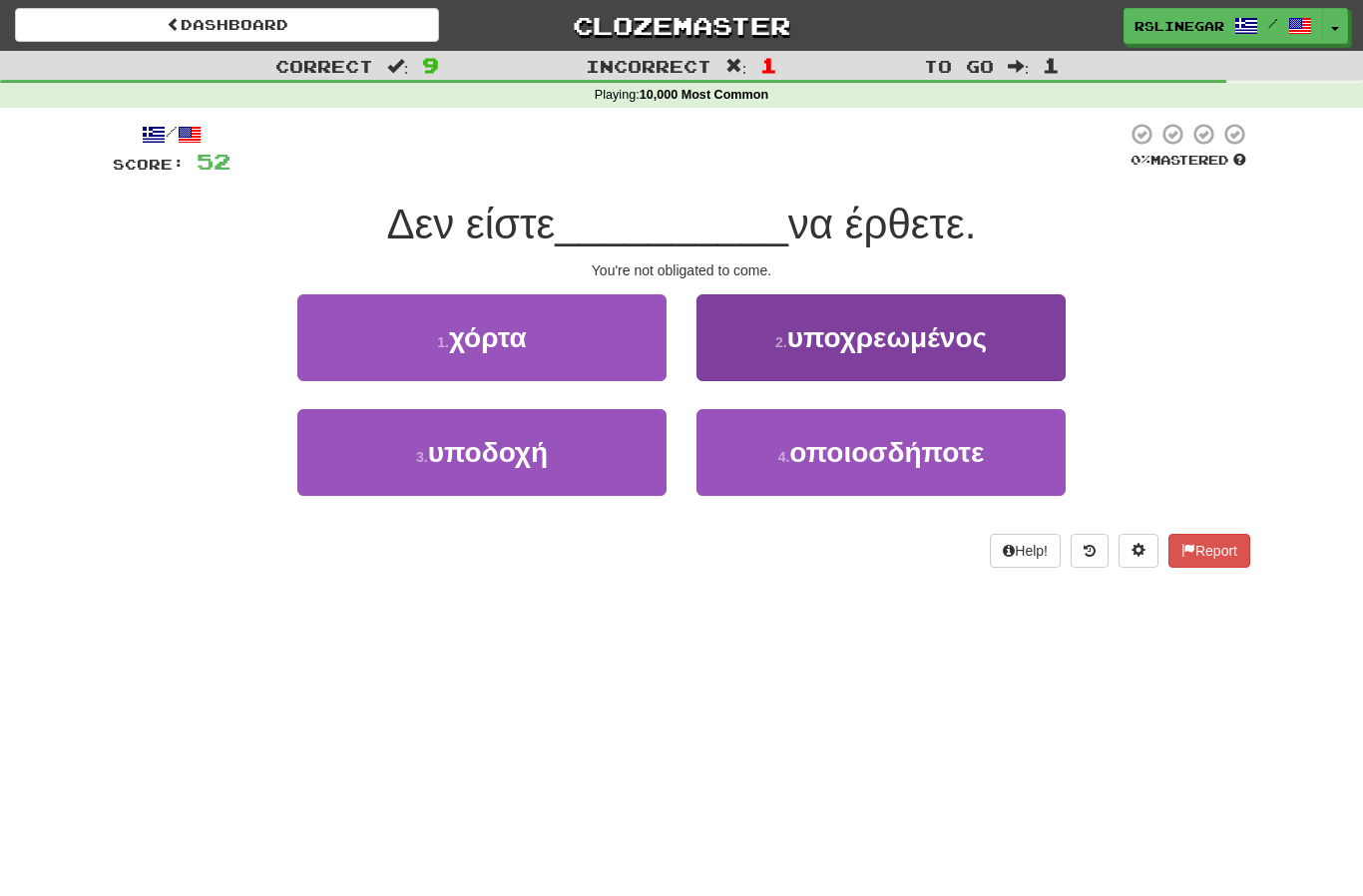 click on "υποχρεωμένος" at bounding box center [887, 337] 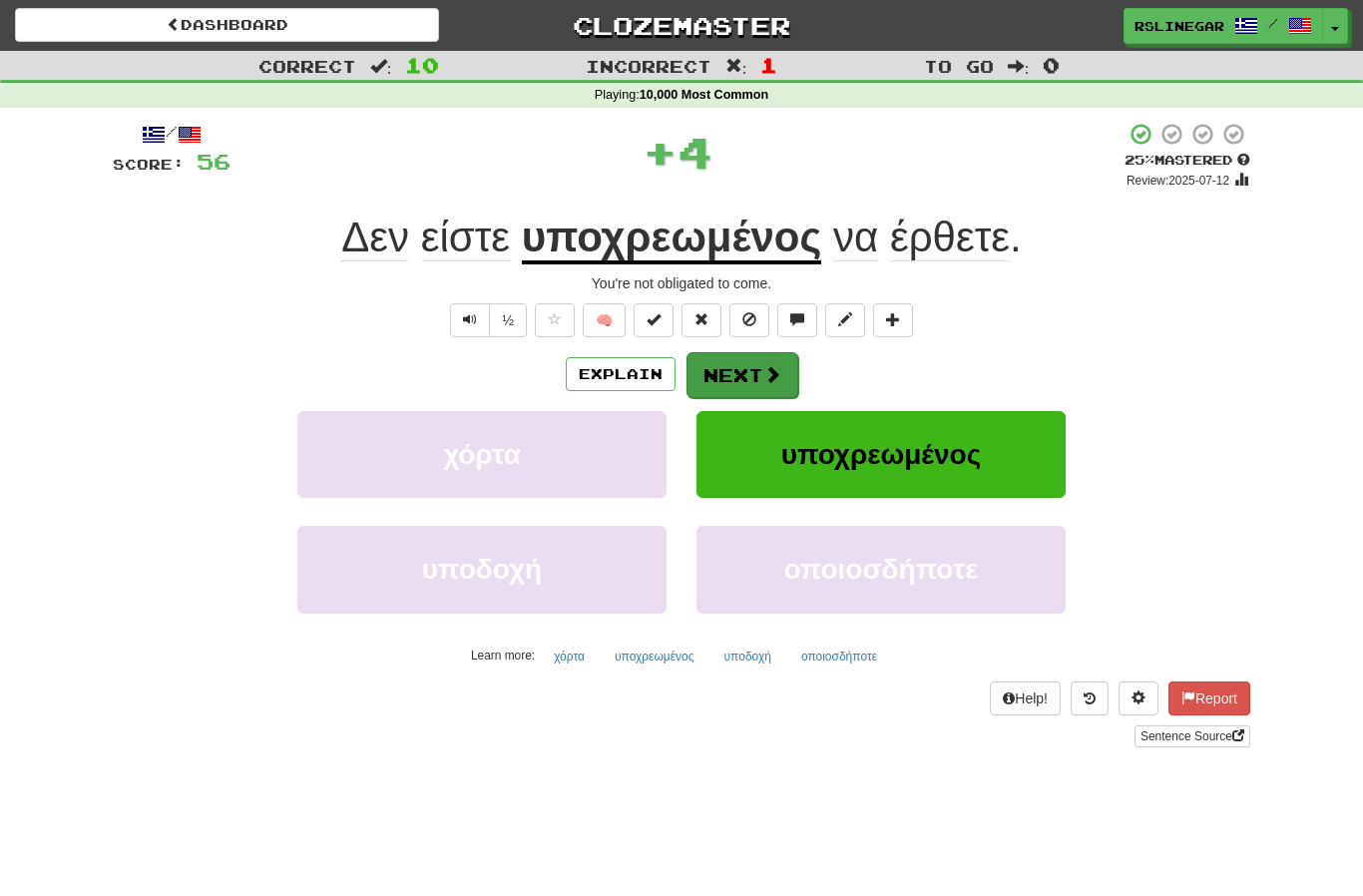 click at bounding box center (772, 374) 